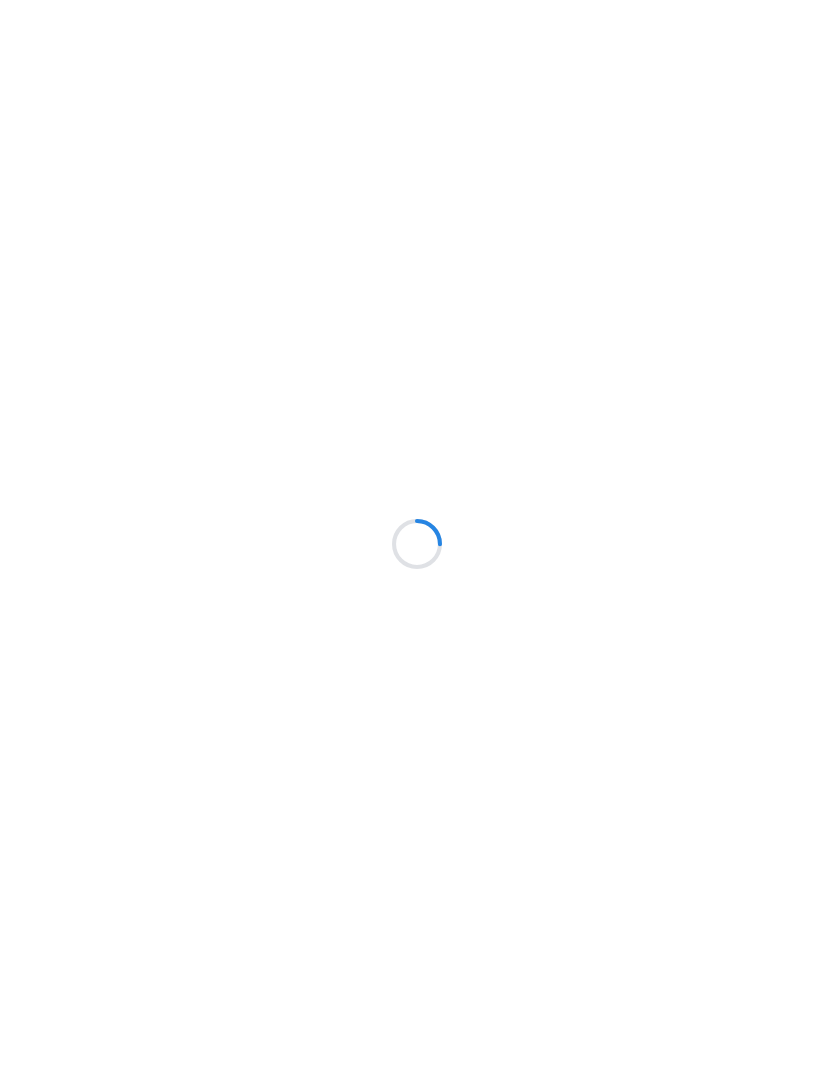scroll, scrollTop: 0, scrollLeft: 0, axis: both 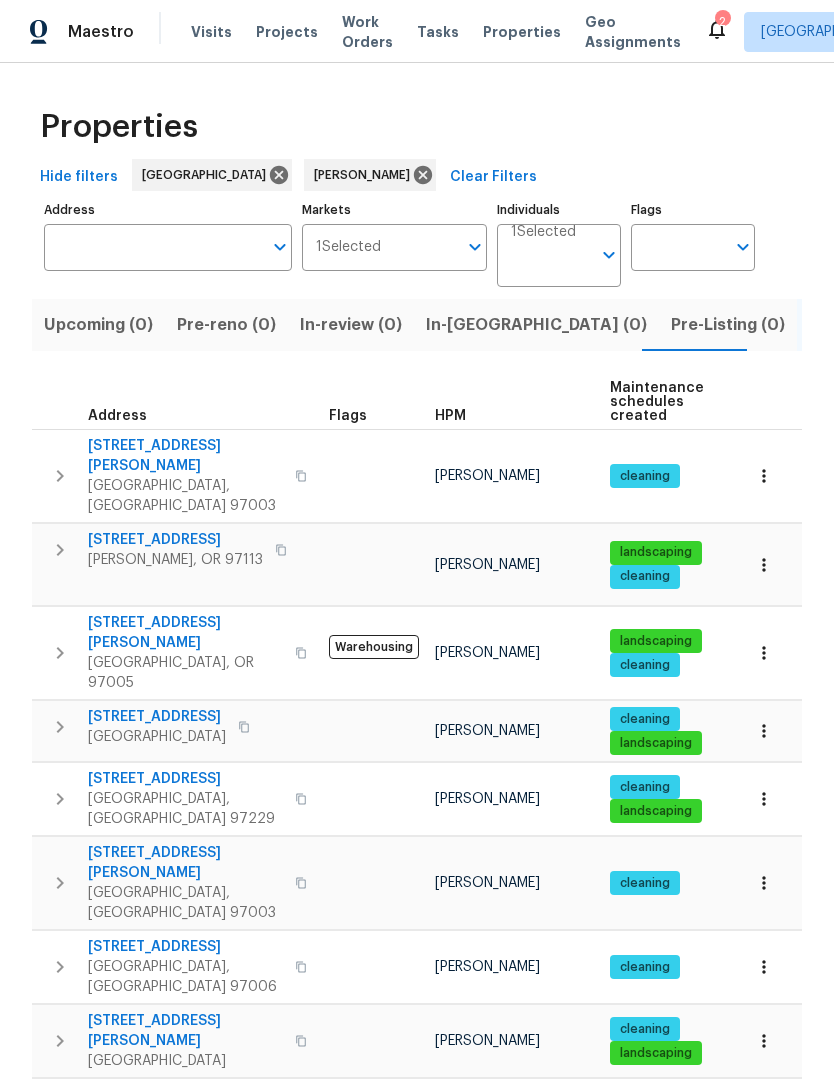 click 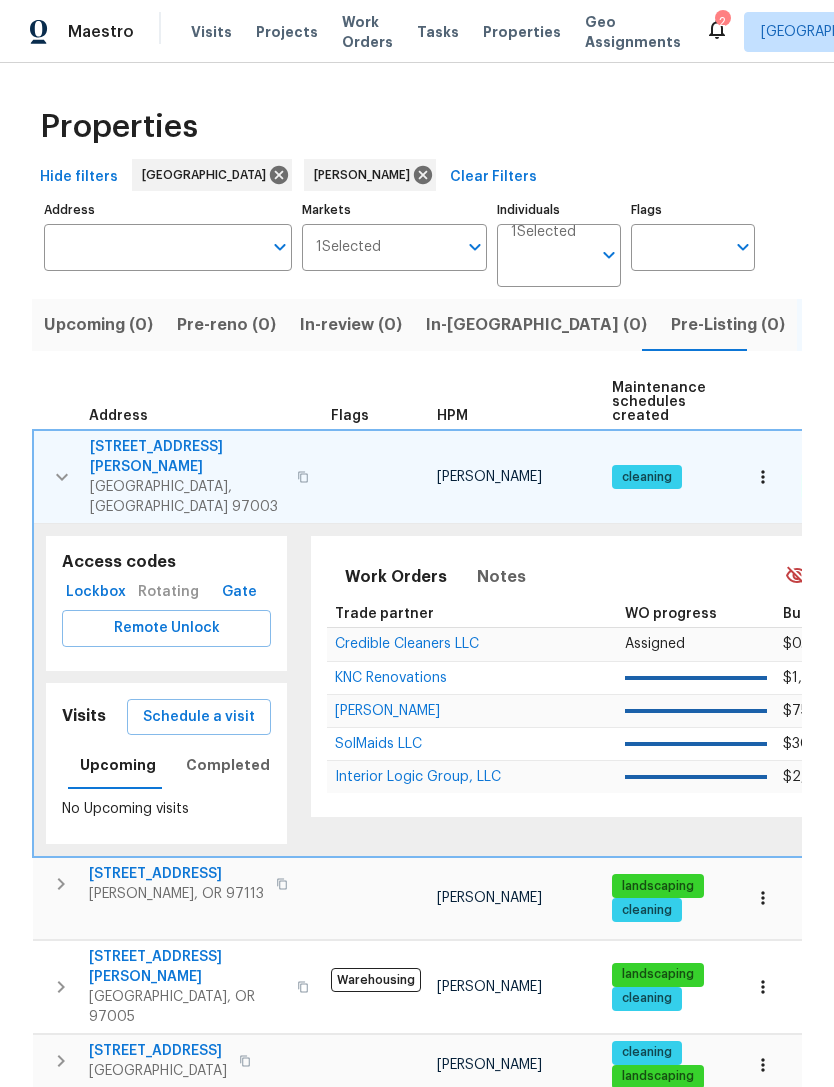 click at bounding box center [763, 477] 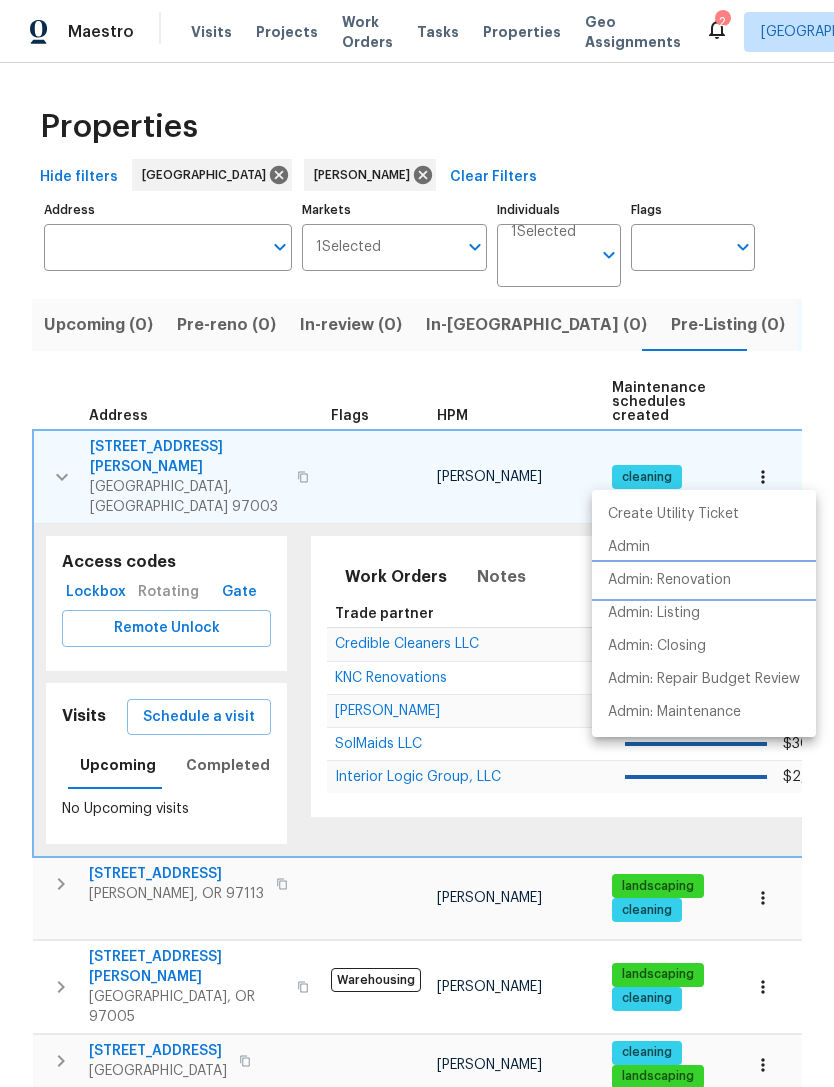 click on "Admin: Renovation" at bounding box center (669, 580) 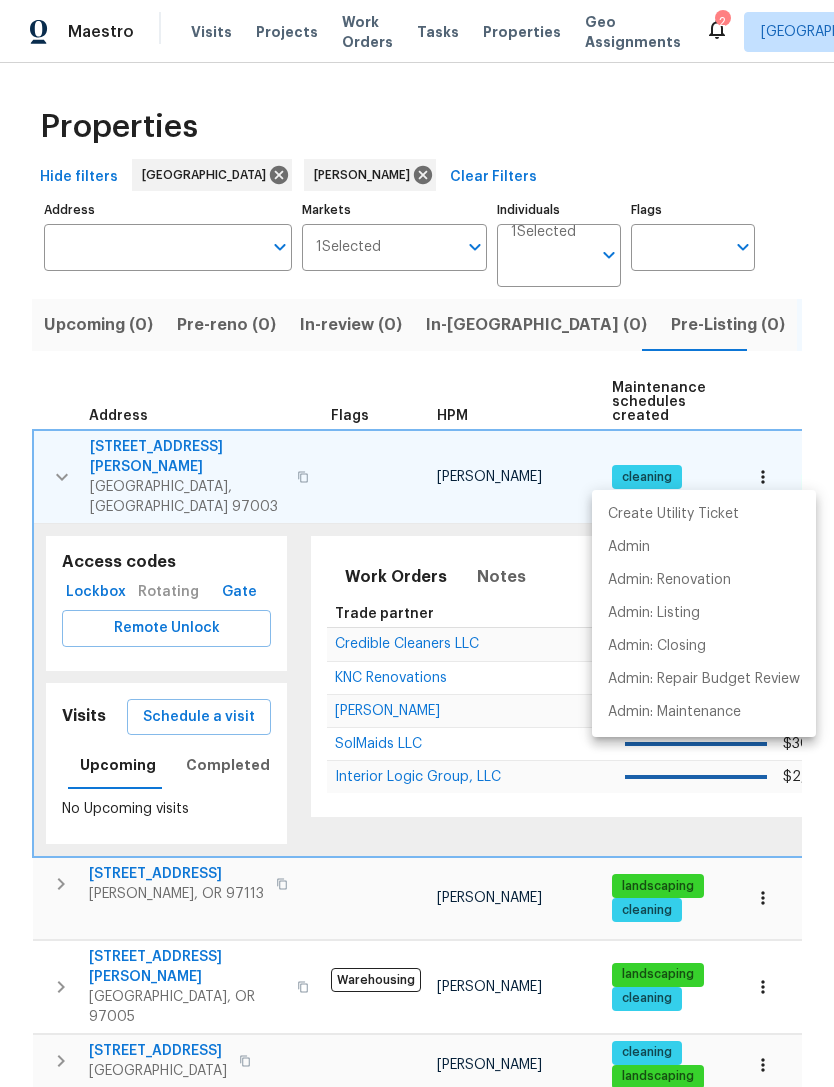 click at bounding box center (417, 543) 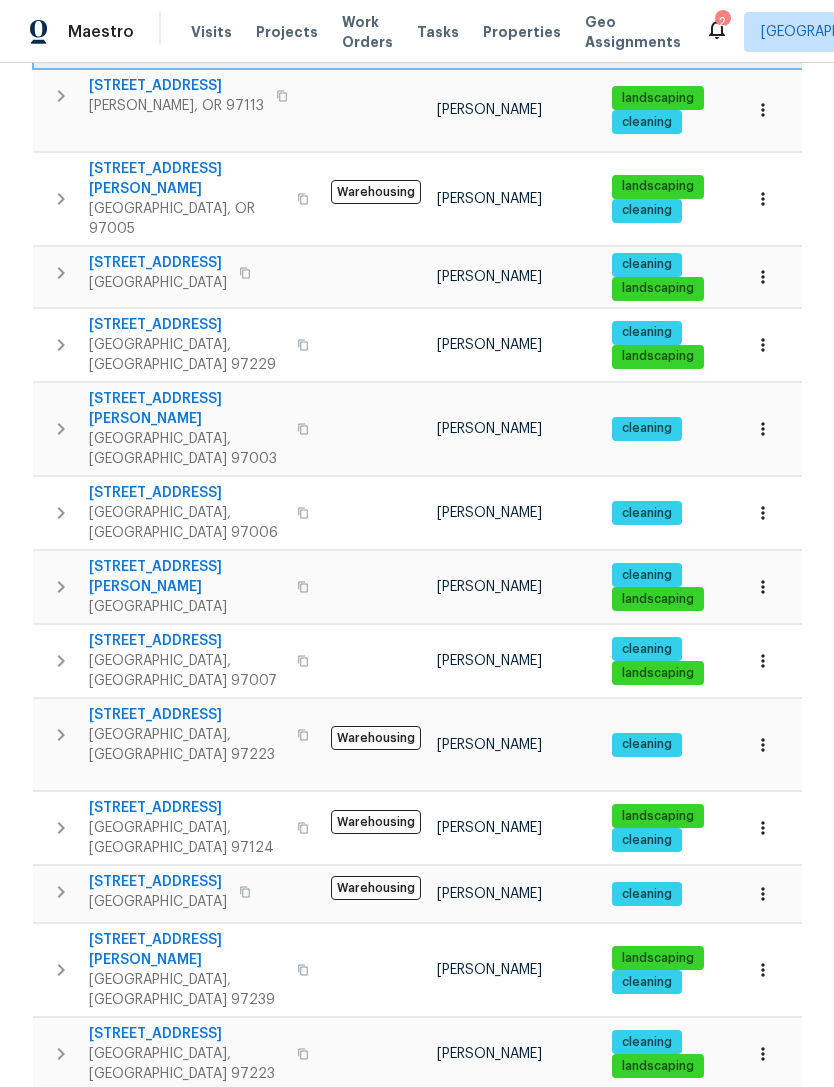 scroll, scrollTop: 794, scrollLeft: 0, axis: vertical 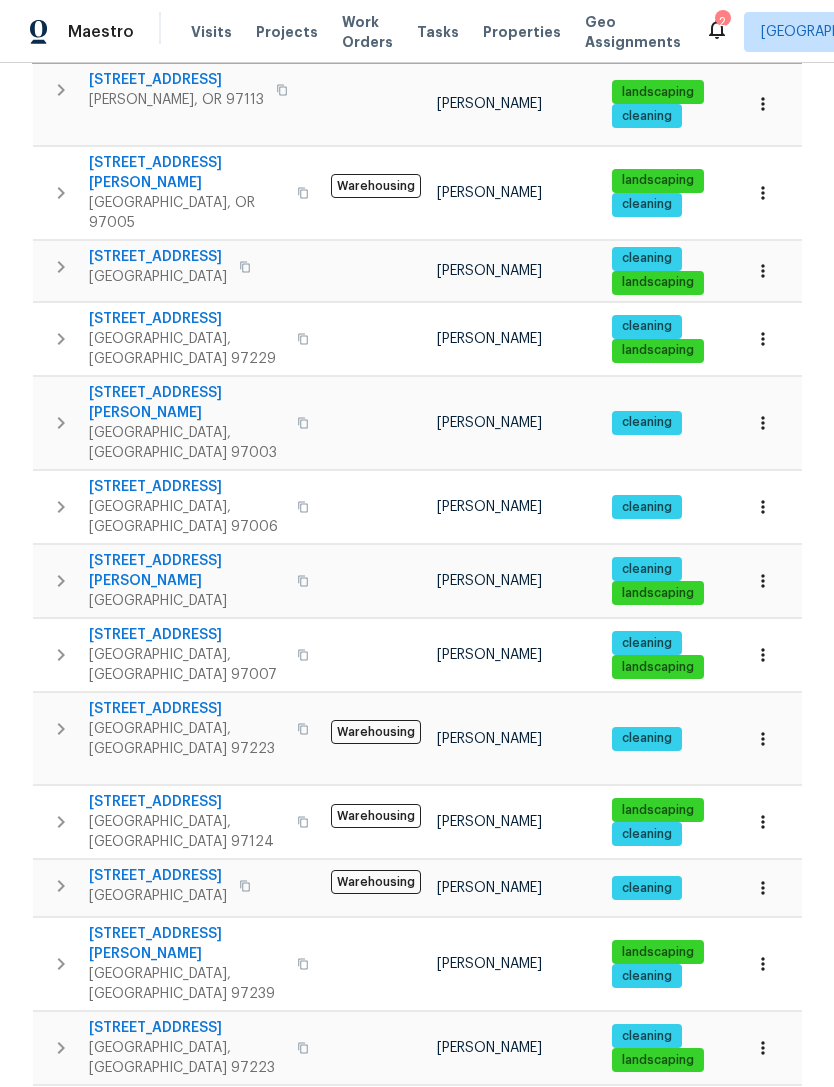 click at bounding box center [61, 423] 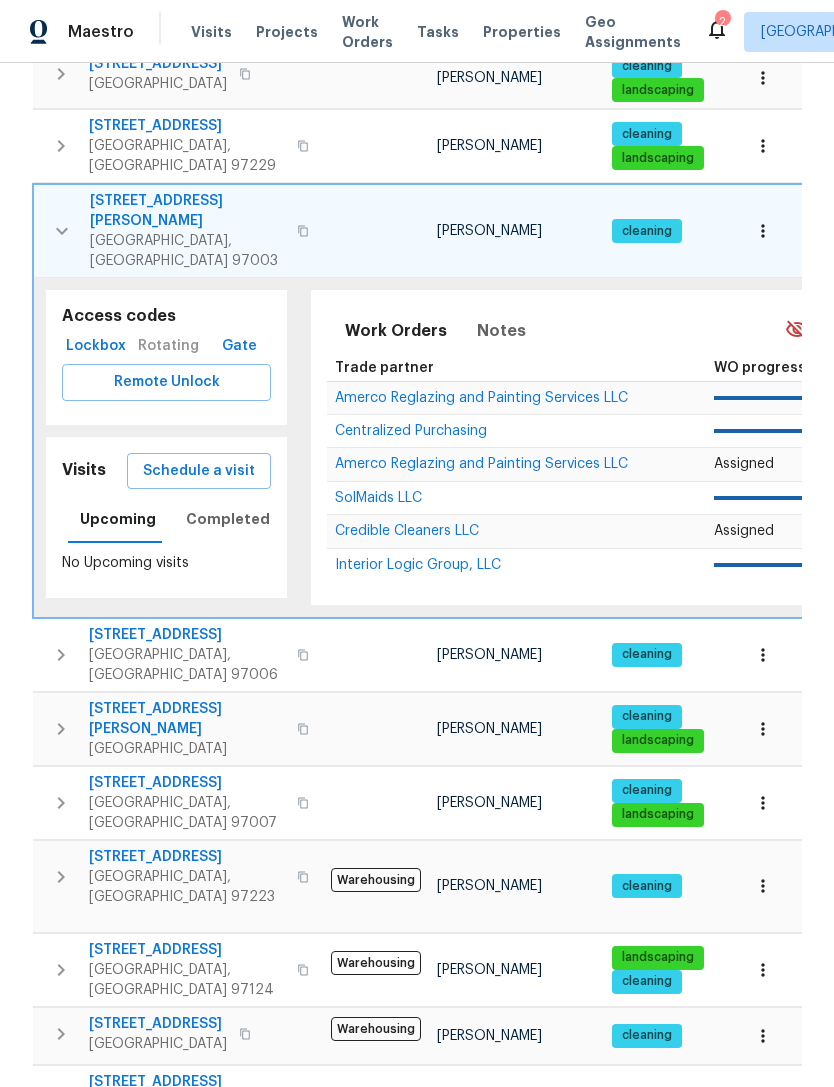 scroll, scrollTop: 551, scrollLeft: 0, axis: vertical 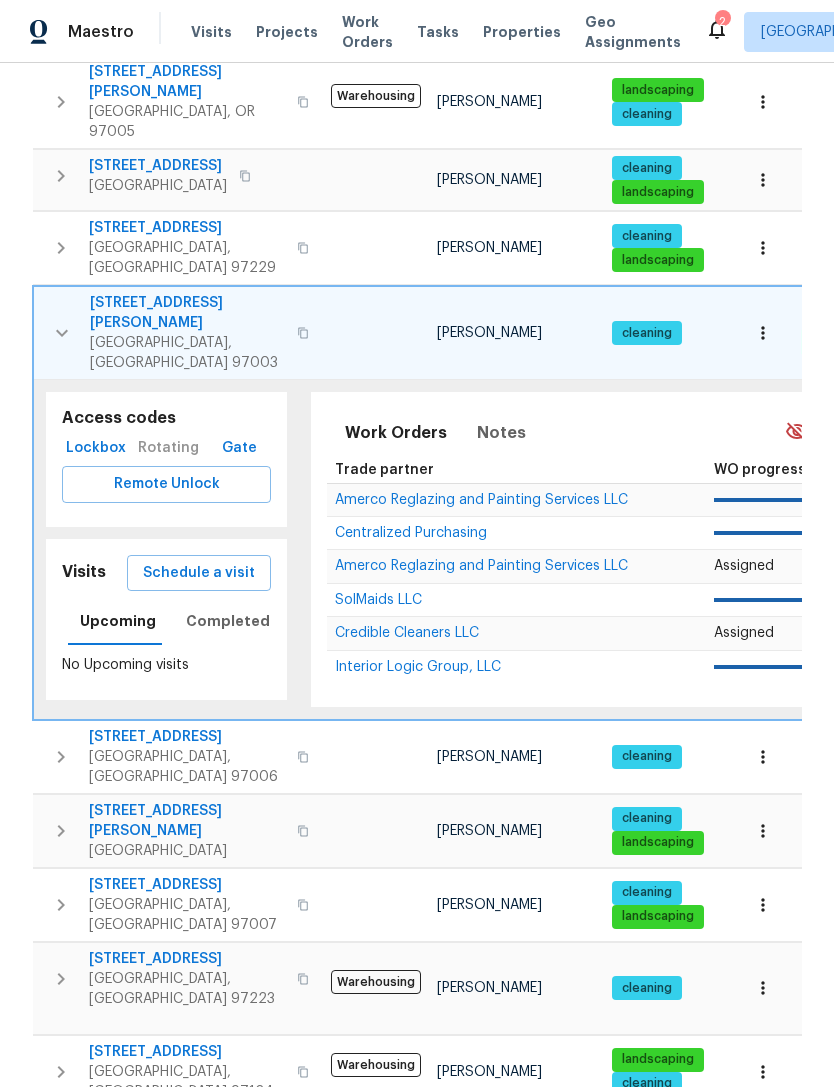click 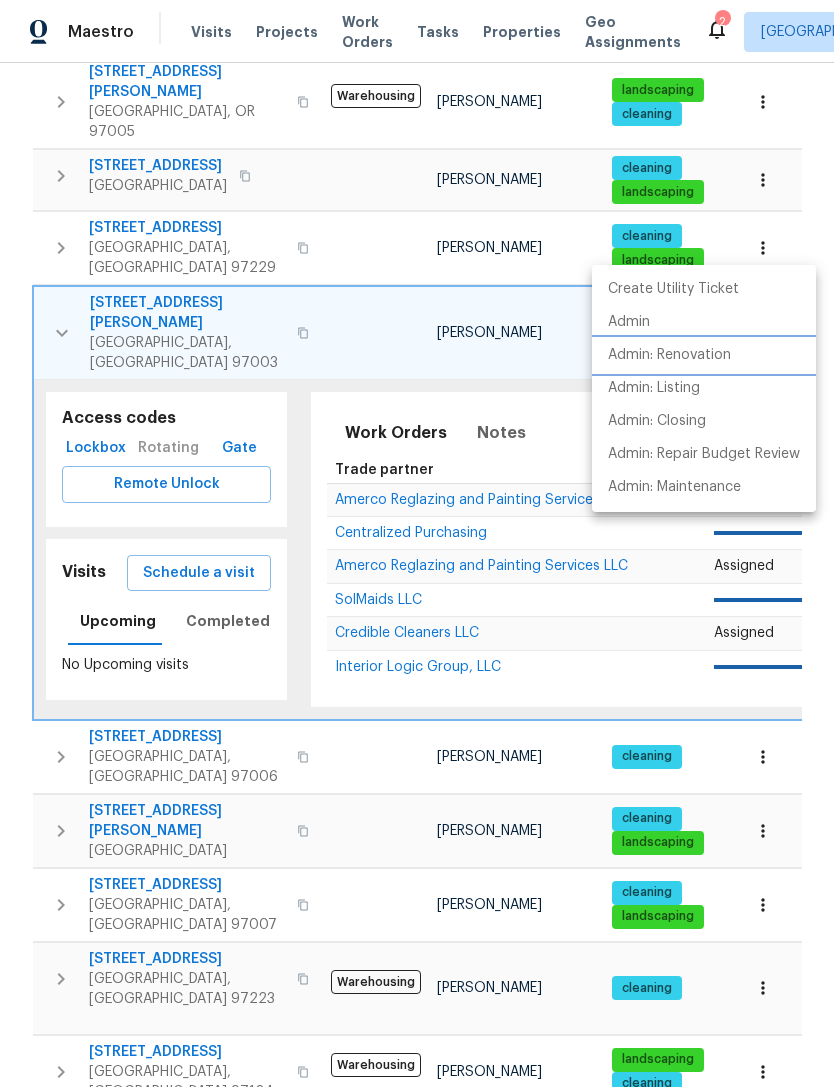 click on "Admin: Renovation" at bounding box center [669, 355] 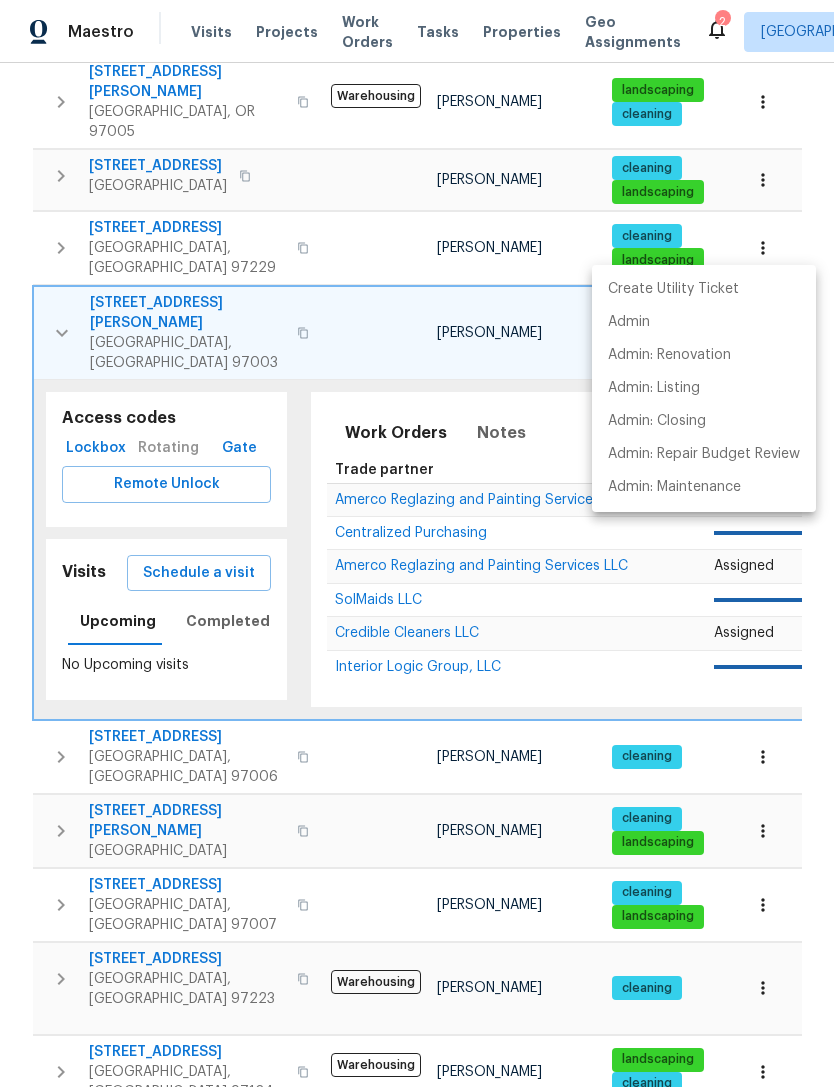 click at bounding box center (417, 543) 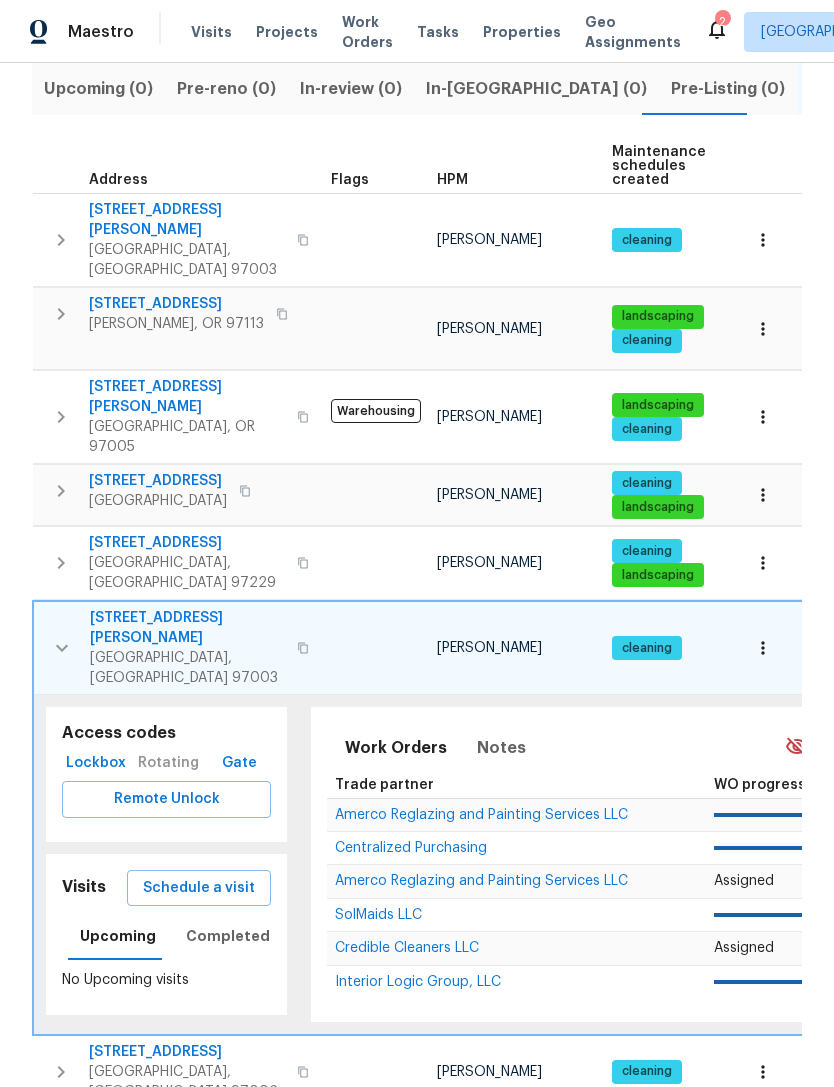 scroll, scrollTop: 235, scrollLeft: 0, axis: vertical 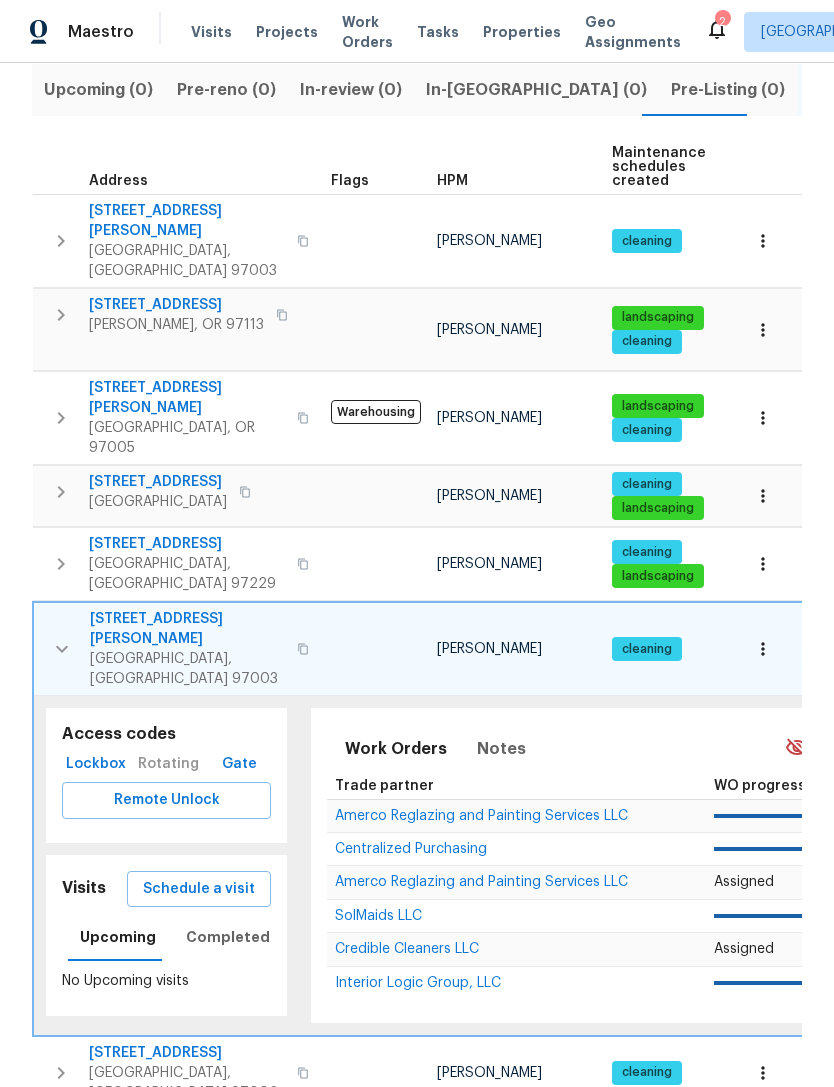 click 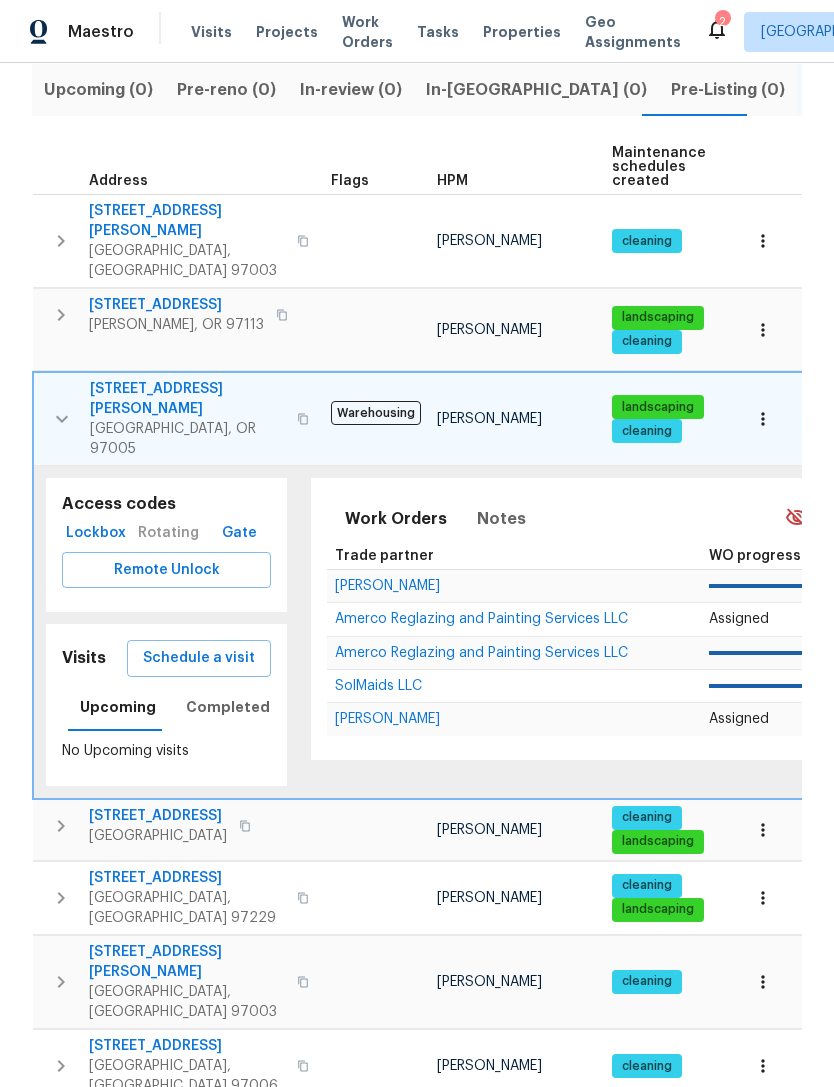click 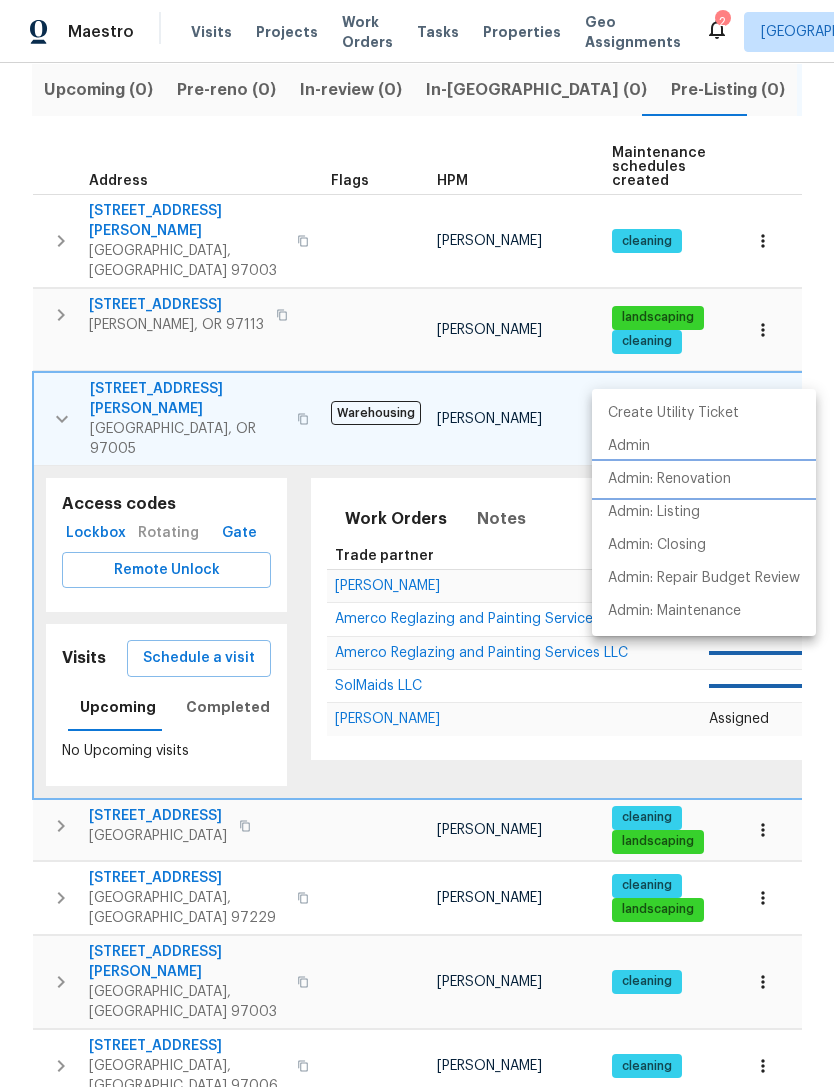 click on "Admin: Renovation" at bounding box center (669, 479) 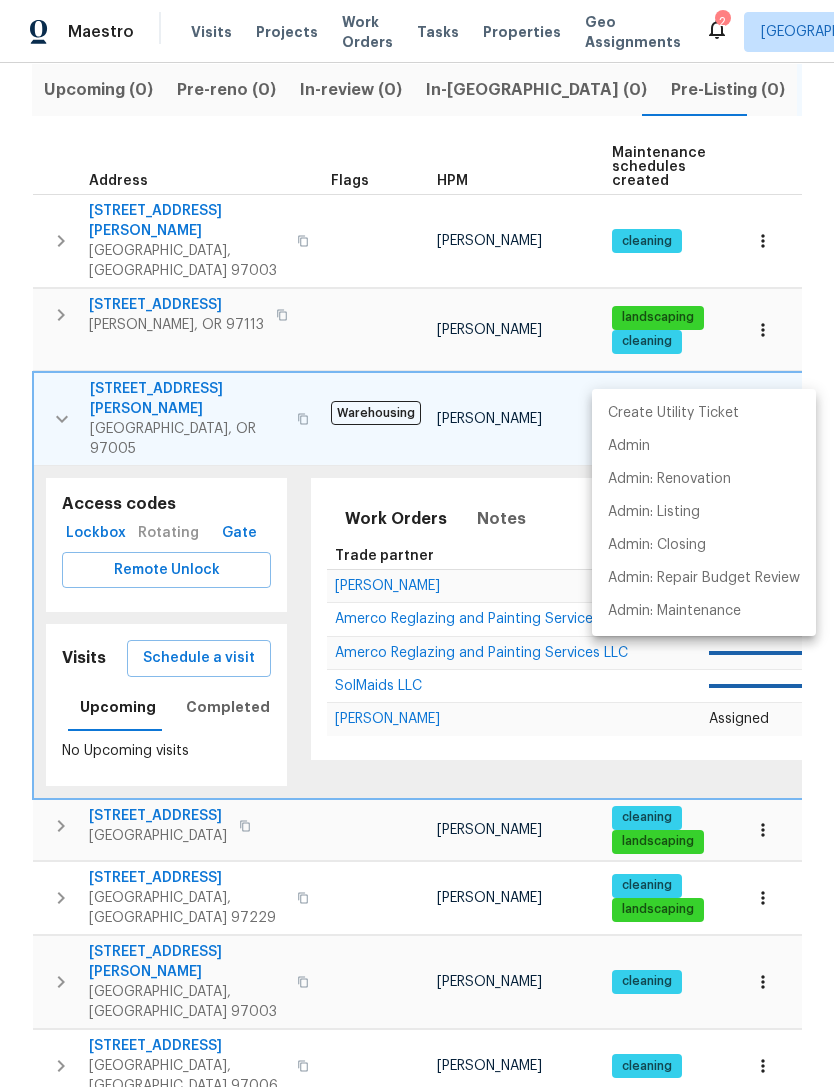 click at bounding box center [417, 543] 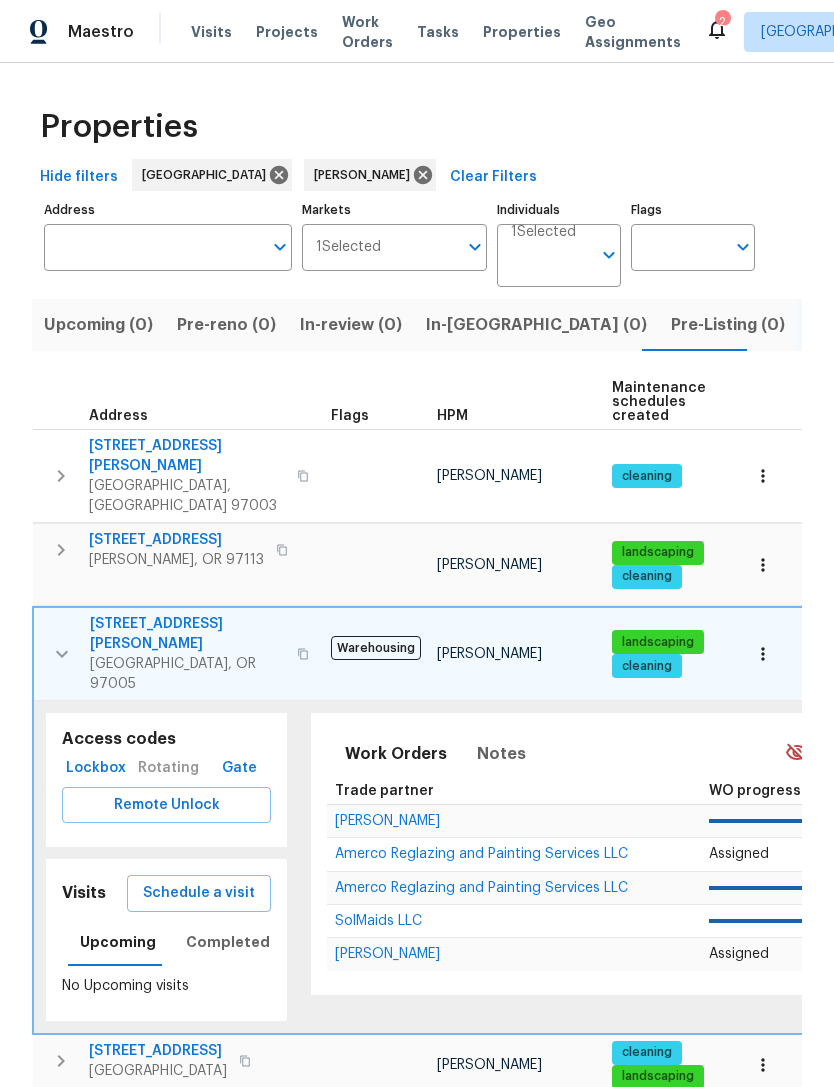 scroll, scrollTop: 0, scrollLeft: 0, axis: both 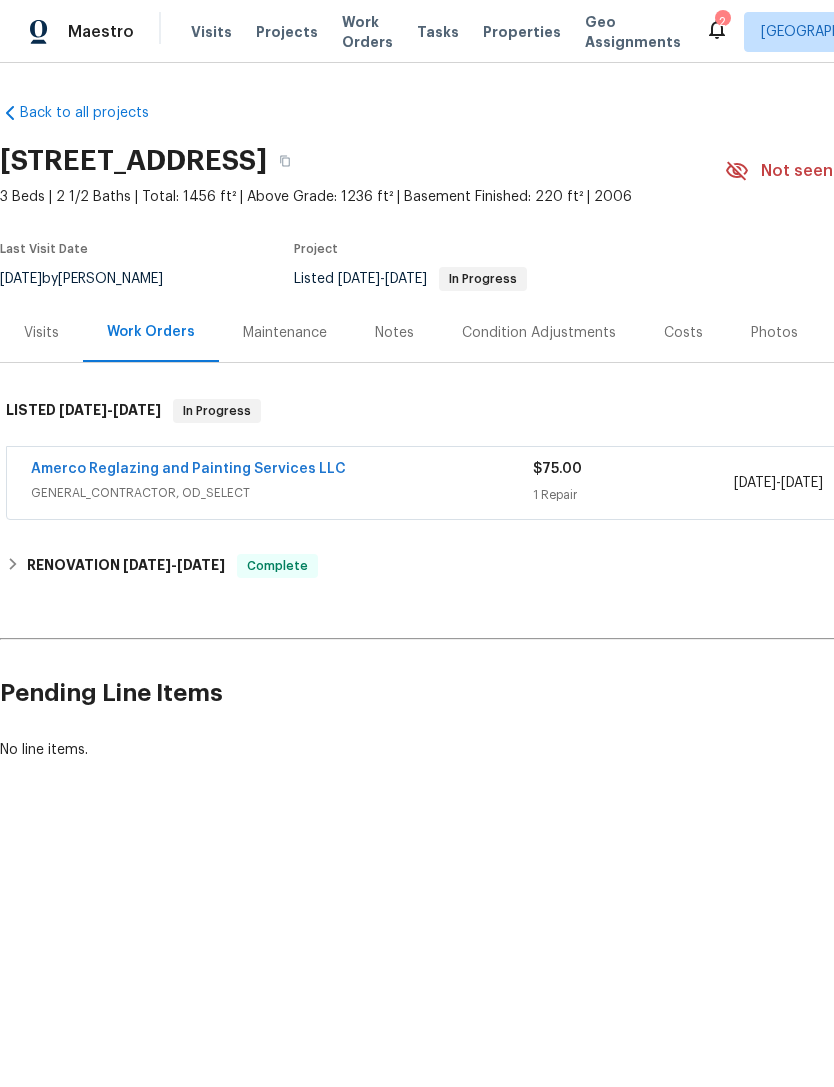 click on "GENERAL_CONTRACTOR, OD_SELECT" at bounding box center (282, 493) 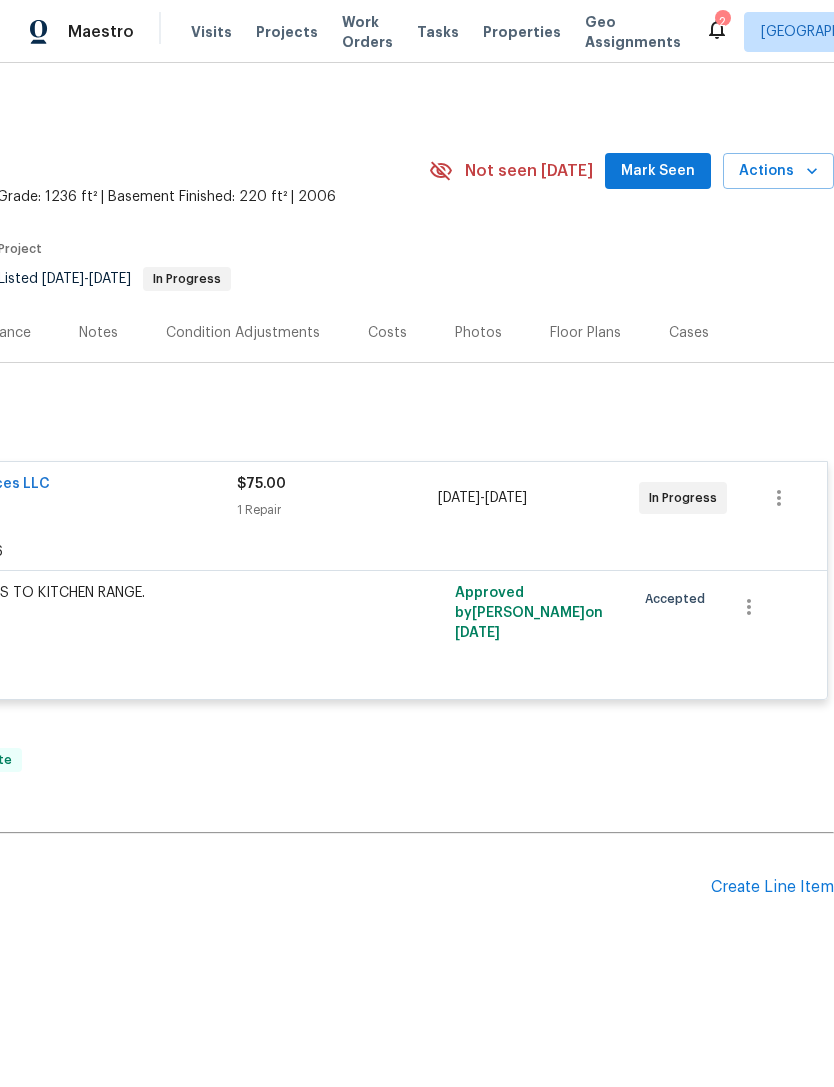 scroll, scrollTop: 0, scrollLeft: 296, axis: horizontal 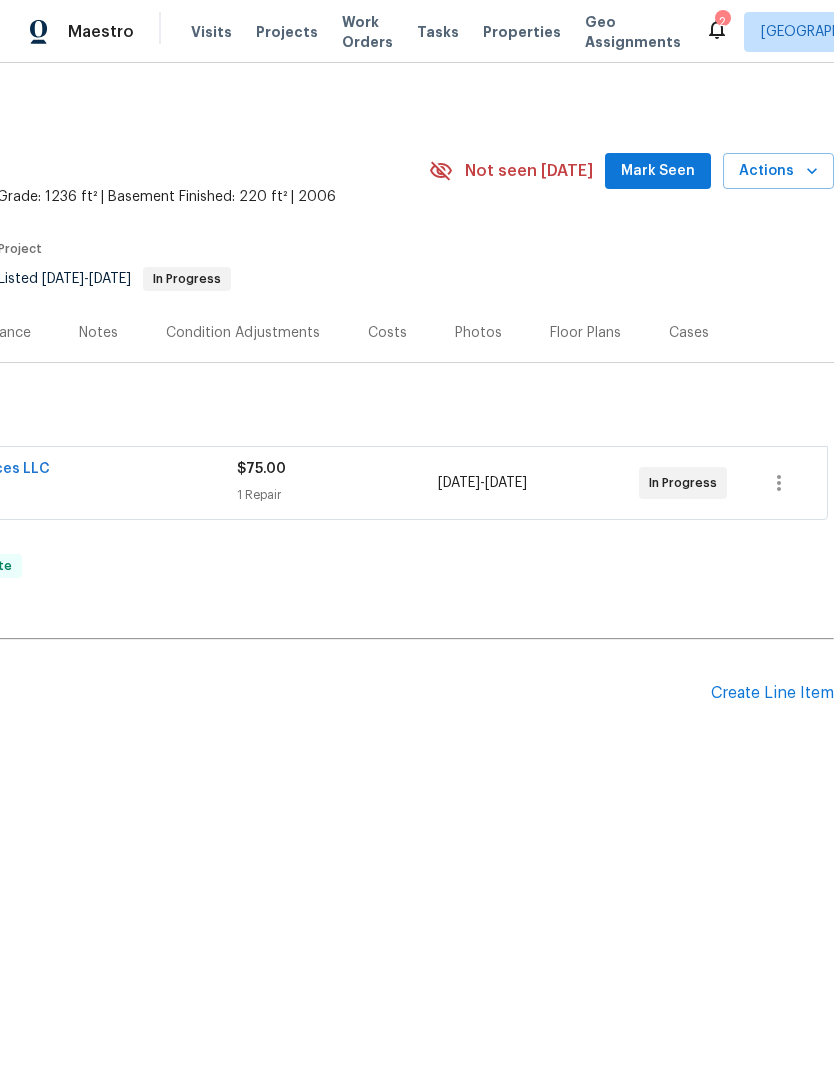 click on "In Progress" at bounding box center (683, 483) 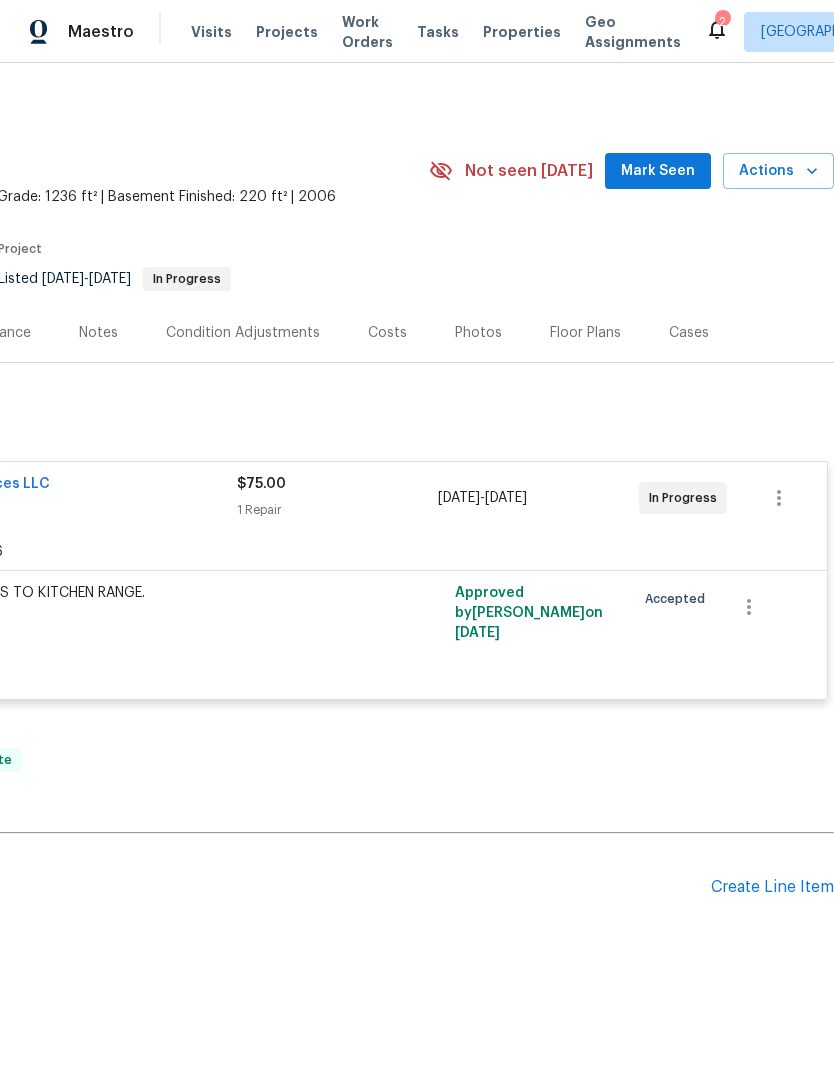 click at bounding box center [404, 623] 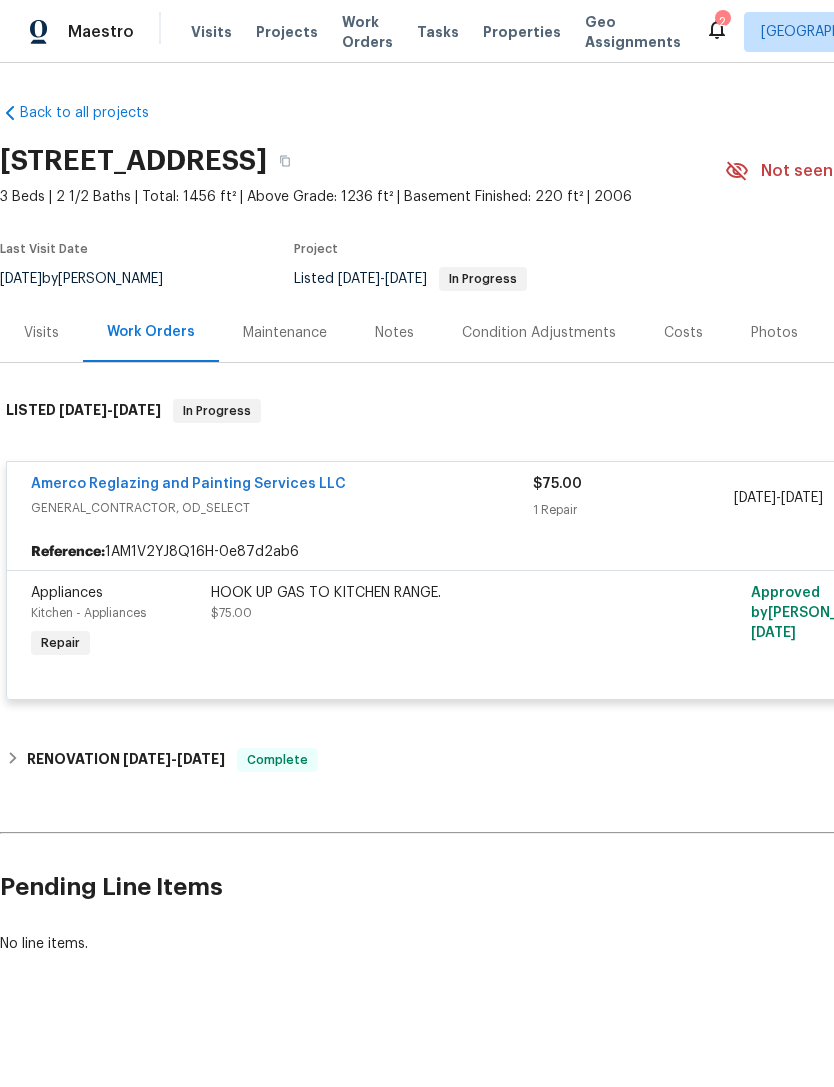 scroll, scrollTop: 0, scrollLeft: 134, axis: horizontal 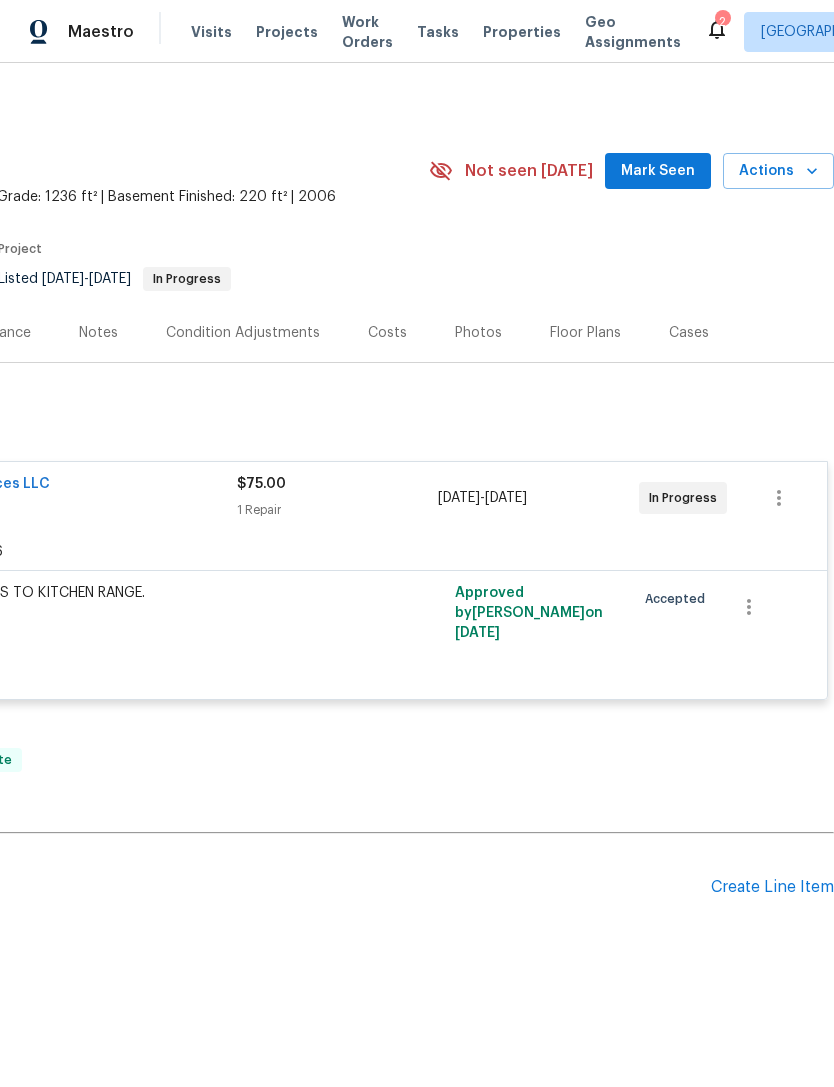 click on "Create Line Item" at bounding box center [772, 887] 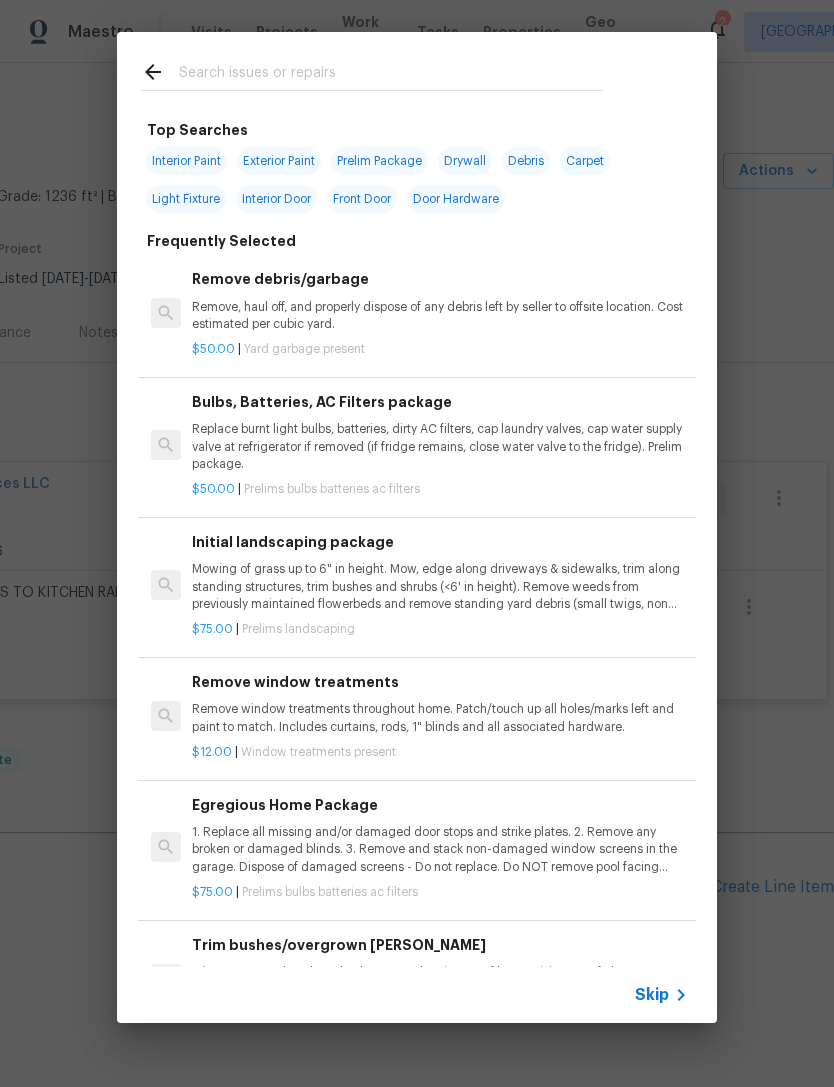 click on "Skip" at bounding box center (652, 995) 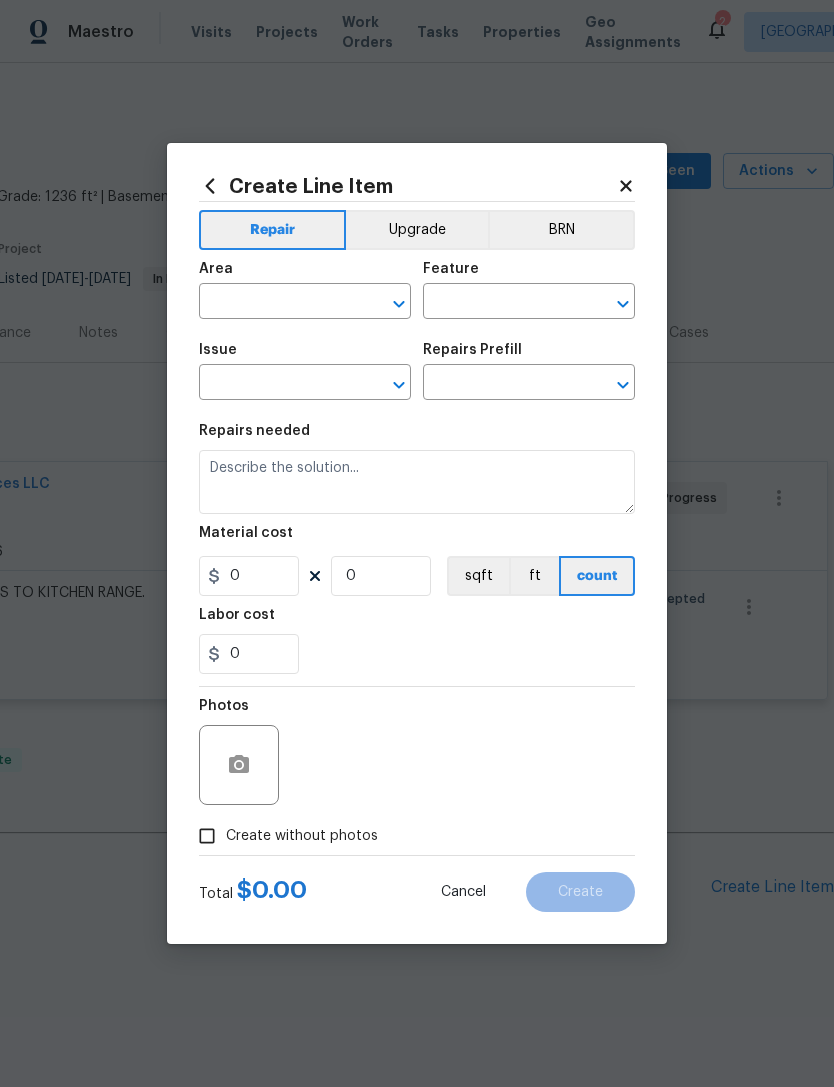 click at bounding box center (277, 384) 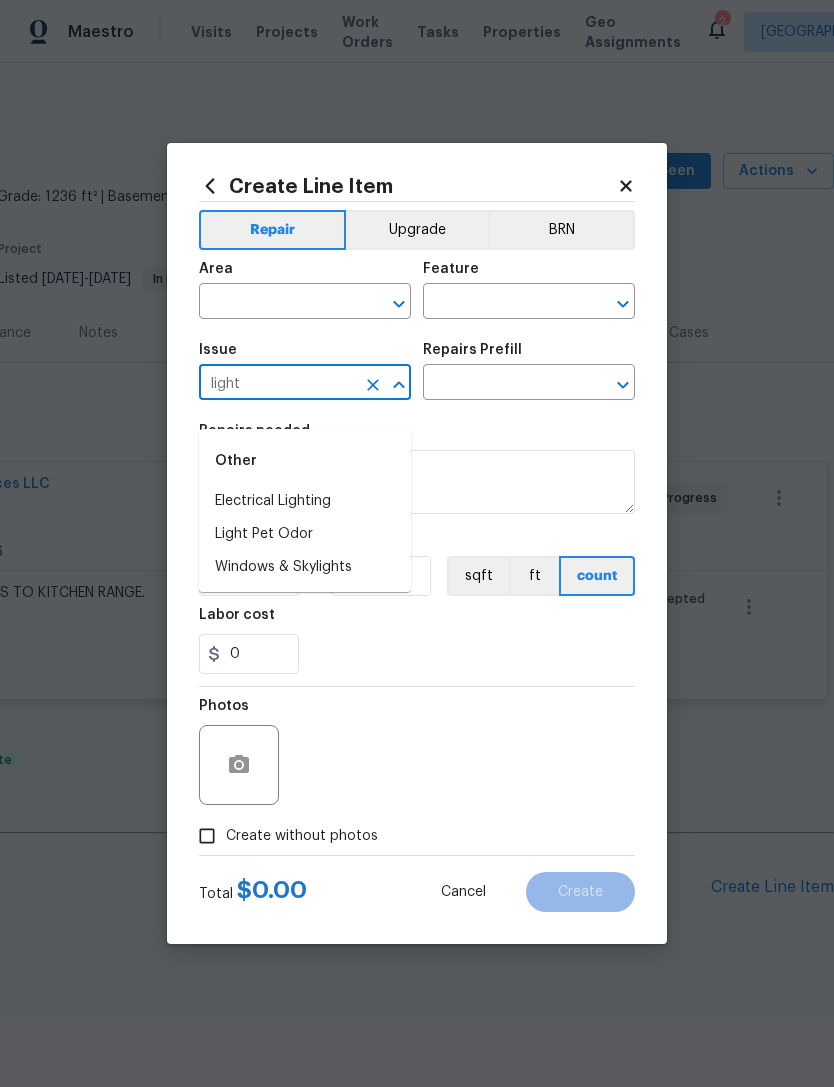 click on "Electrical Lighting" at bounding box center (305, 501) 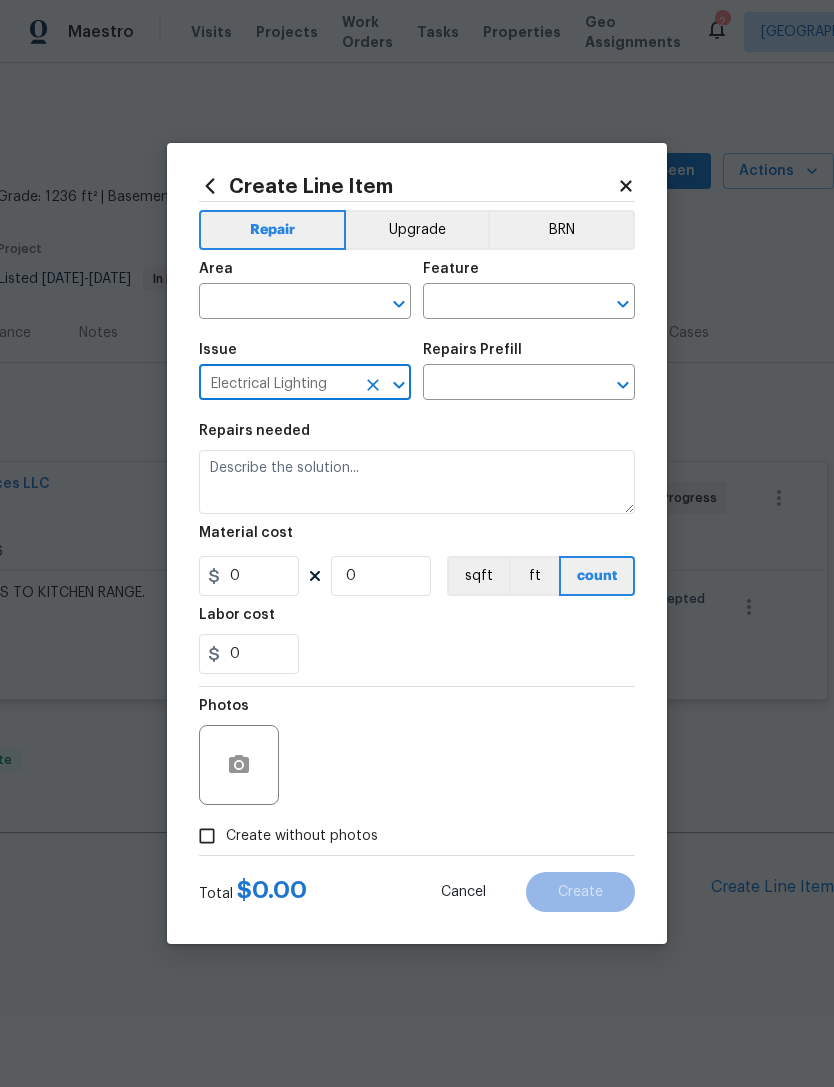 click at bounding box center [501, 384] 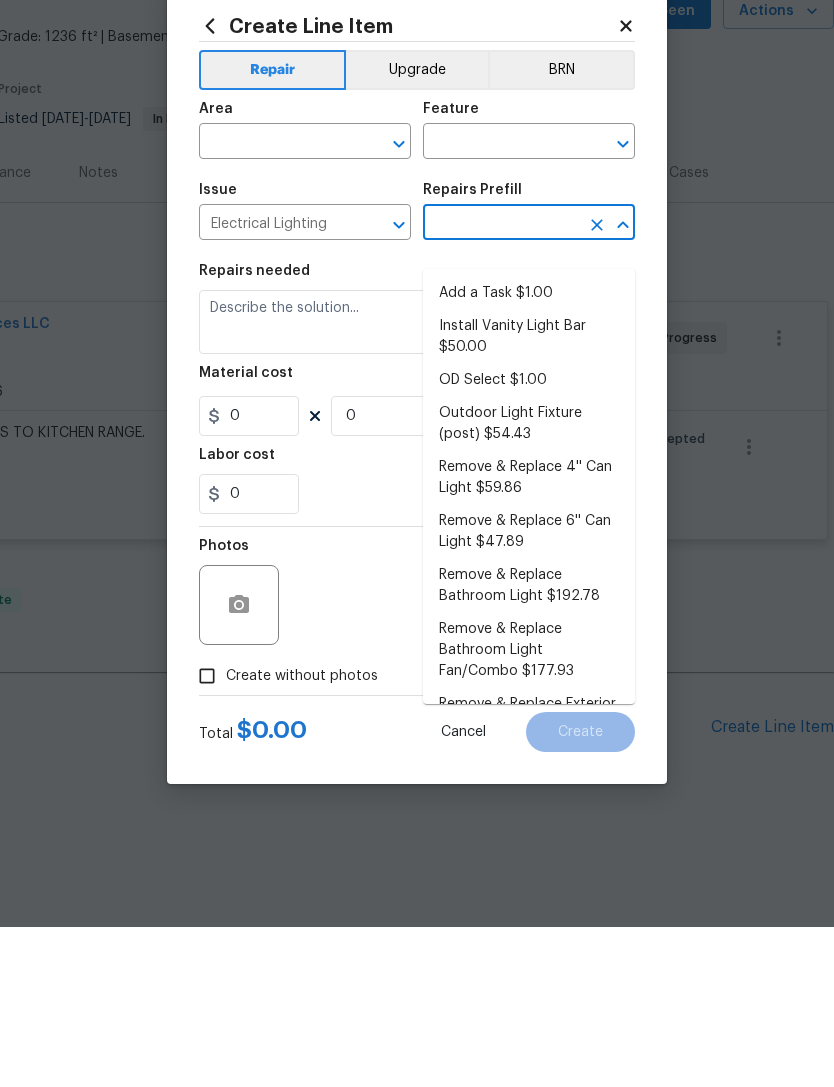 scroll, scrollTop: 0, scrollLeft: 0, axis: both 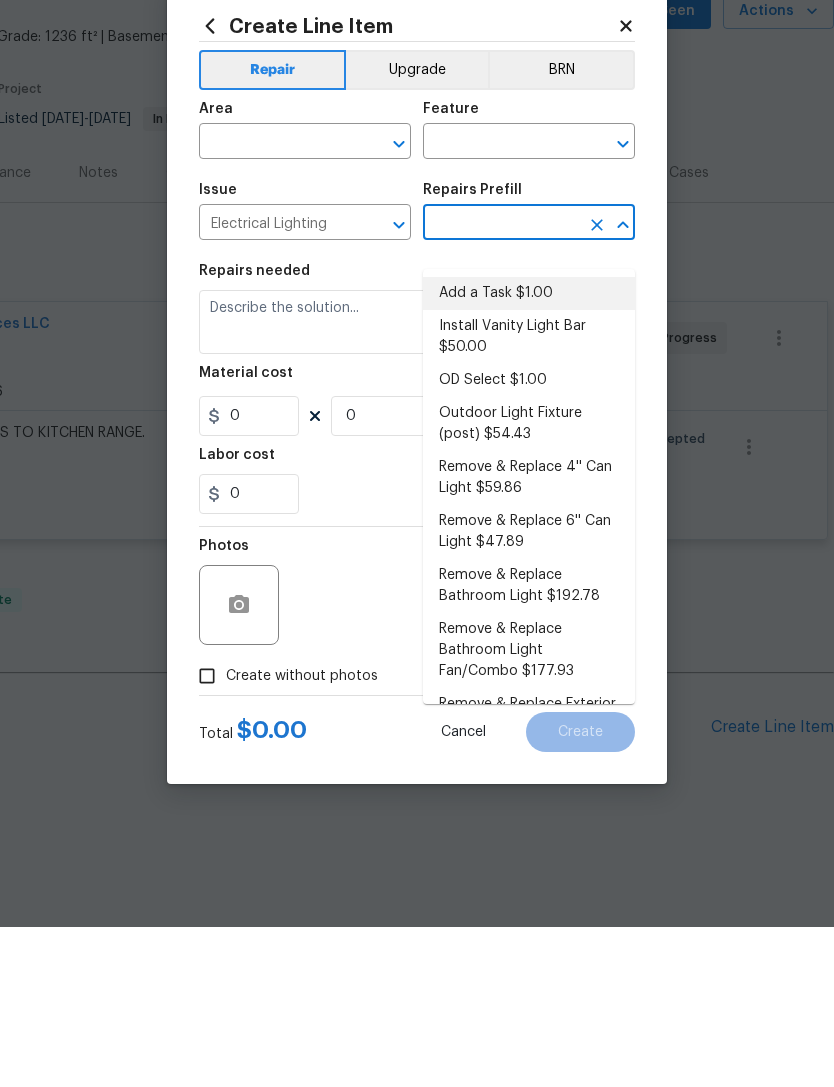 click on "Add a Task $1.00" at bounding box center (529, 453) 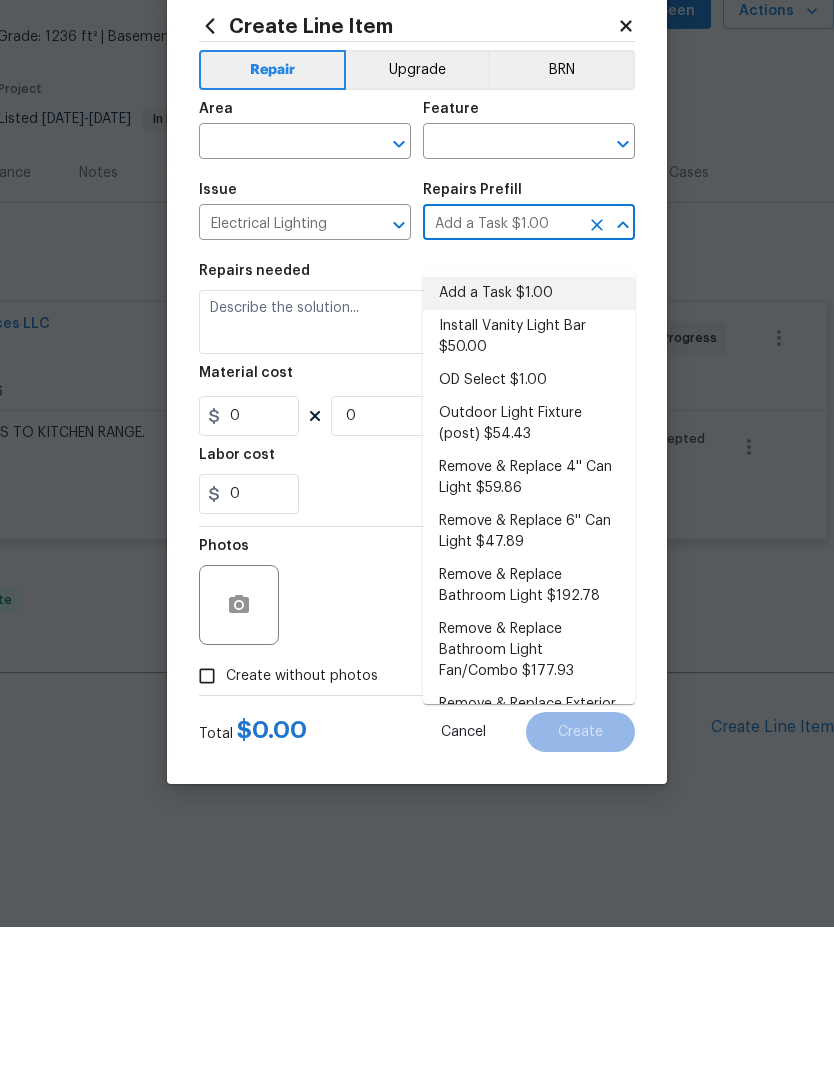 type on "HPM to detail" 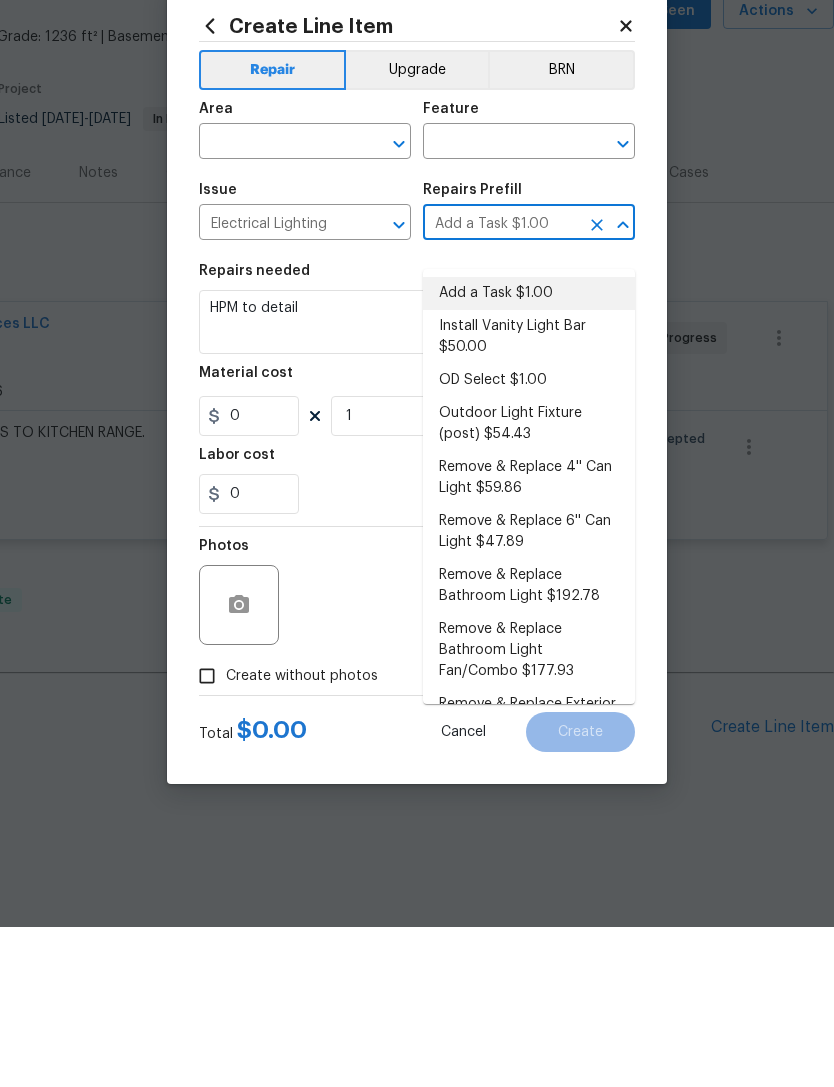 type on "1" 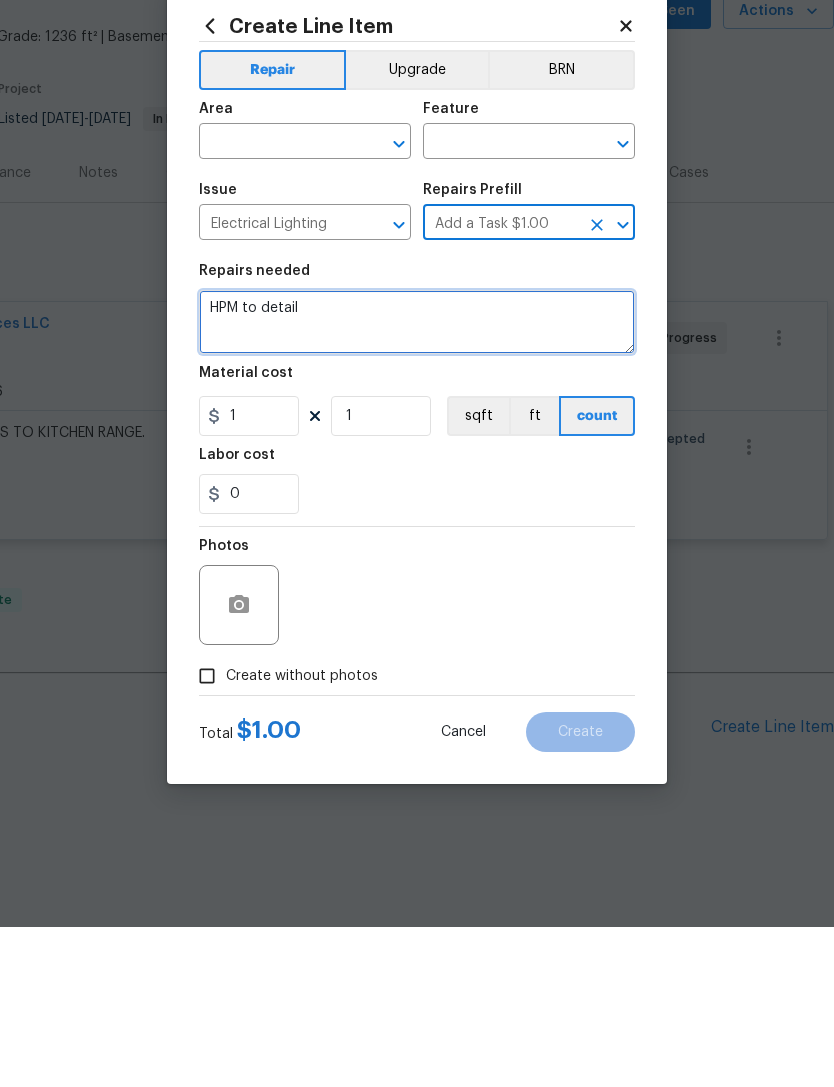 click on "HPM to detail" at bounding box center (417, 482) 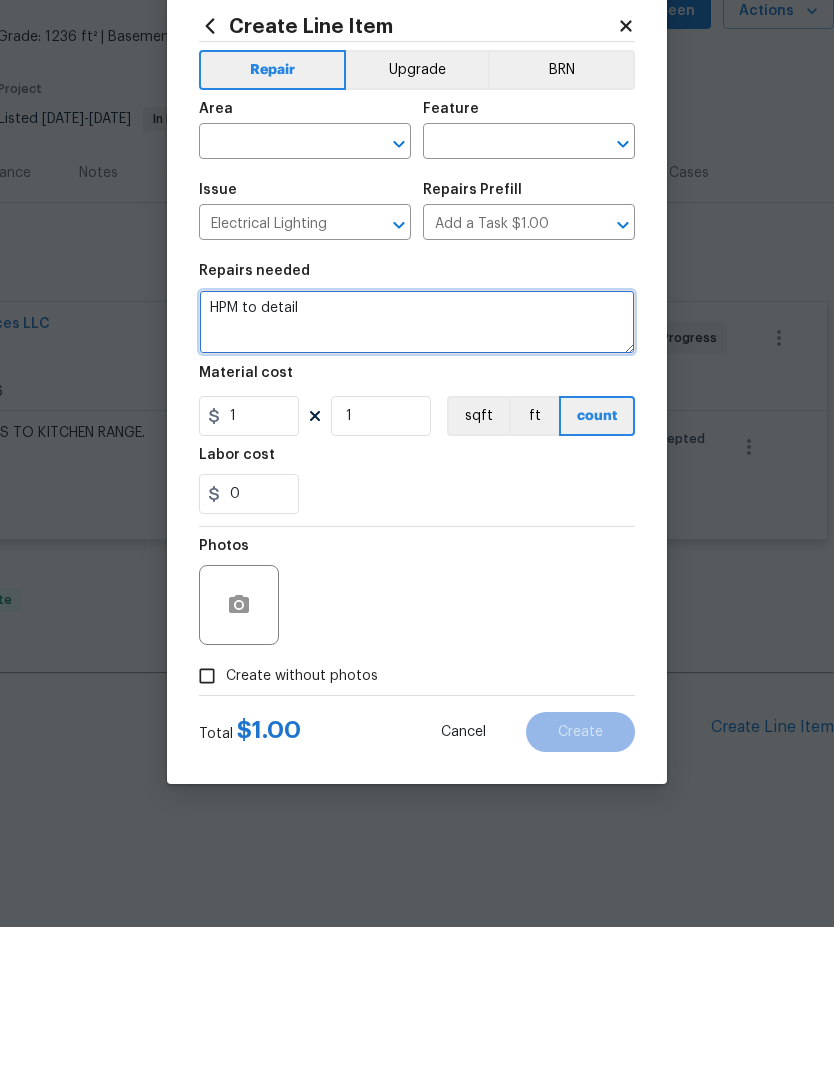 click on "HPM to detail" at bounding box center [417, 482] 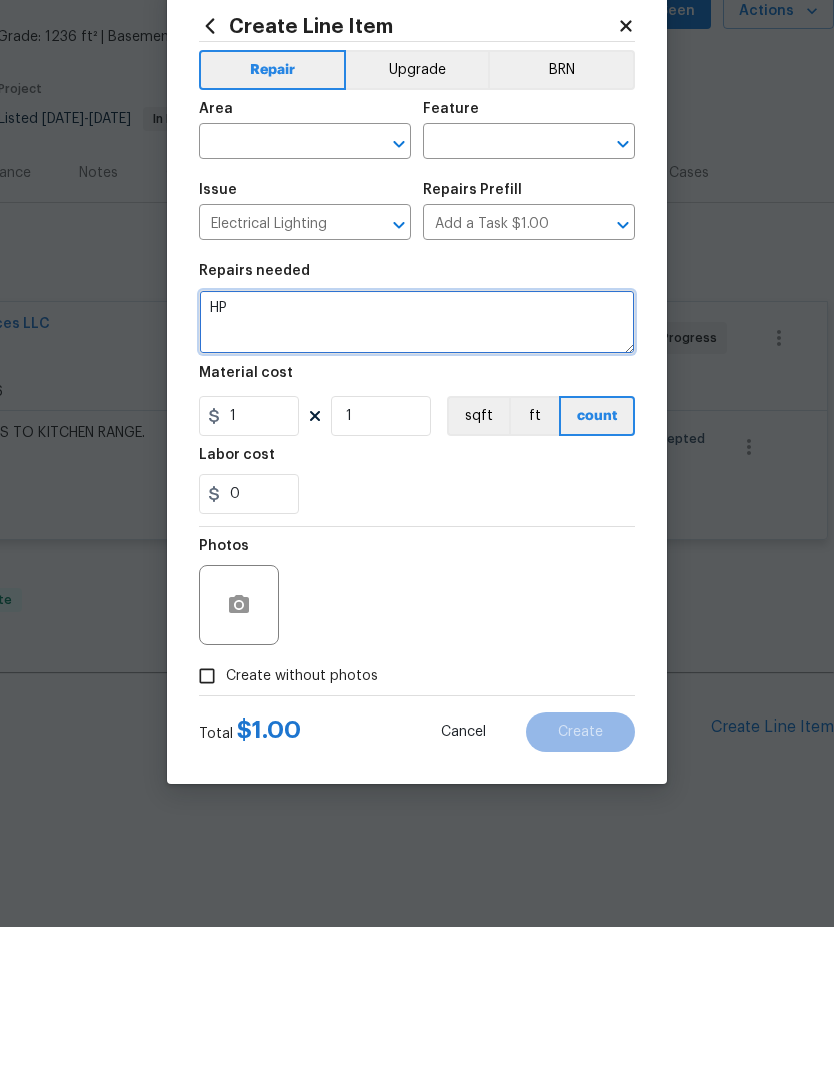type on "H" 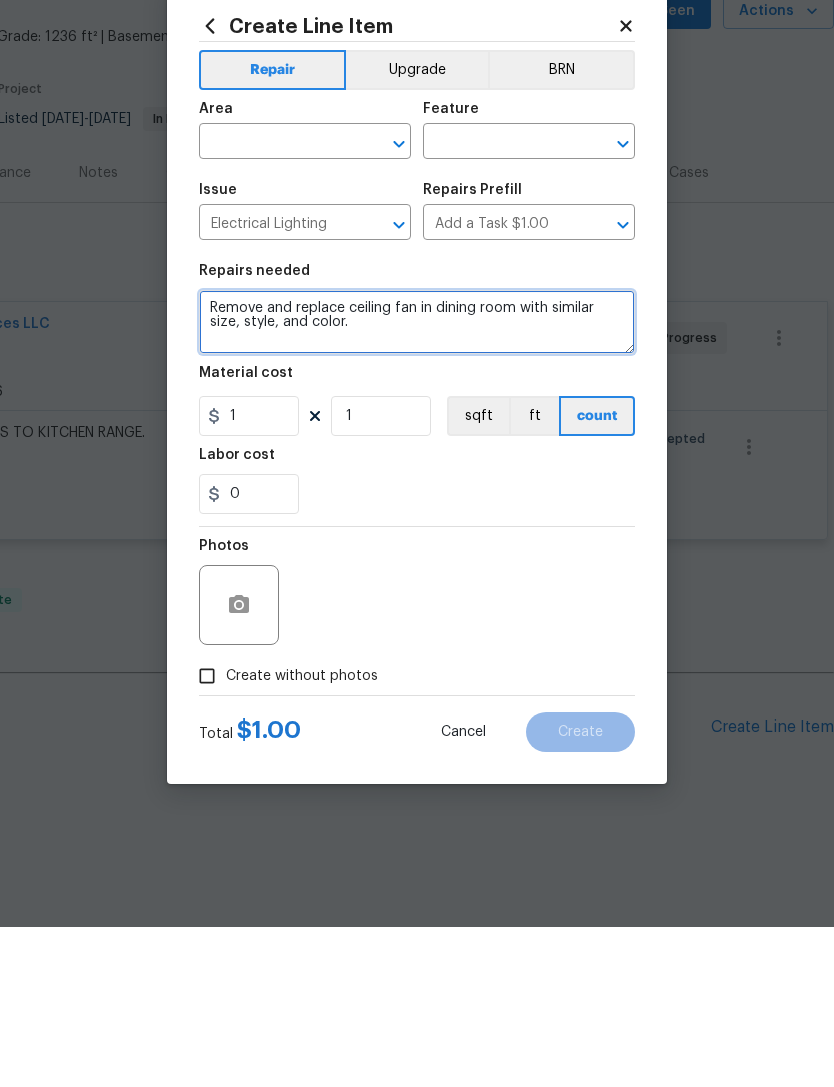 type on "Remove and replace ceiling fan in dining room with similar size, style, and color." 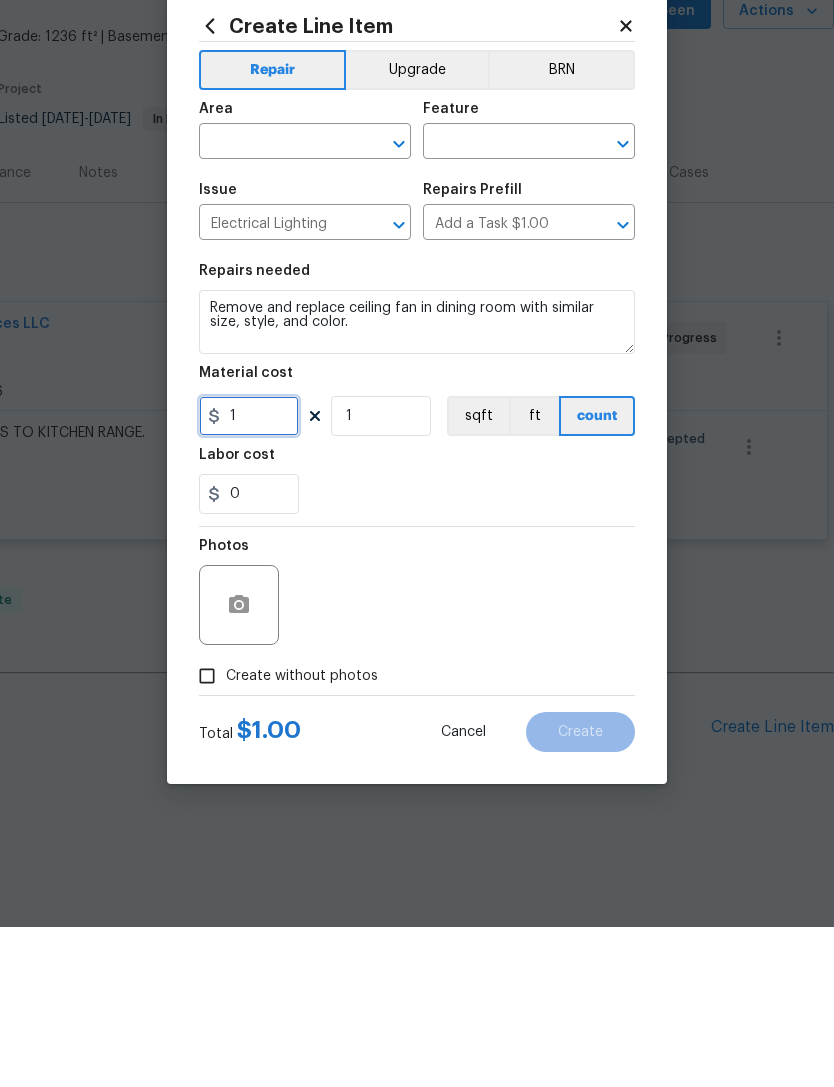 click on "1" at bounding box center (249, 576) 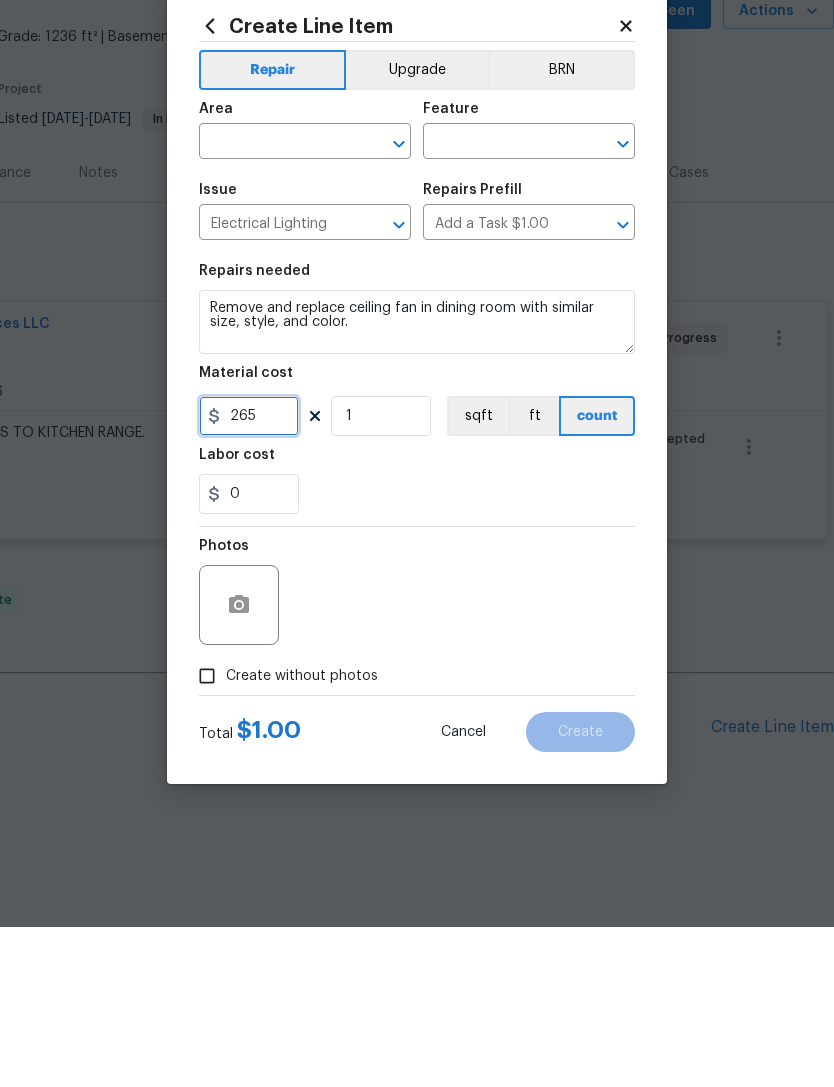 type on "265" 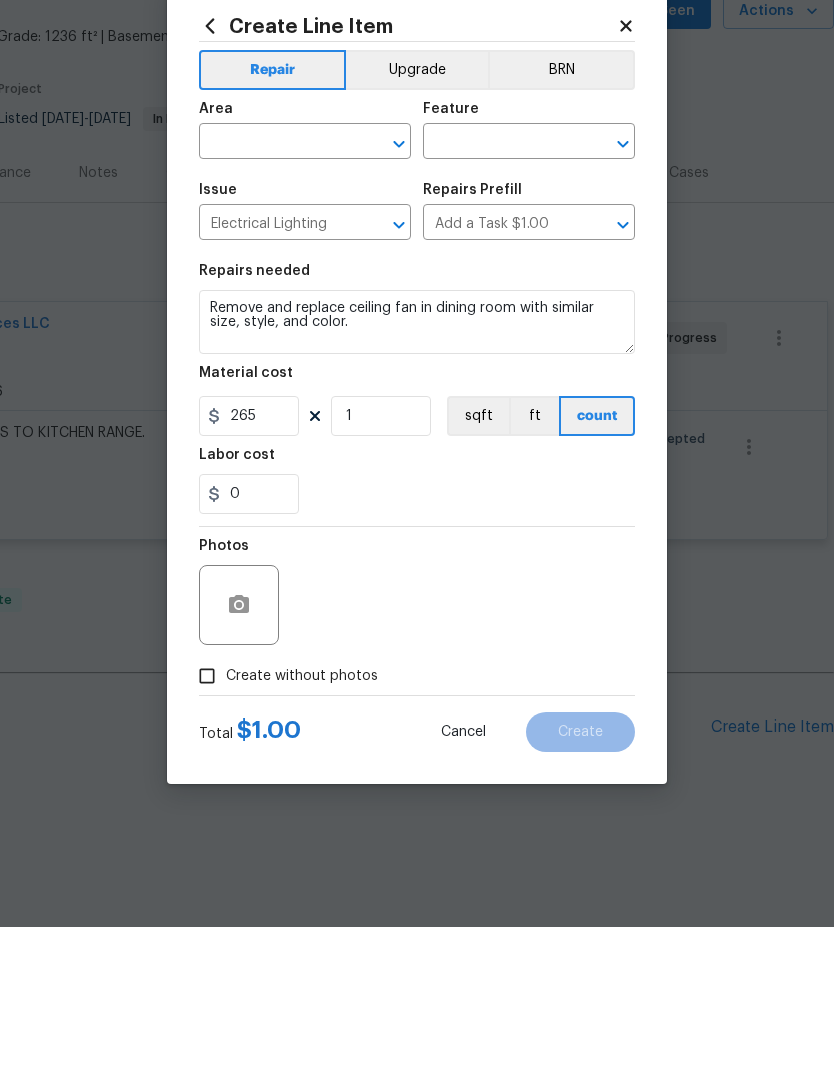 click on "Repairs needed Remove and replace ceiling fan in dining room with similar size, style, and color.  Material cost 265 1 sqft ft count Labor cost 0" at bounding box center (417, 549) 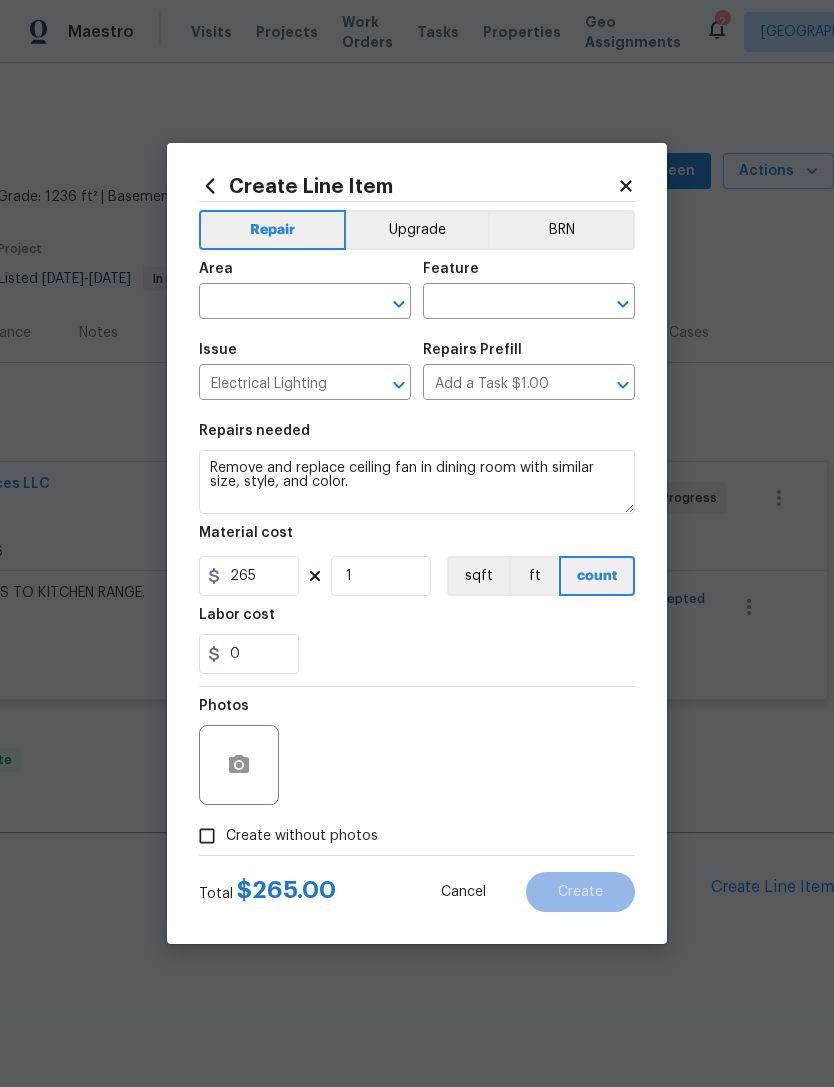 click on "Create without photos" at bounding box center (207, 836) 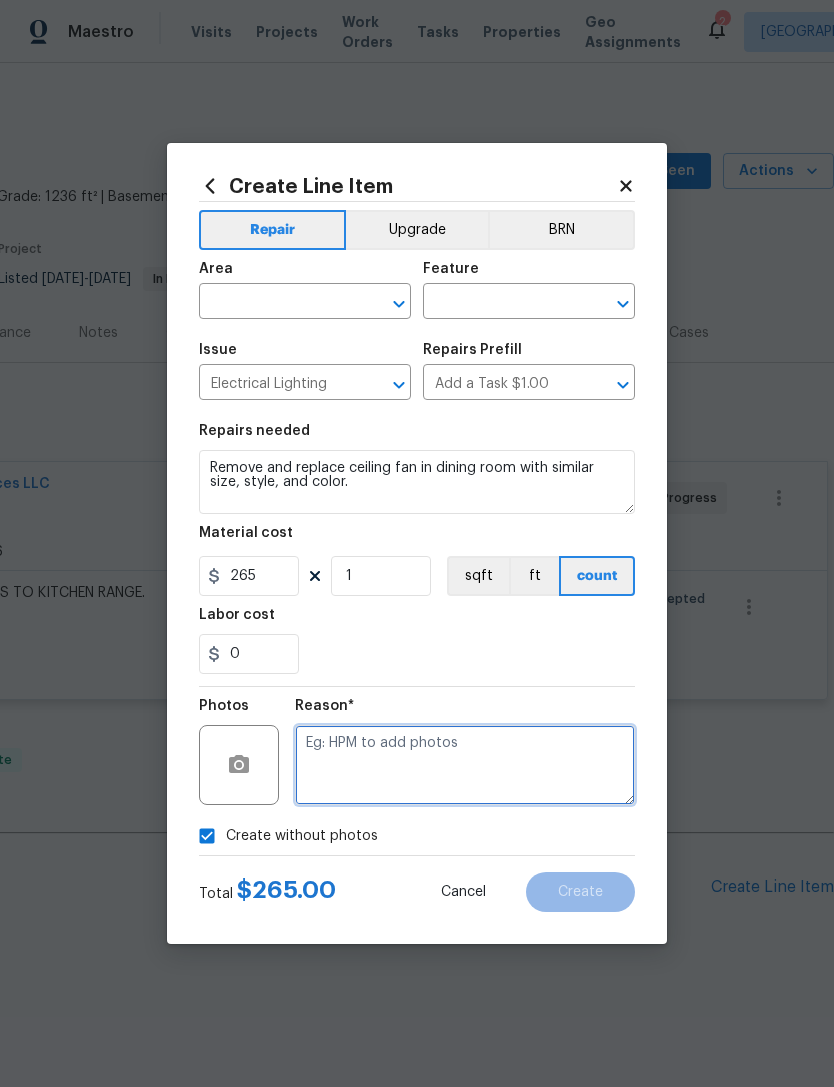 click at bounding box center (465, 765) 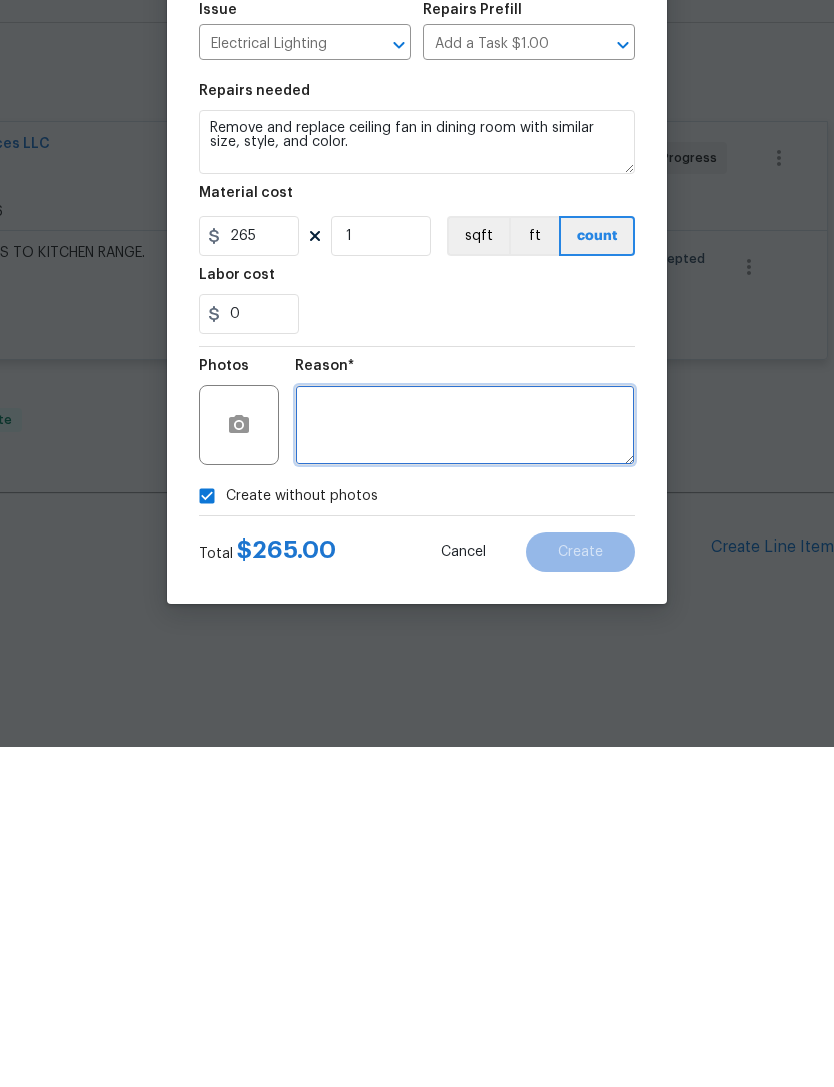 type 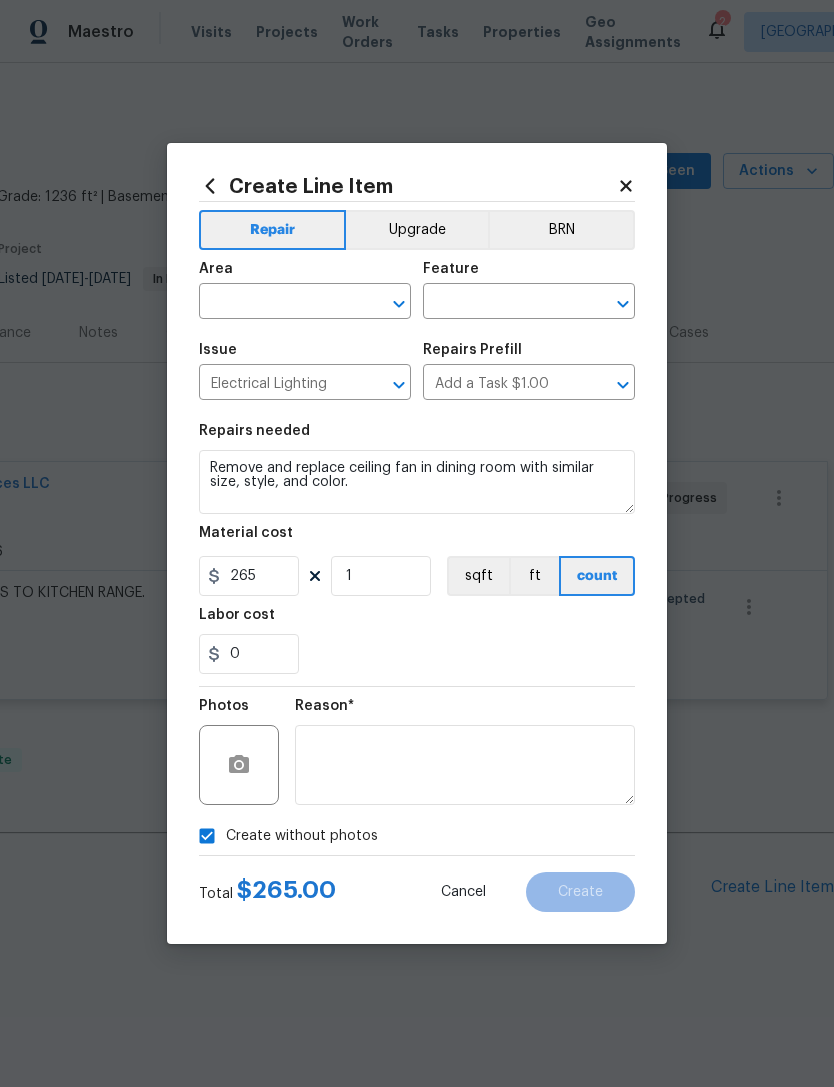 click at bounding box center [501, 303] 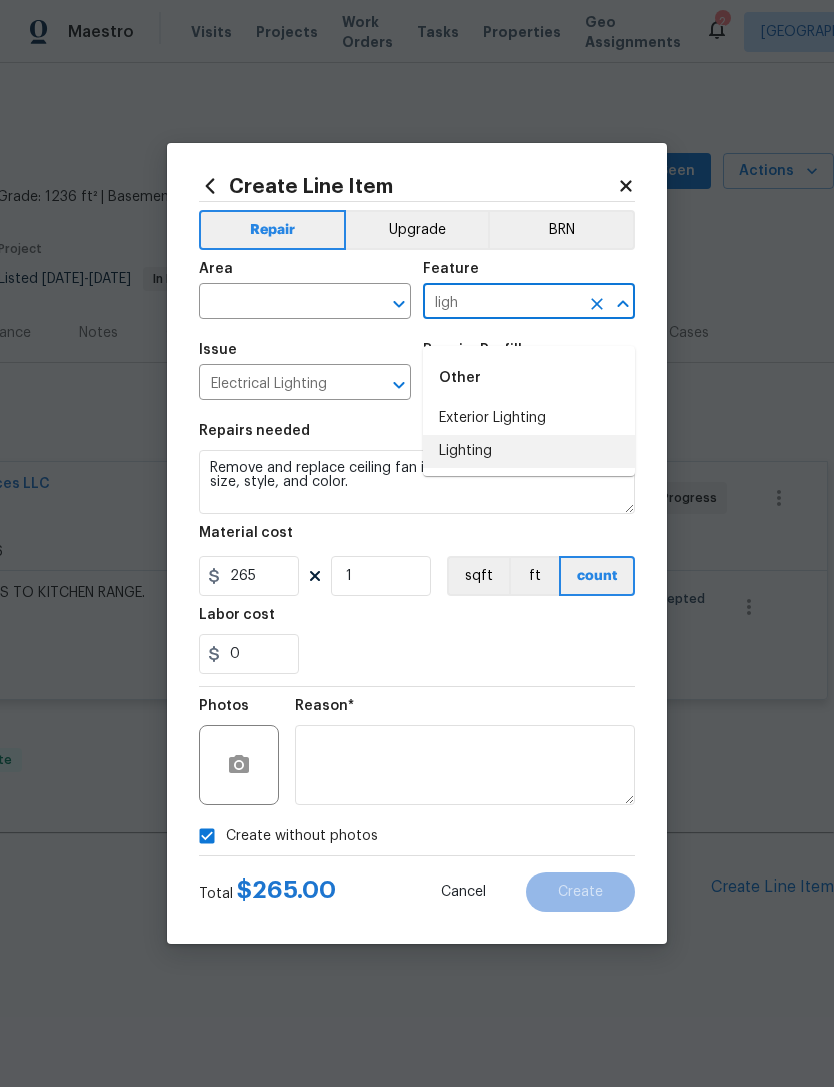 click on "Lighting" at bounding box center [529, 451] 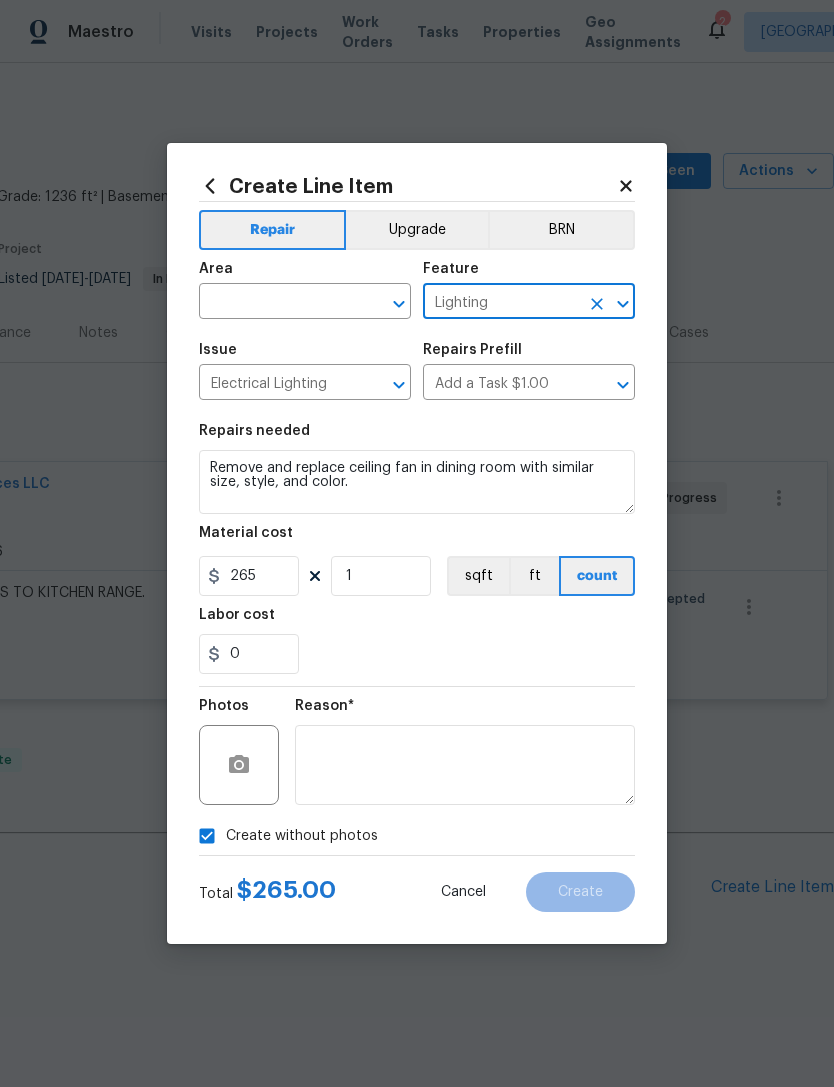 click at bounding box center [277, 303] 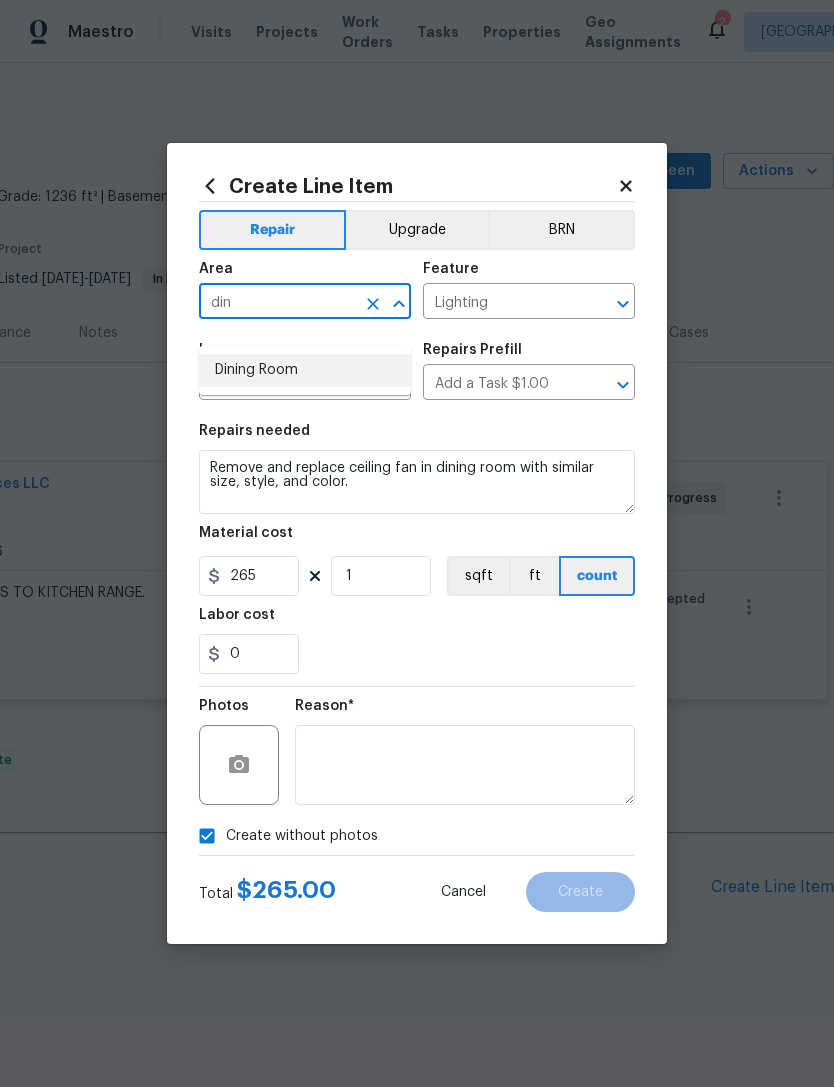 click on "Dining Room" at bounding box center [305, 370] 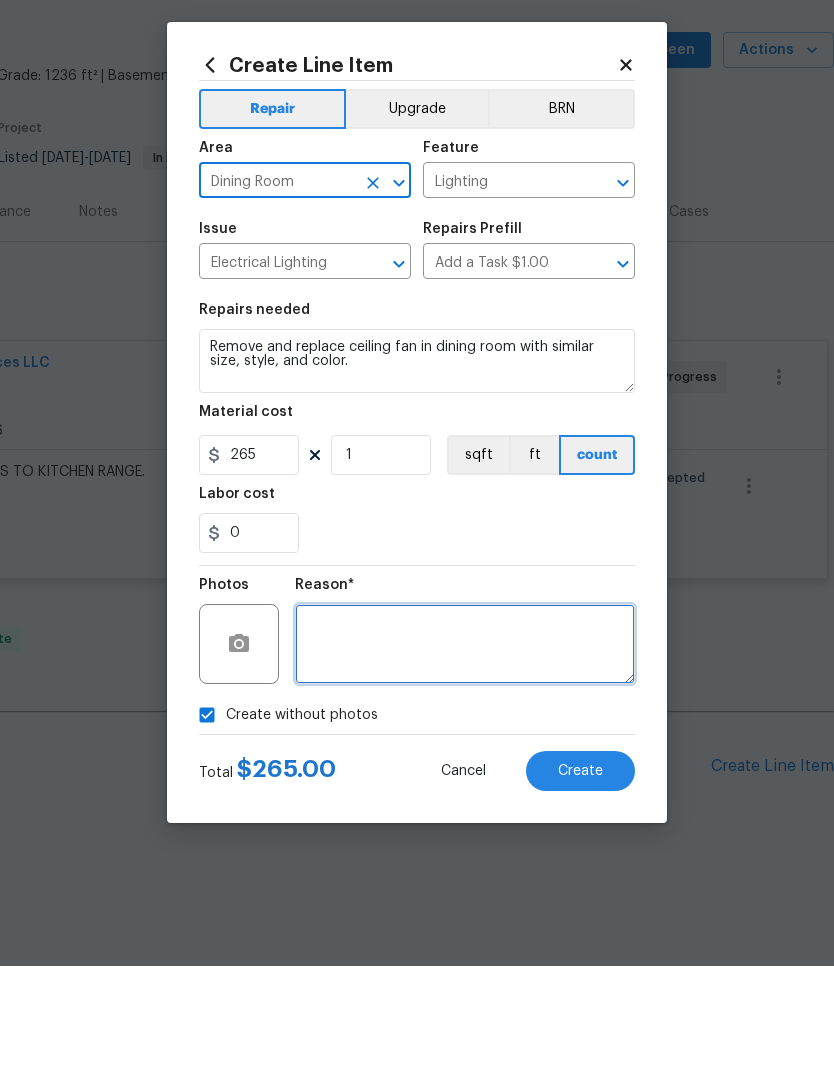 click at bounding box center [465, 765] 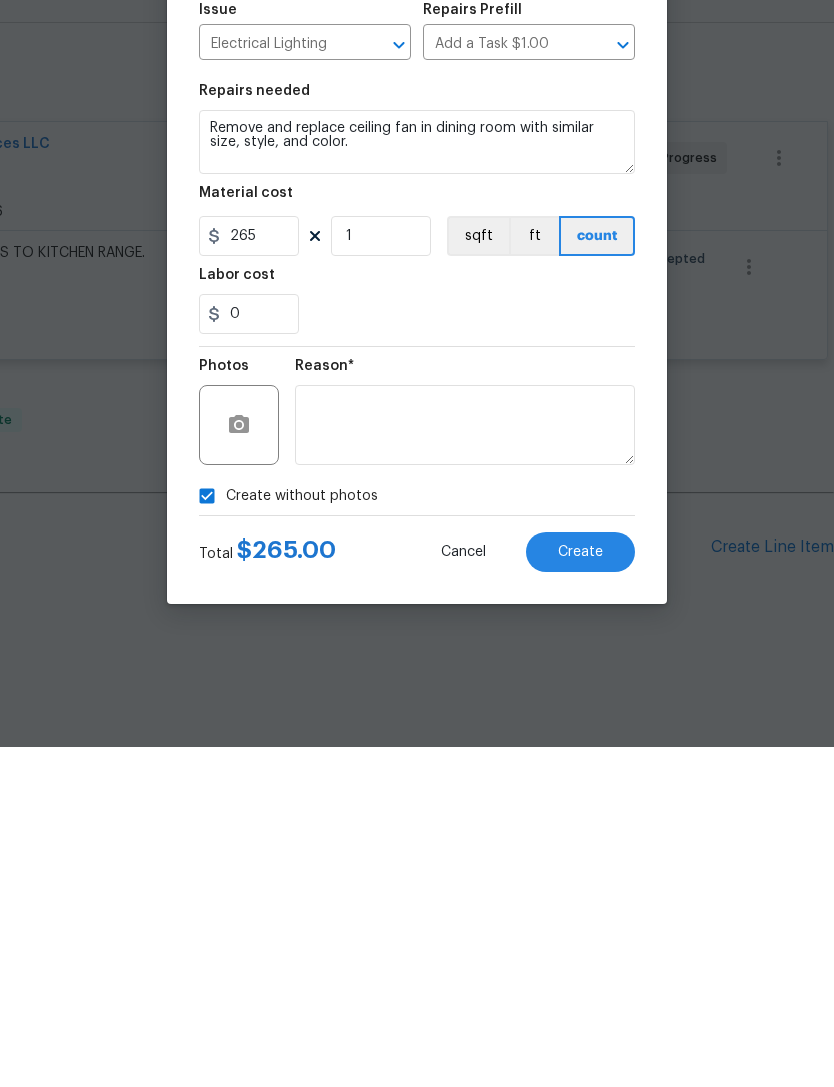 click on "Create" at bounding box center (580, 892) 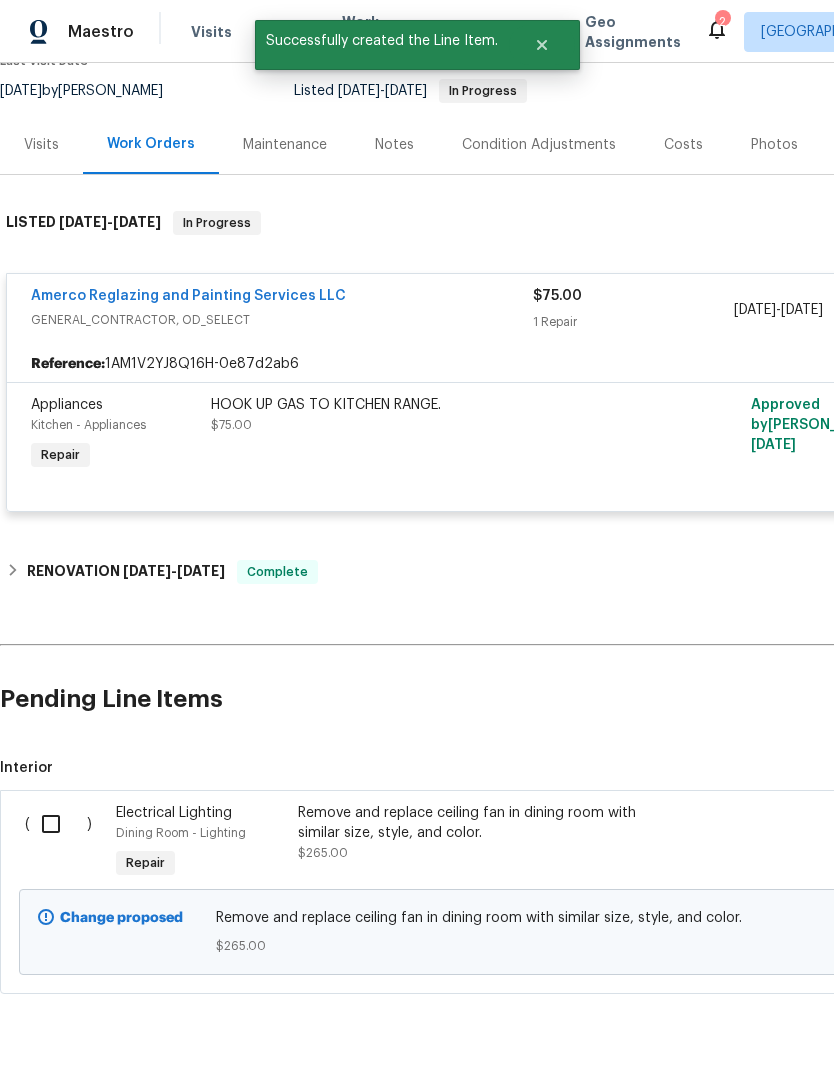 scroll, scrollTop: 188, scrollLeft: 0, axis: vertical 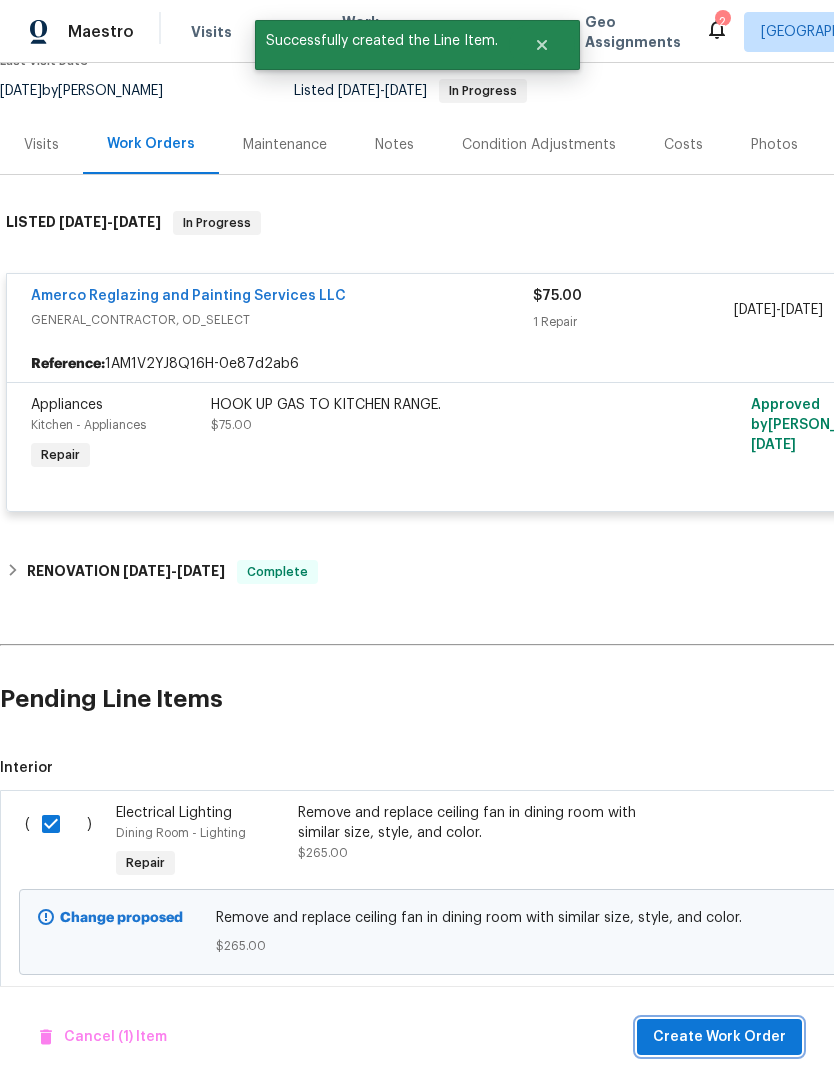 click on "Create Work Order" at bounding box center [719, 1037] 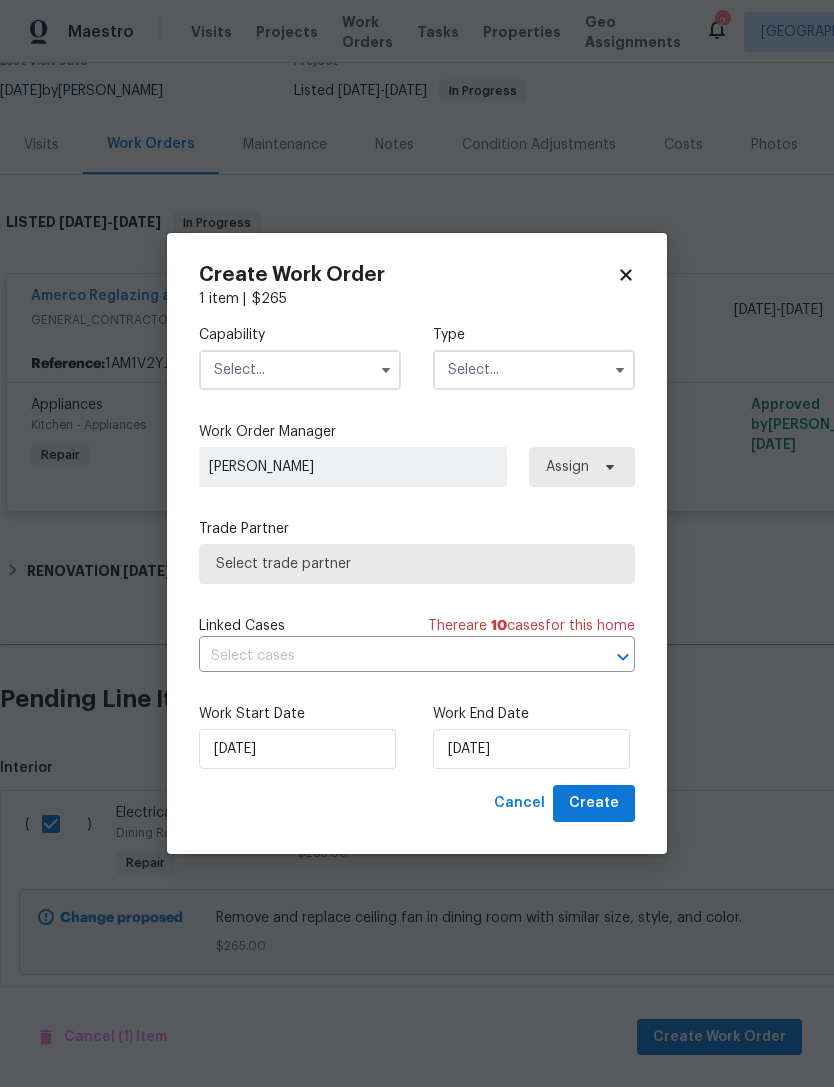 click at bounding box center [386, 370] 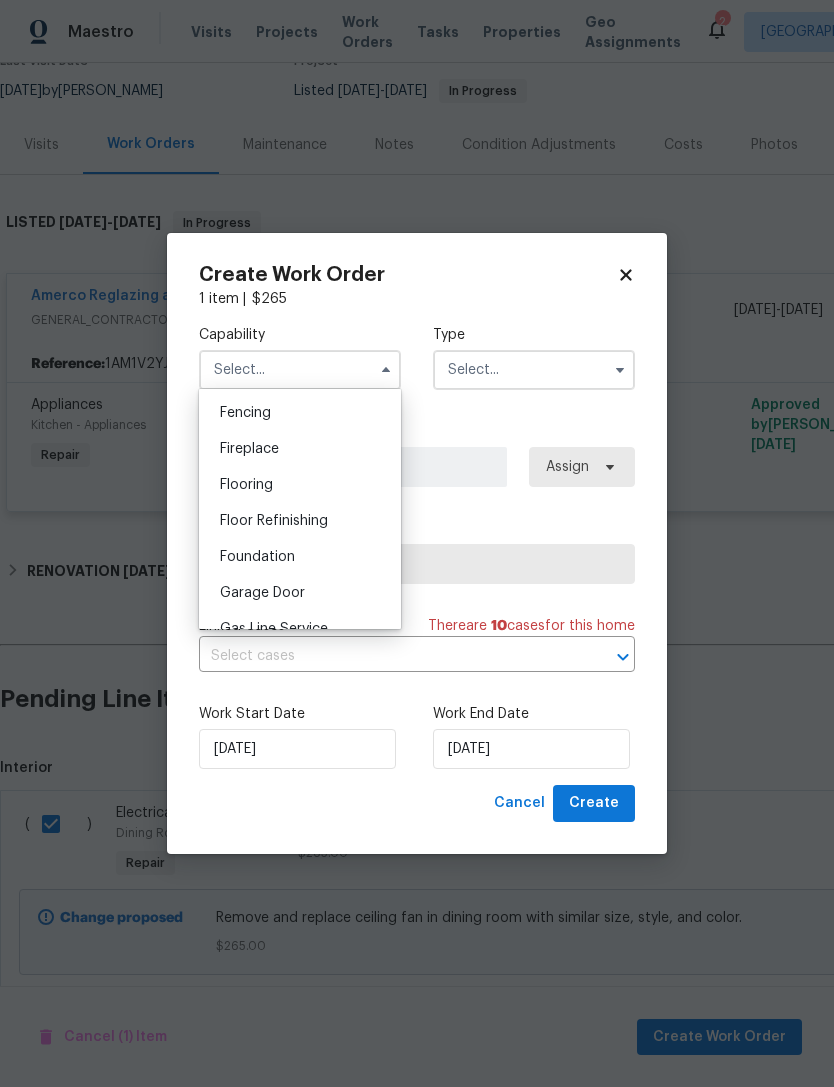 scroll, scrollTop: 771, scrollLeft: 0, axis: vertical 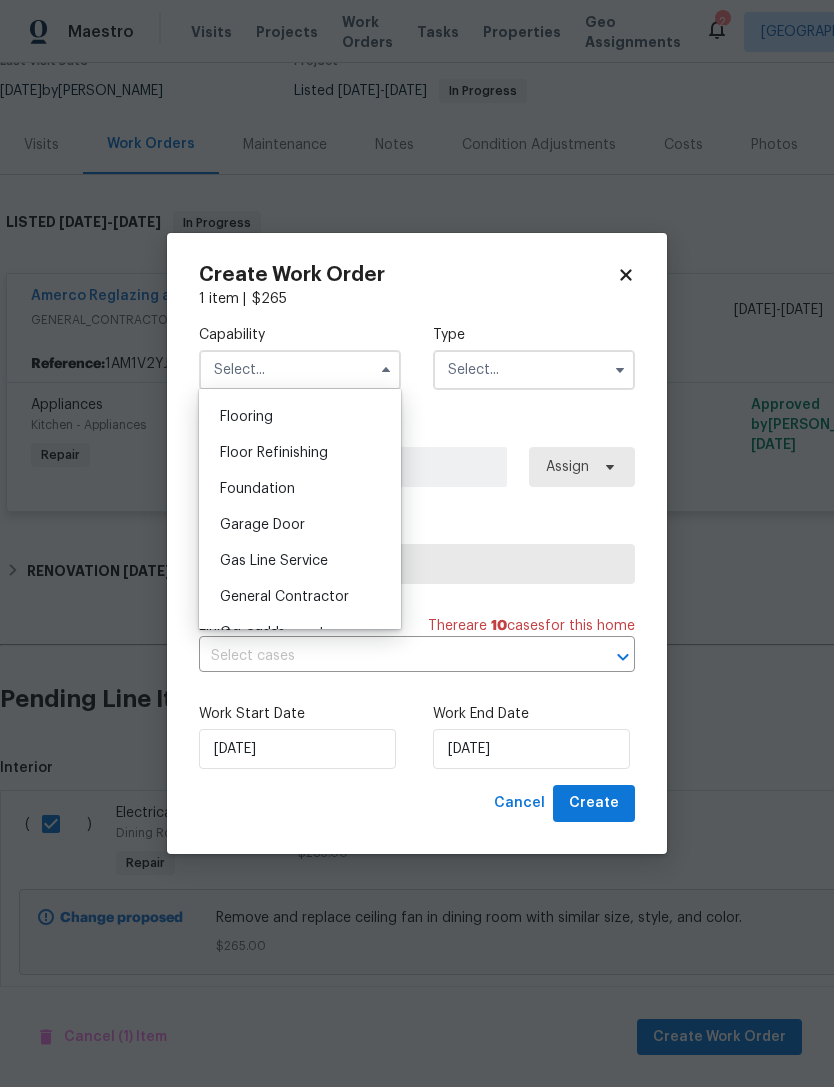 click on "General Contractor" at bounding box center [284, 597] 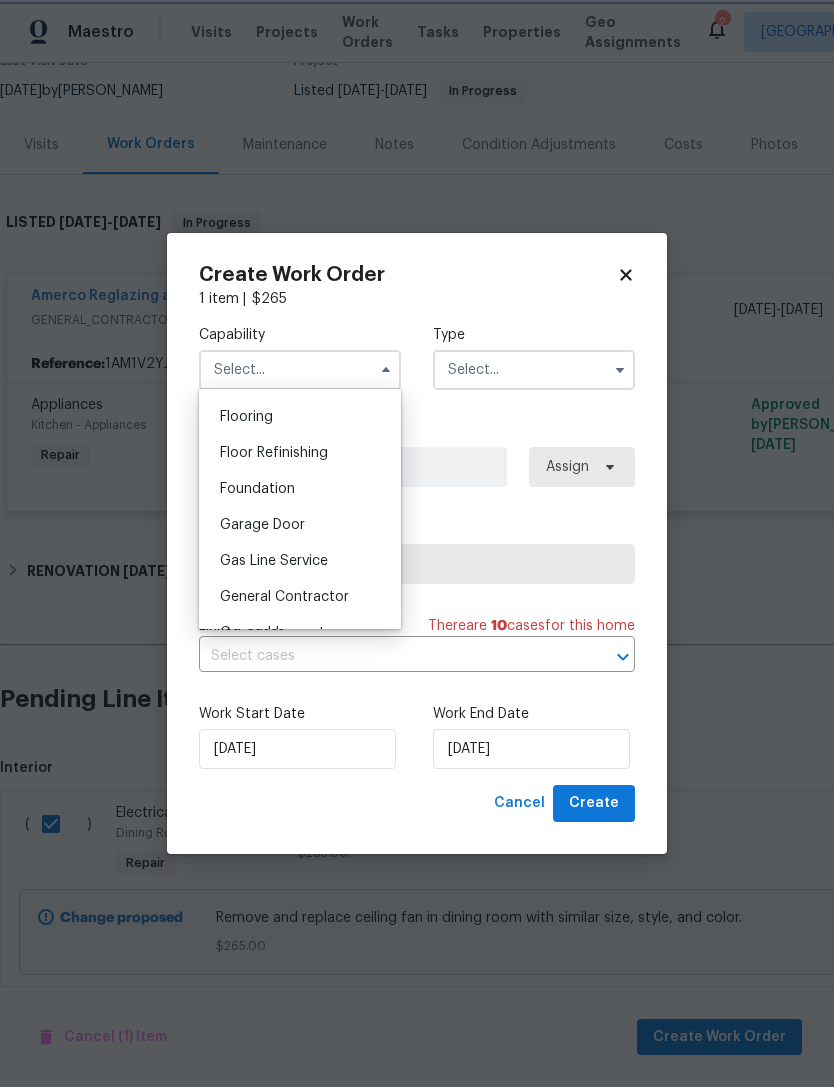 type on "General Contractor" 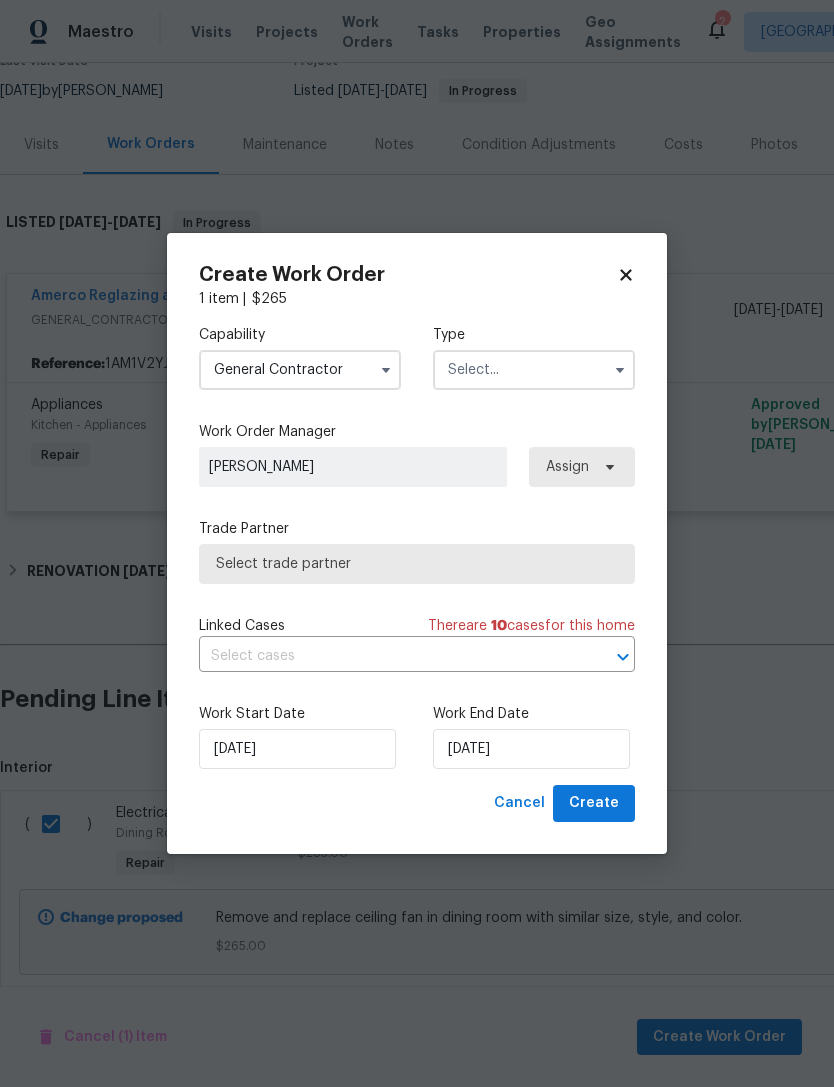 click at bounding box center [620, 370] 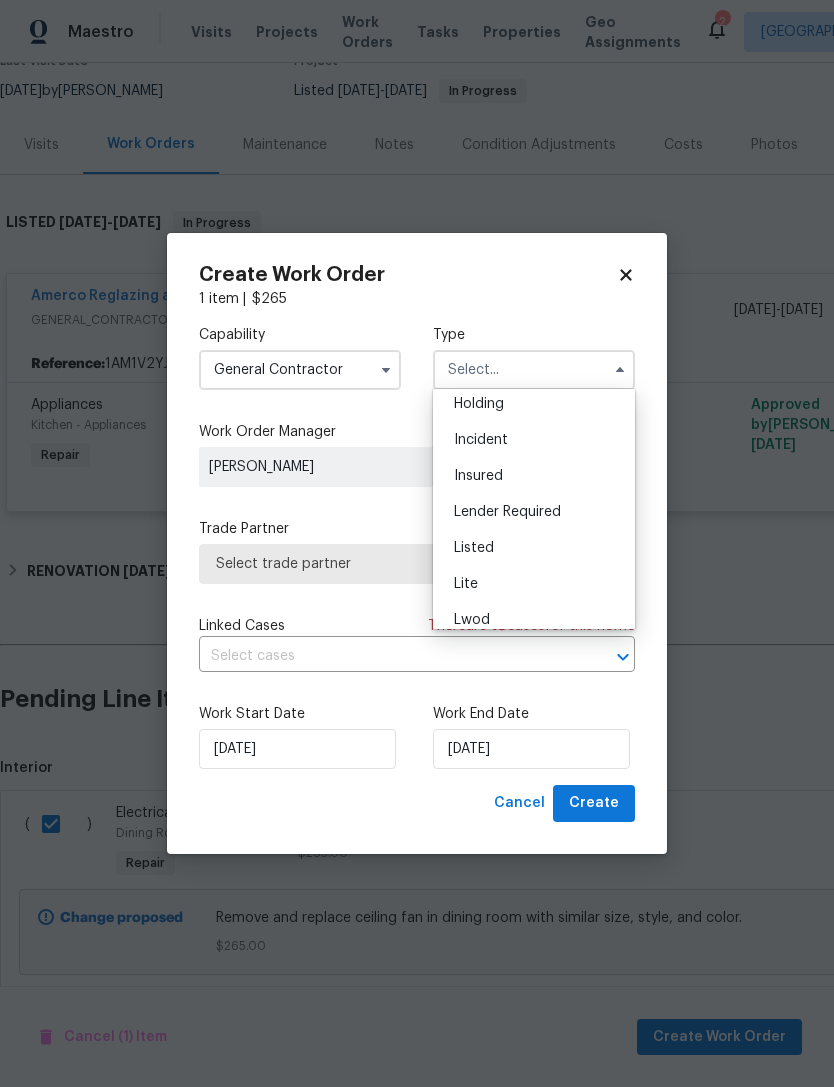 scroll, scrollTop: 89, scrollLeft: 0, axis: vertical 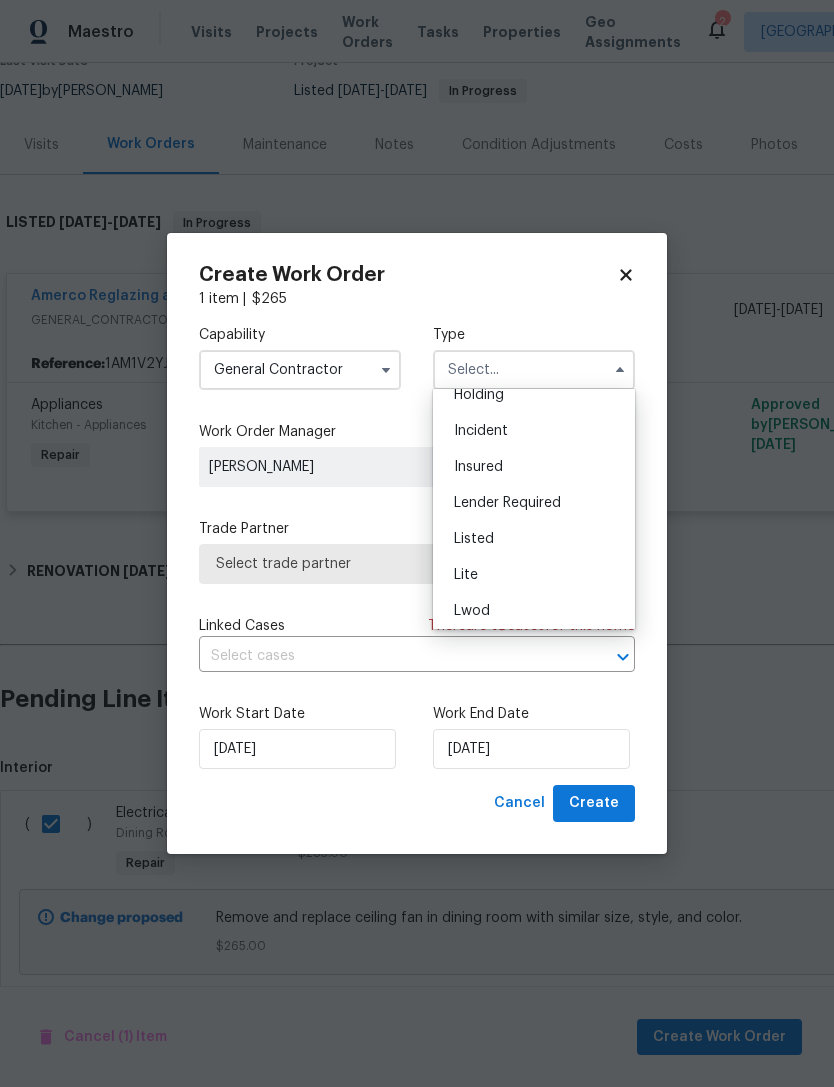 click on "Listed" at bounding box center (534, 539) 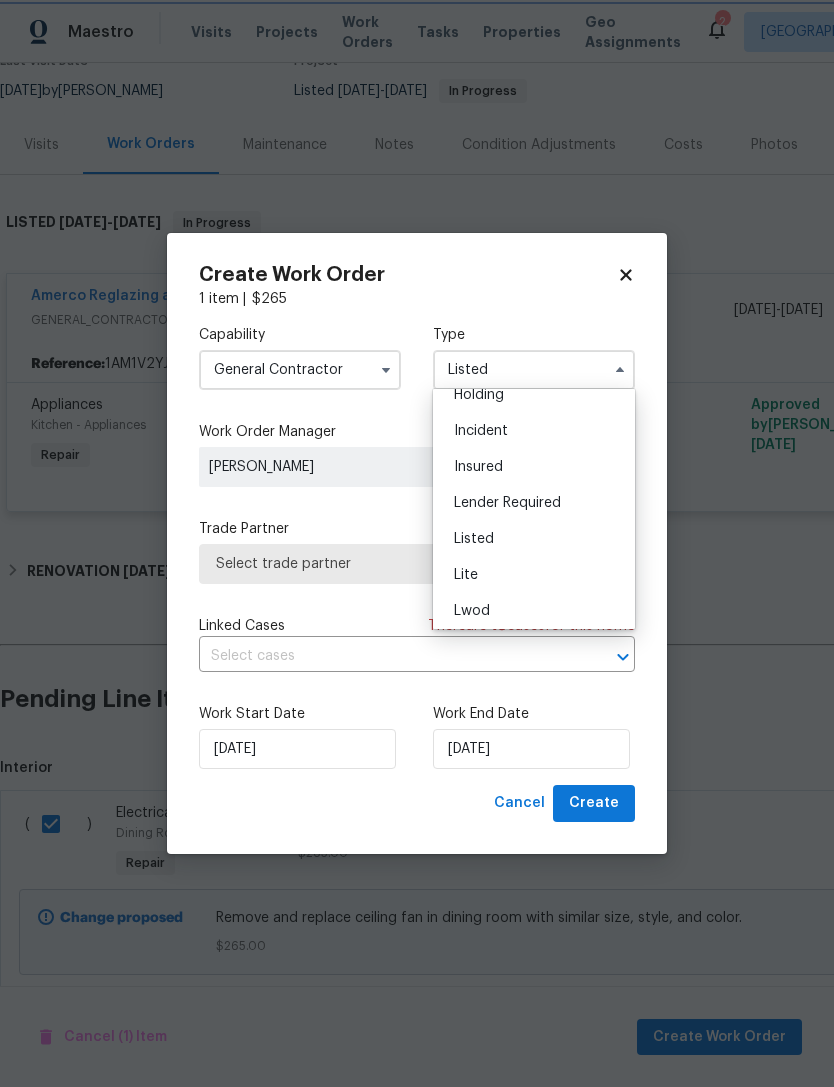 scroll, scrollTop: 0, scrollLeft: 0, axis: both 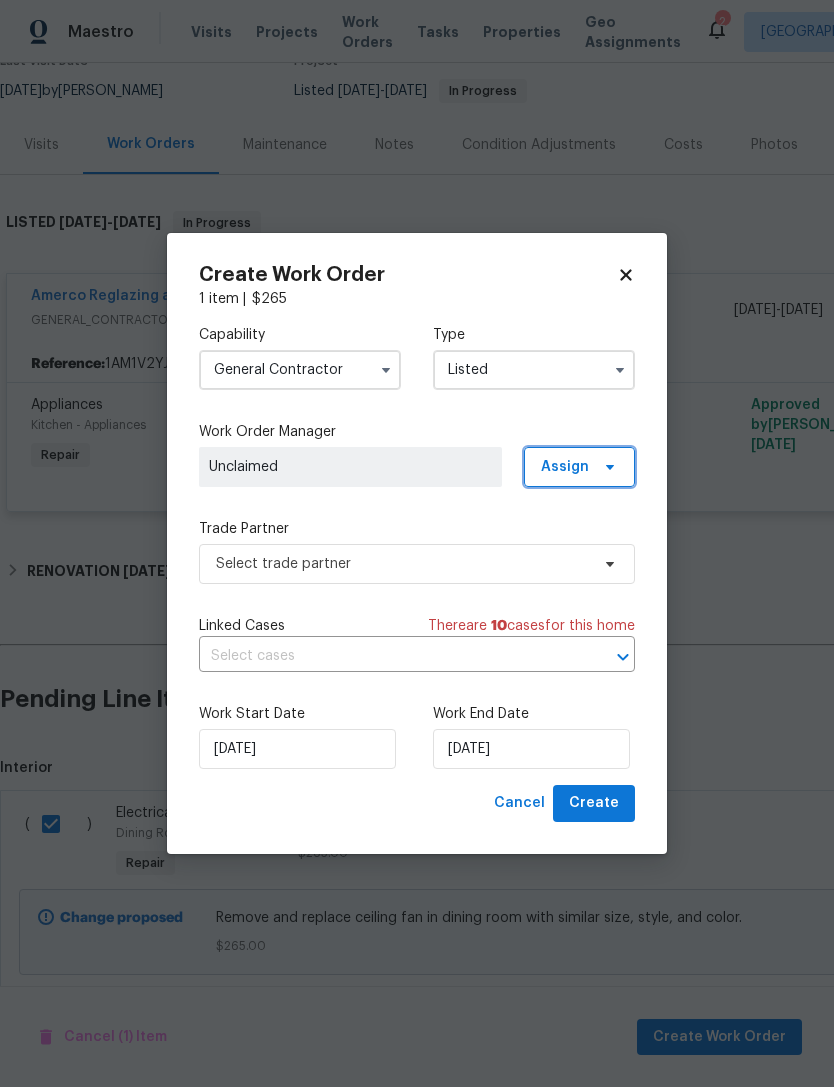 click 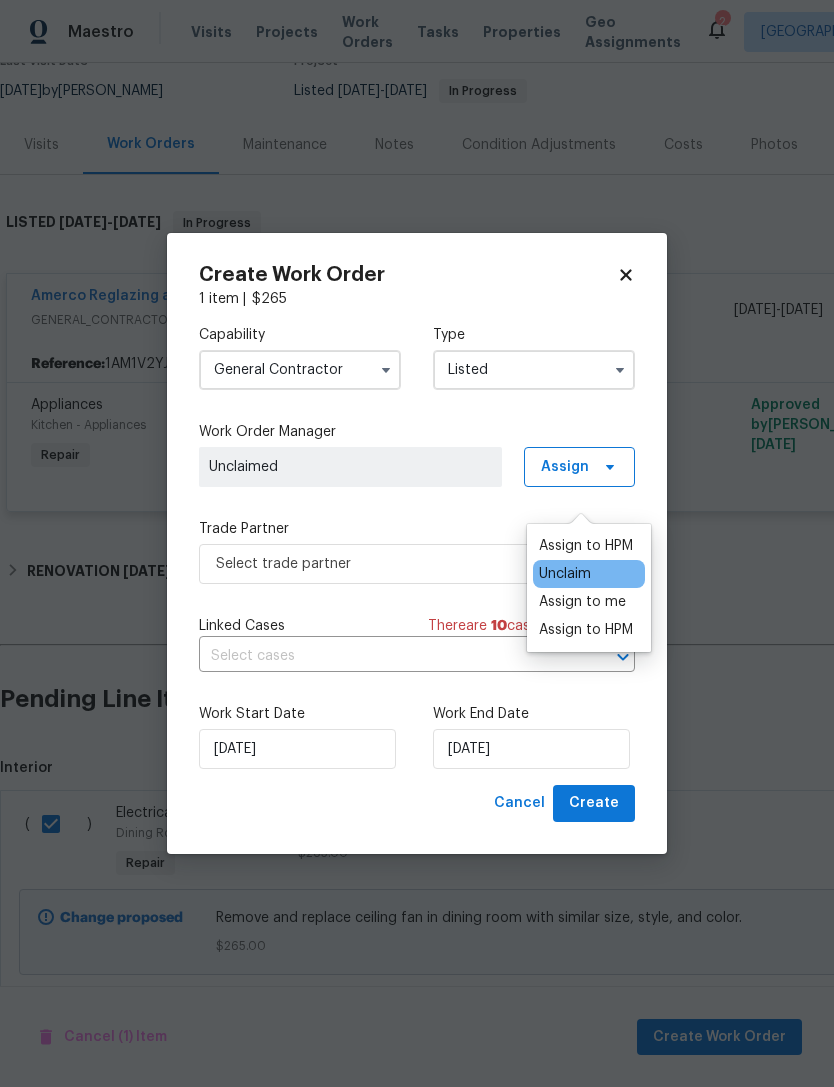 click on "Assign to HPM" at bounding box center [586, 630] 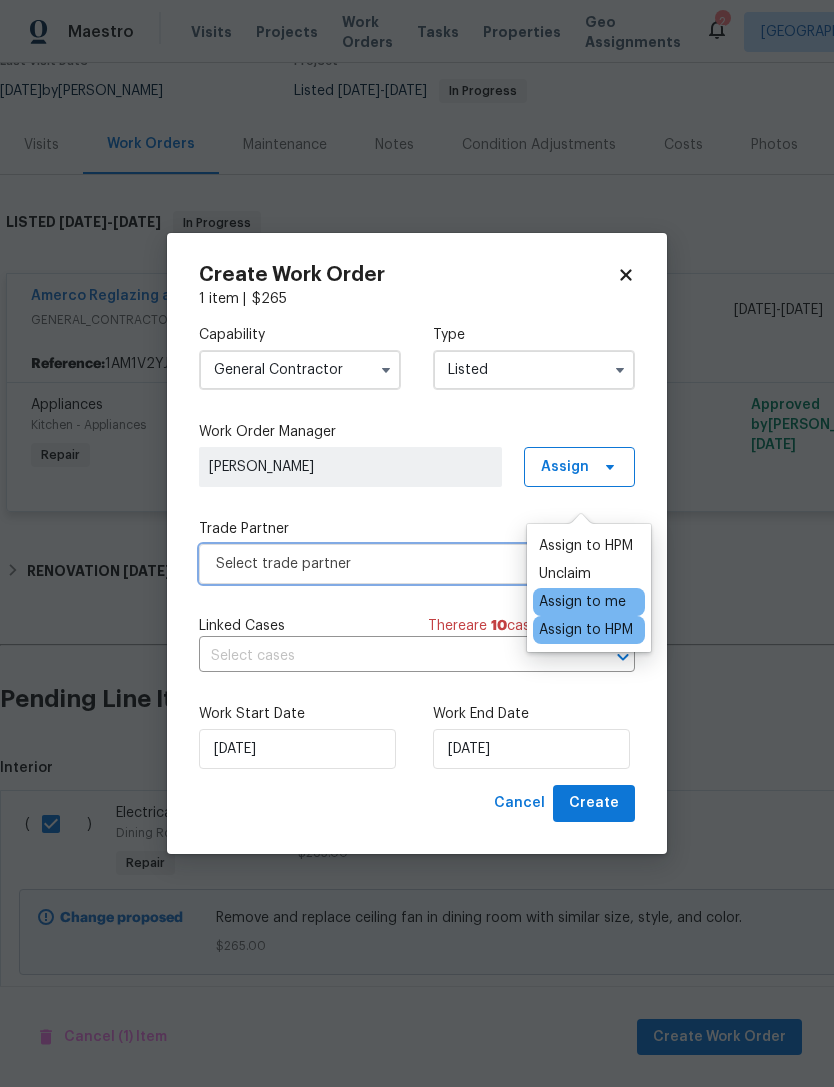 click on "Select trade partner" at bounding box center (402, 564) 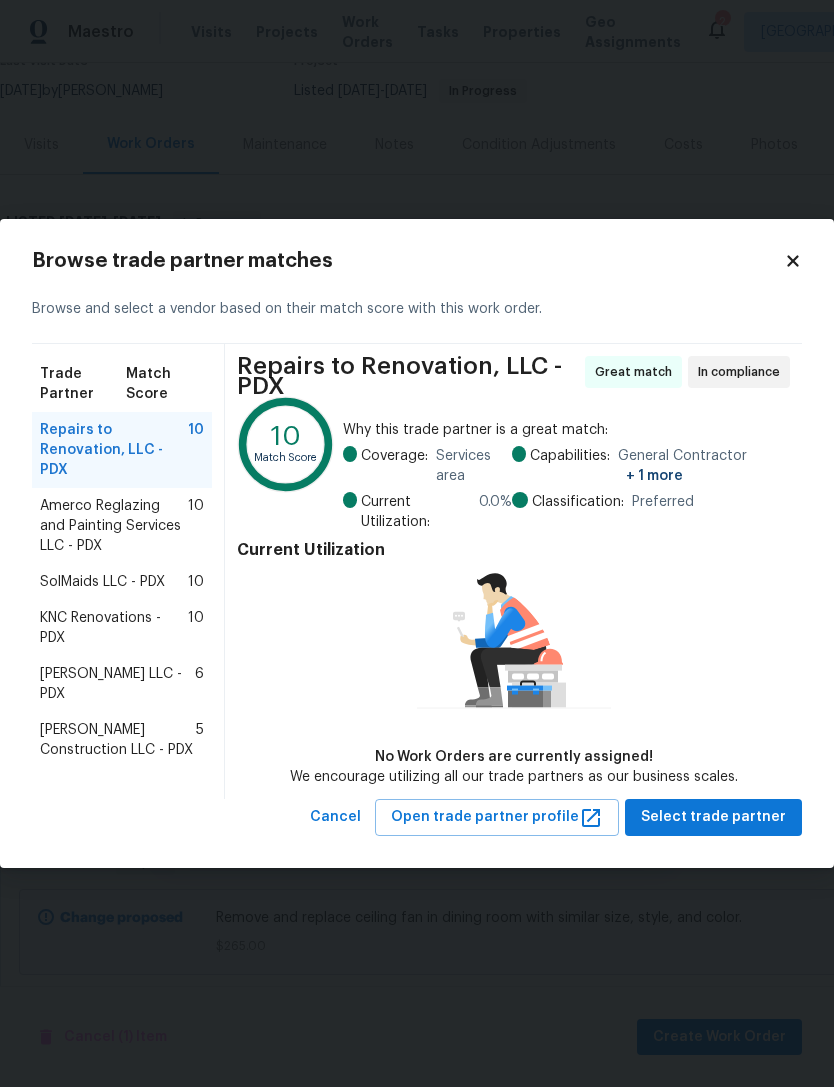 click on "KNC Renovations - PDX" at bounding box center [114, 628] 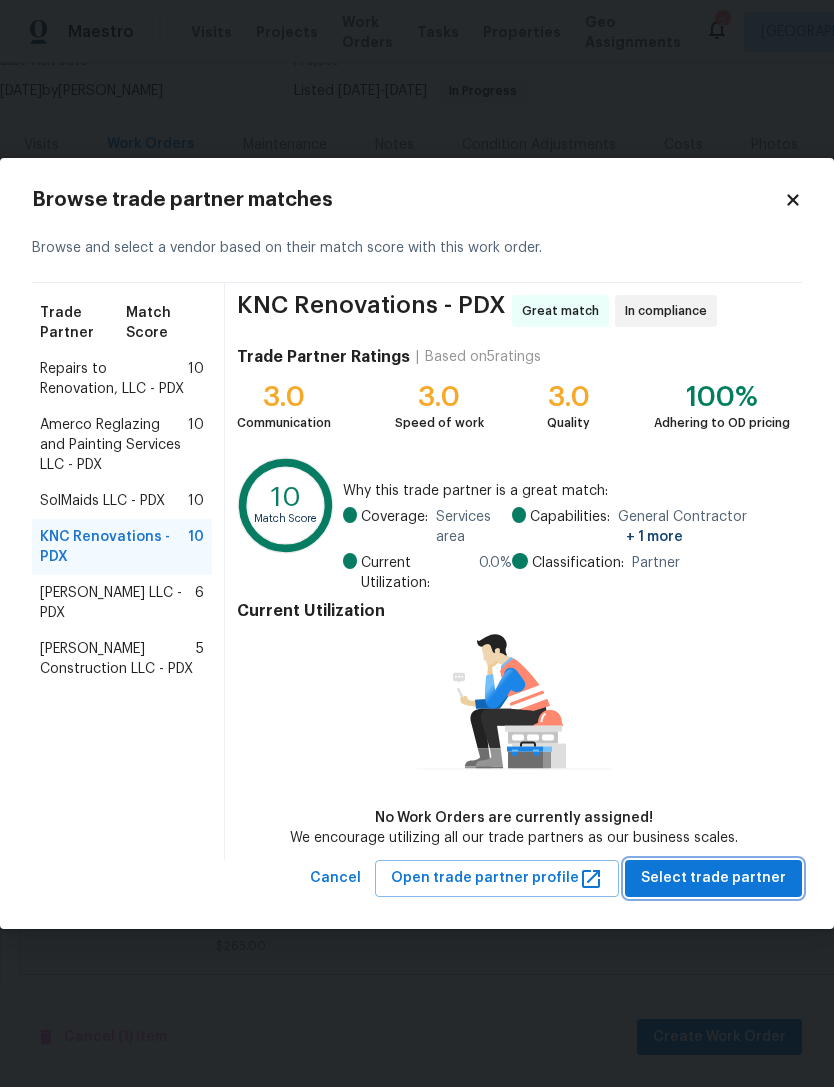 click on "Select trade partner" at bounding box center (713, 878) 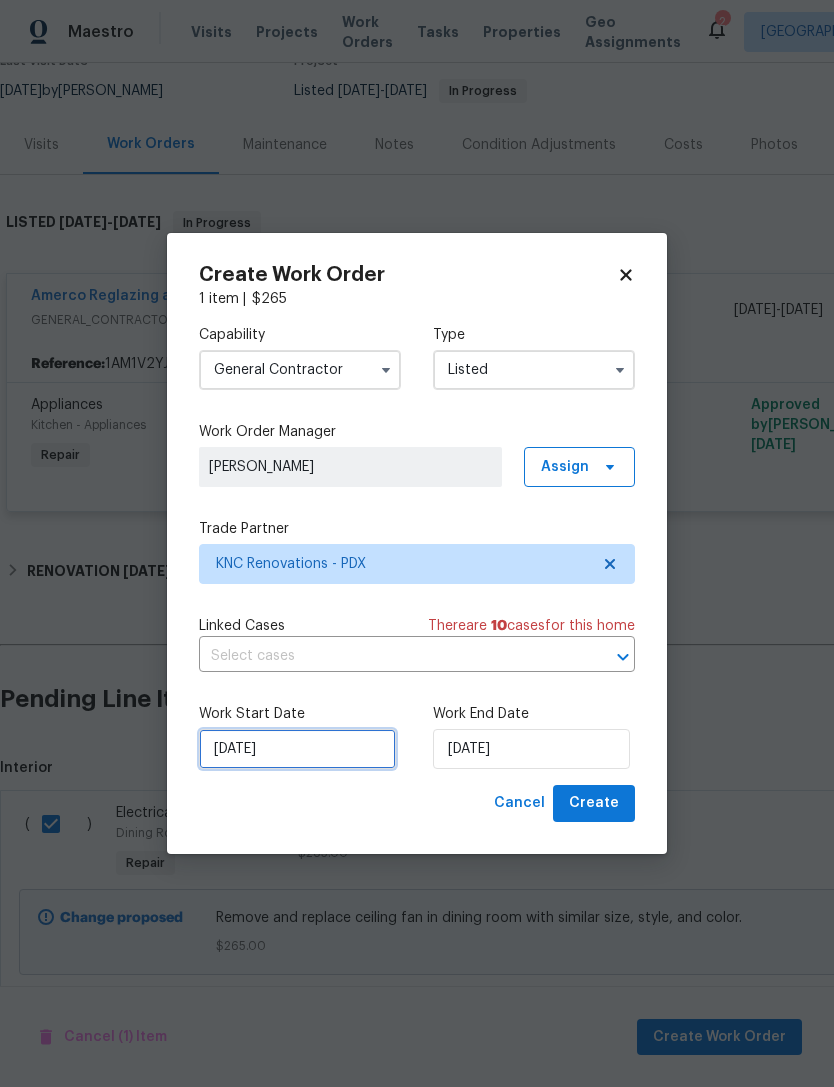 click on "7/20/2025" at bounding box center (297, 749) 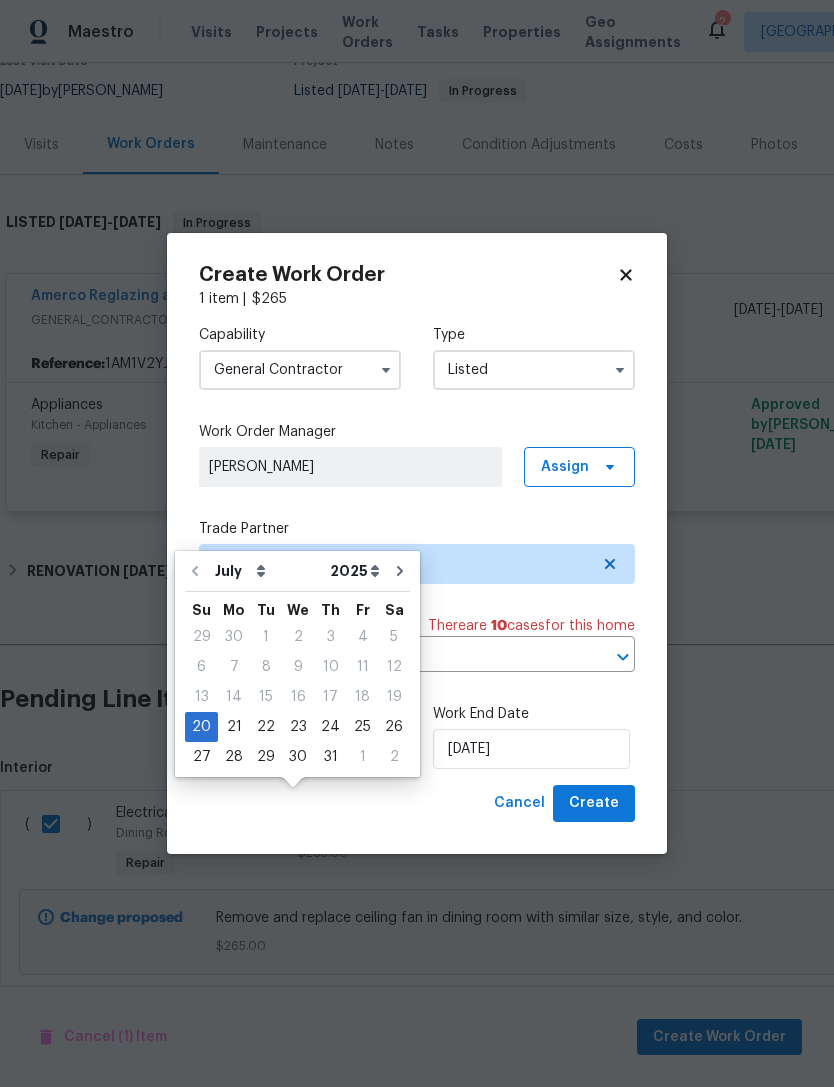 scroll, scrollTop: 60, scrollLeft: 0, axis: vertical 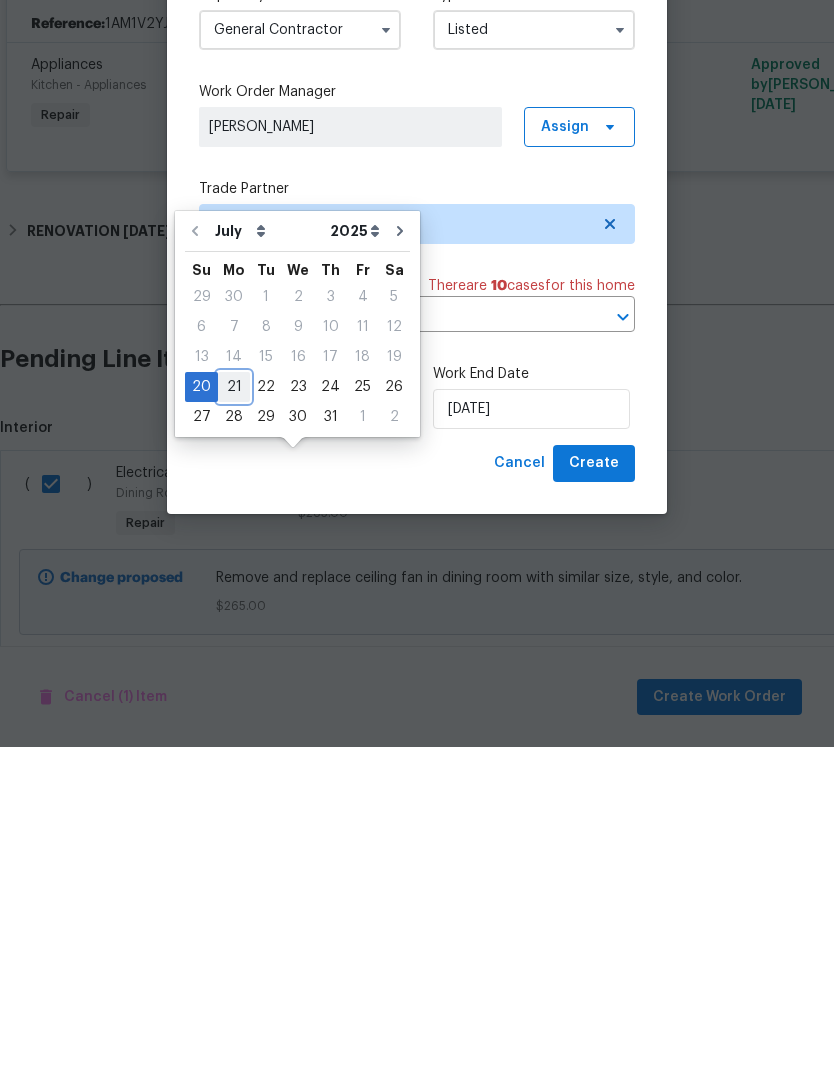 click on "21" at bounding box center (234, 727) 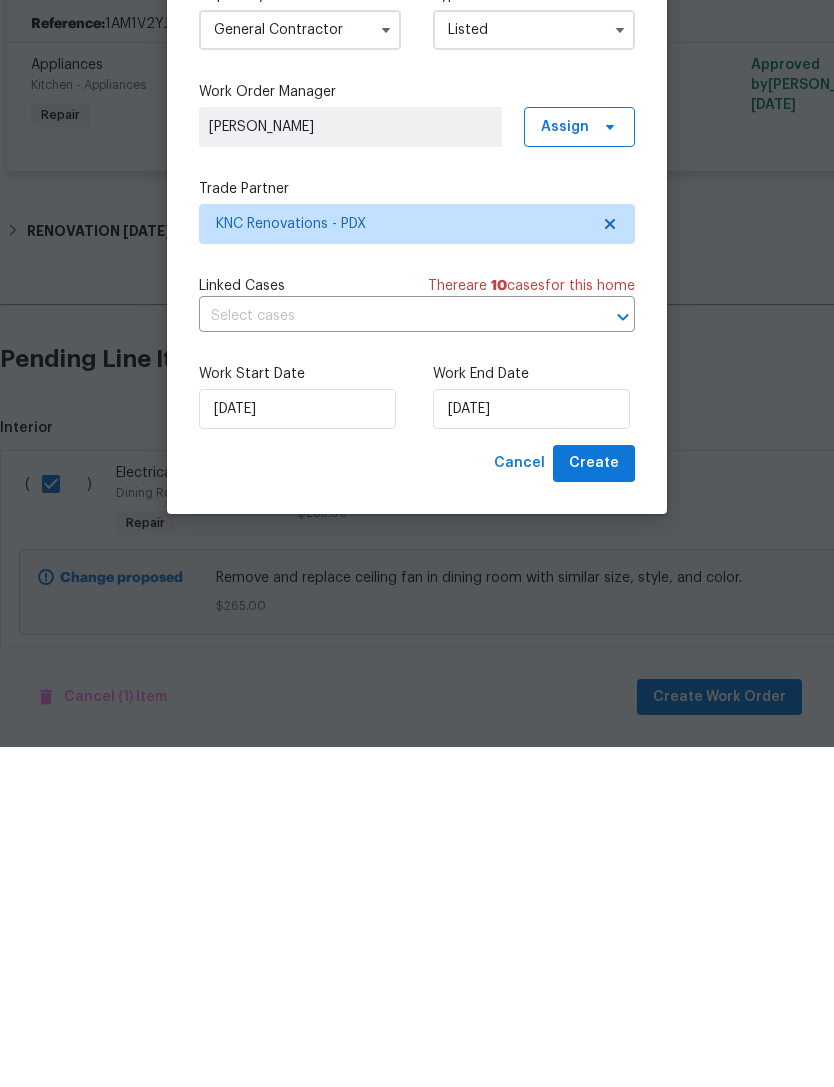 scroll, scrollTop: 64, scrollLeft: 0, axis: vertical 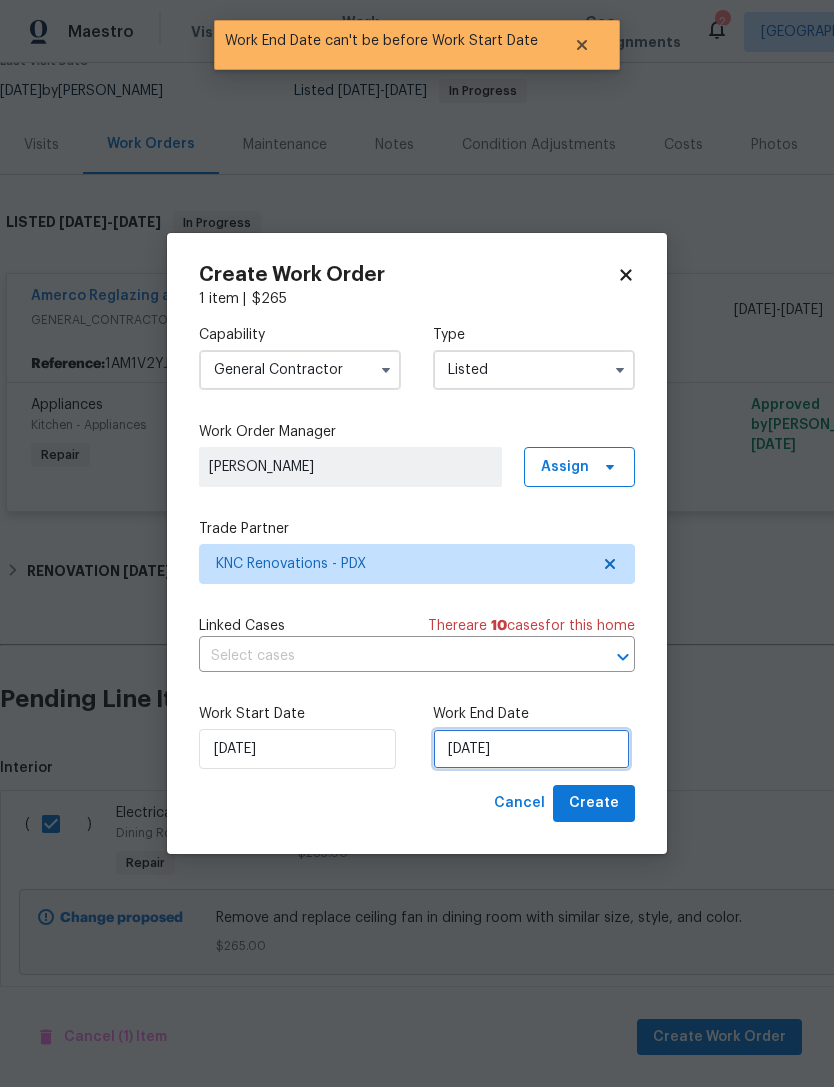 click on "7/21/2025" at bounding box center (531, 749) 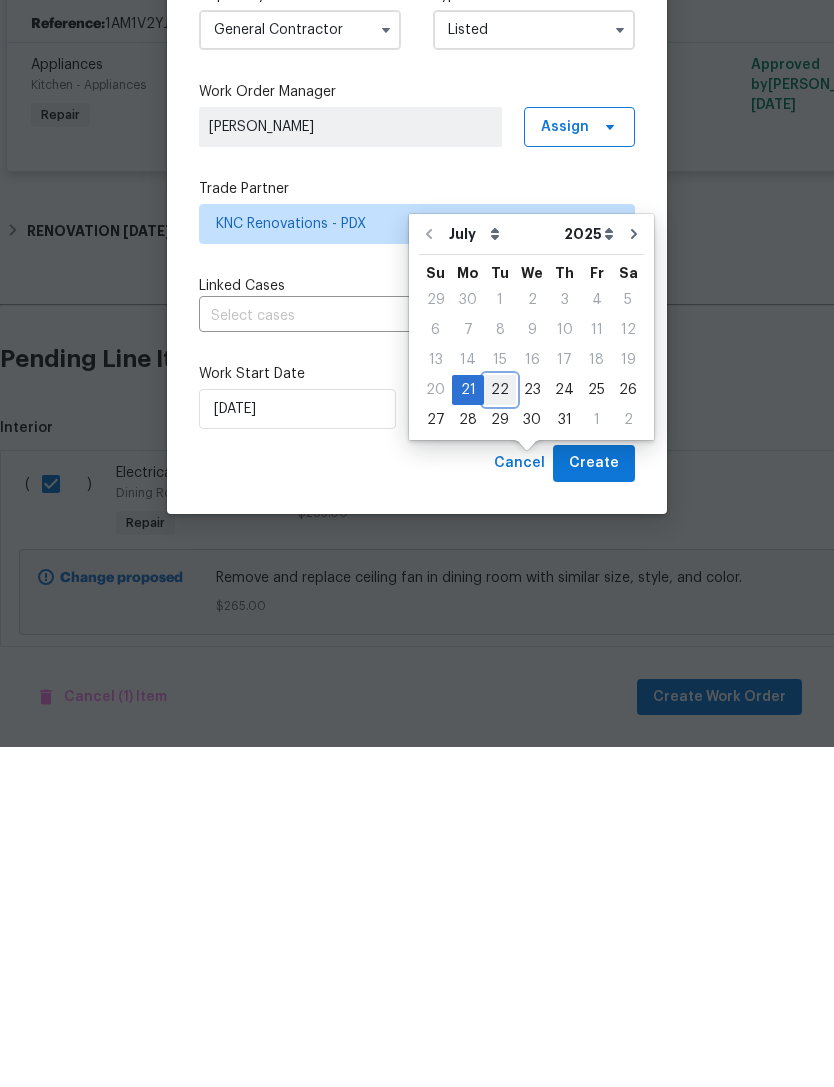 click on "22" at bounding box center (500, 730) 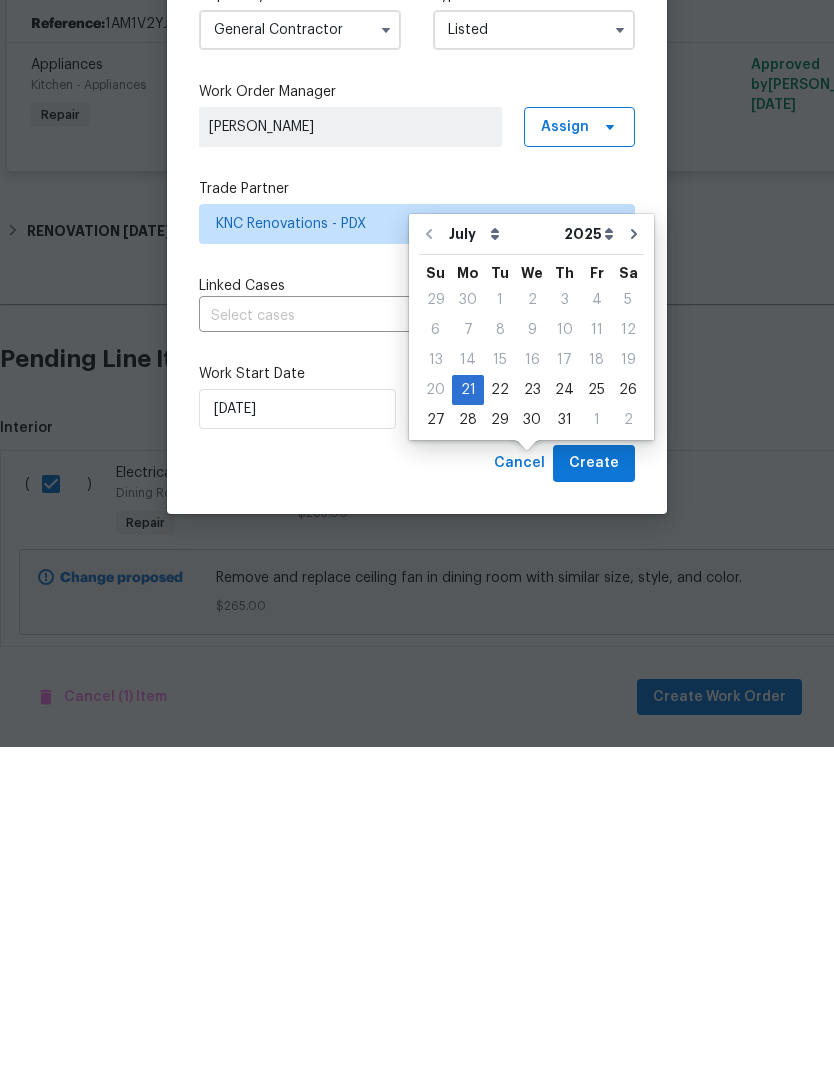 type on "7/22/2025" 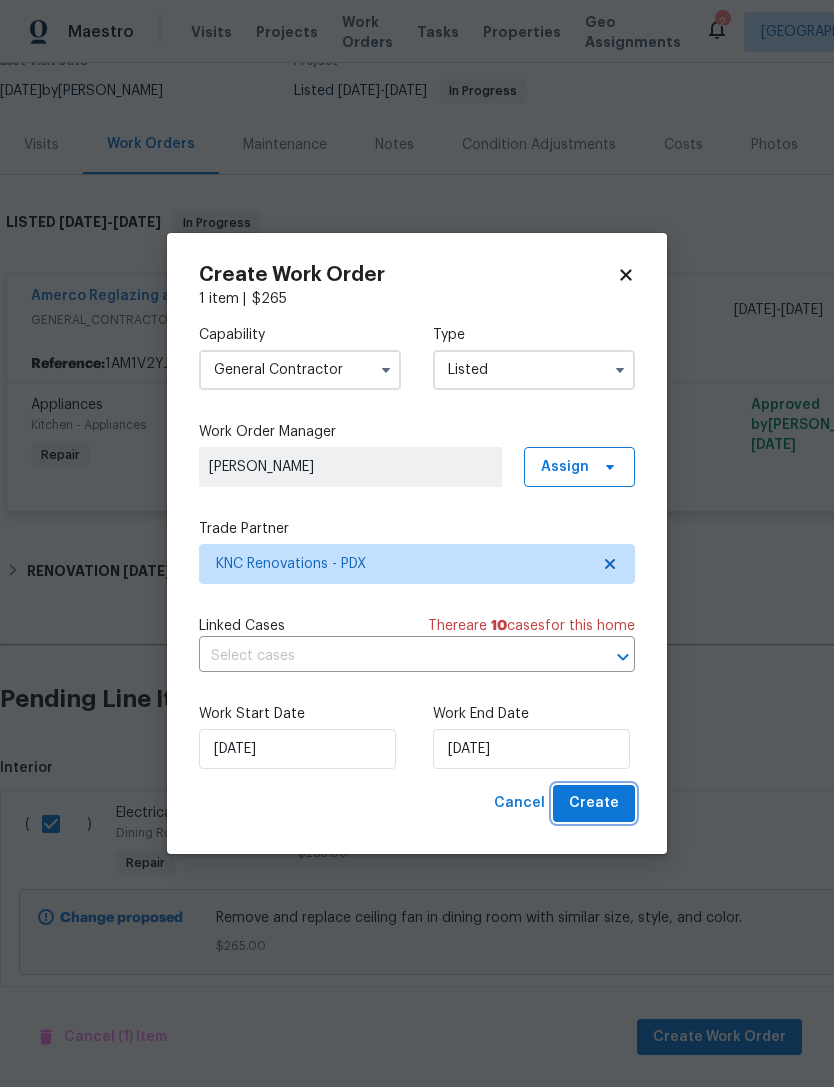 click on "Create" at bounding box center [594, 803] 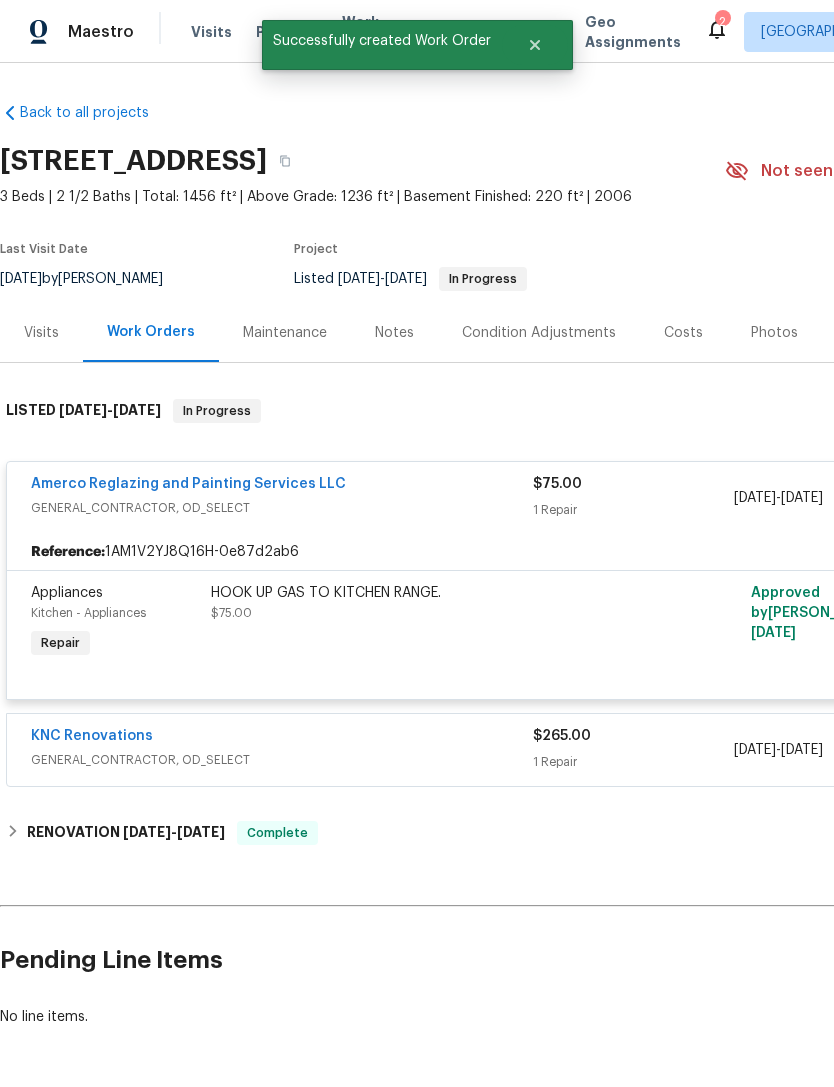 scroll, scrollTop: 0, scrollLeft: 0, axis: both 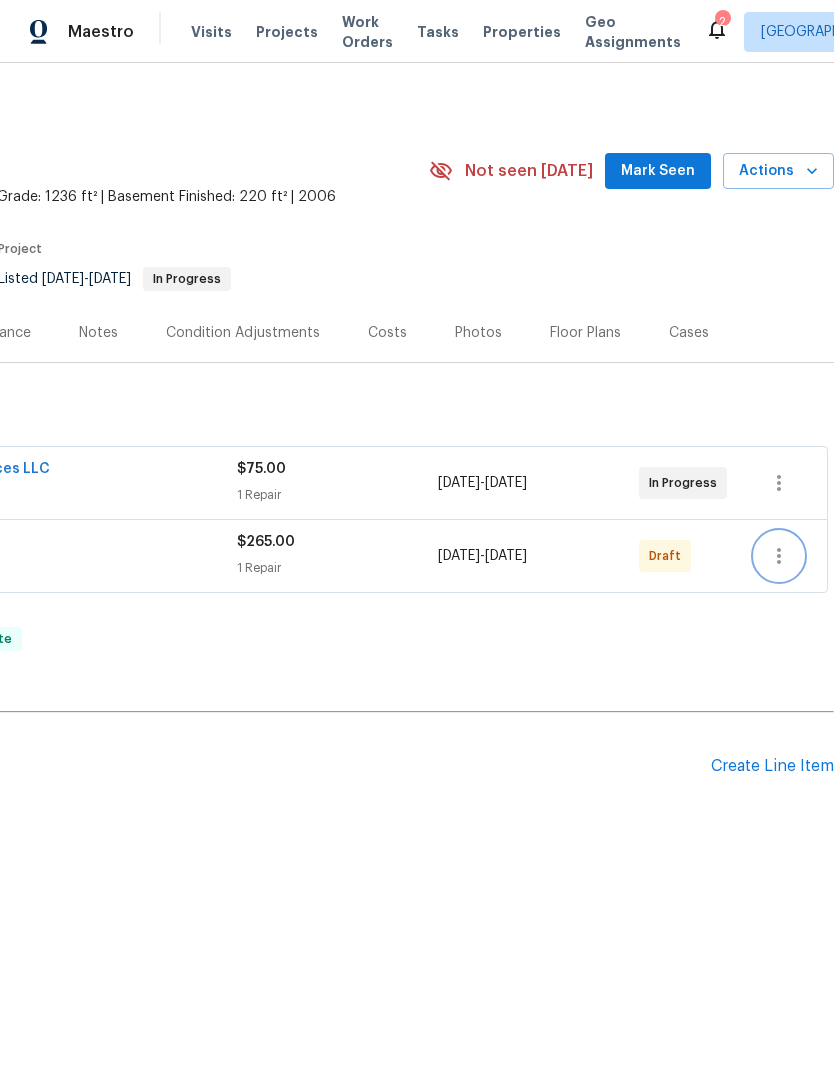 click 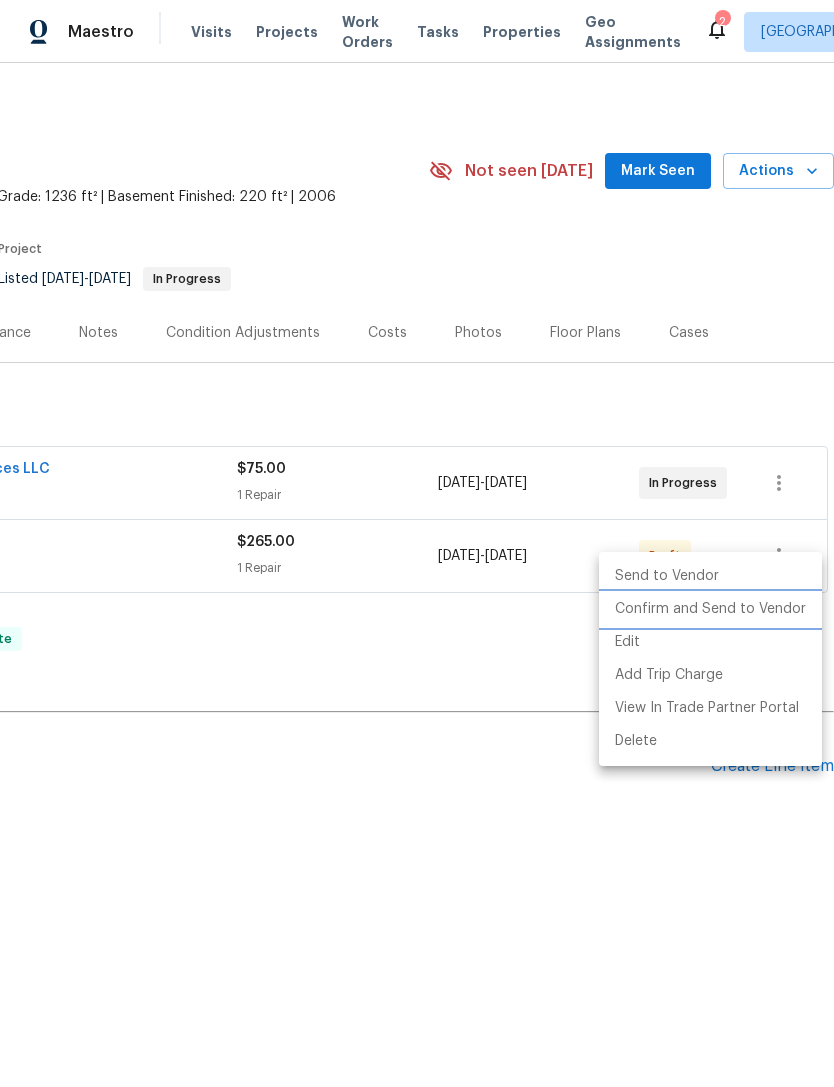 click on "Confirm and Send to Vendor" at bounding box center [710, 609] 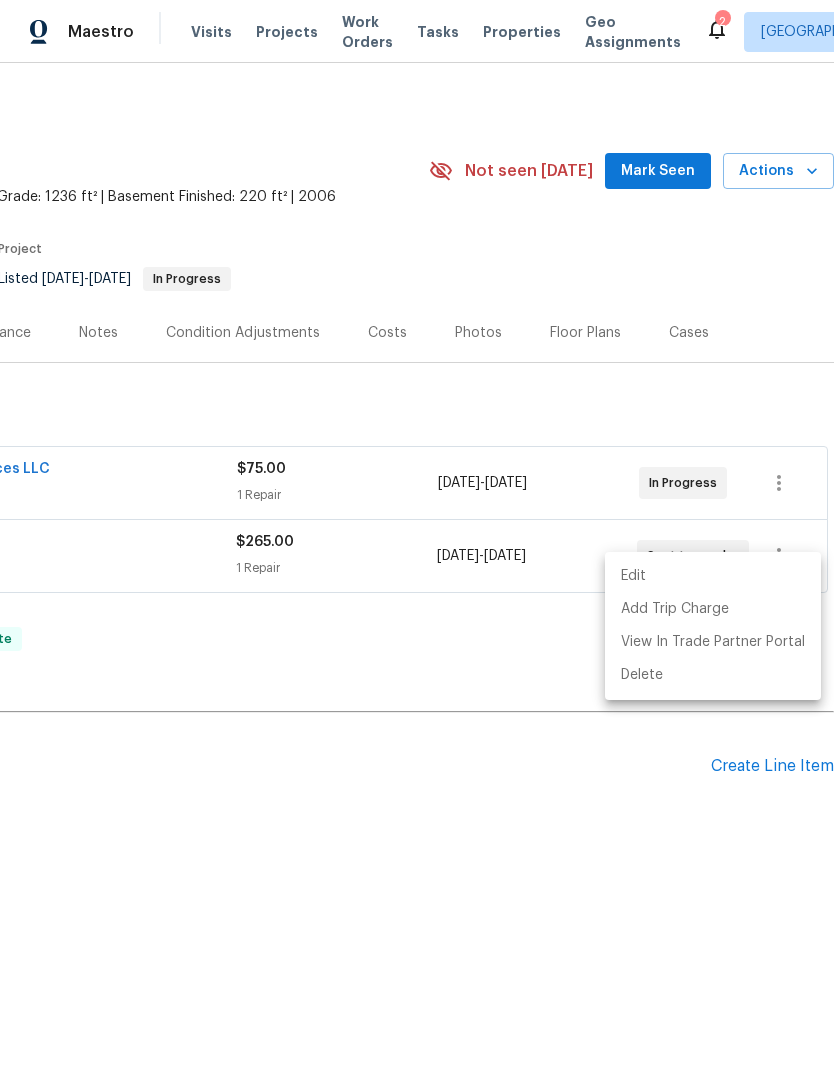 click at bounding box center [417, 543] 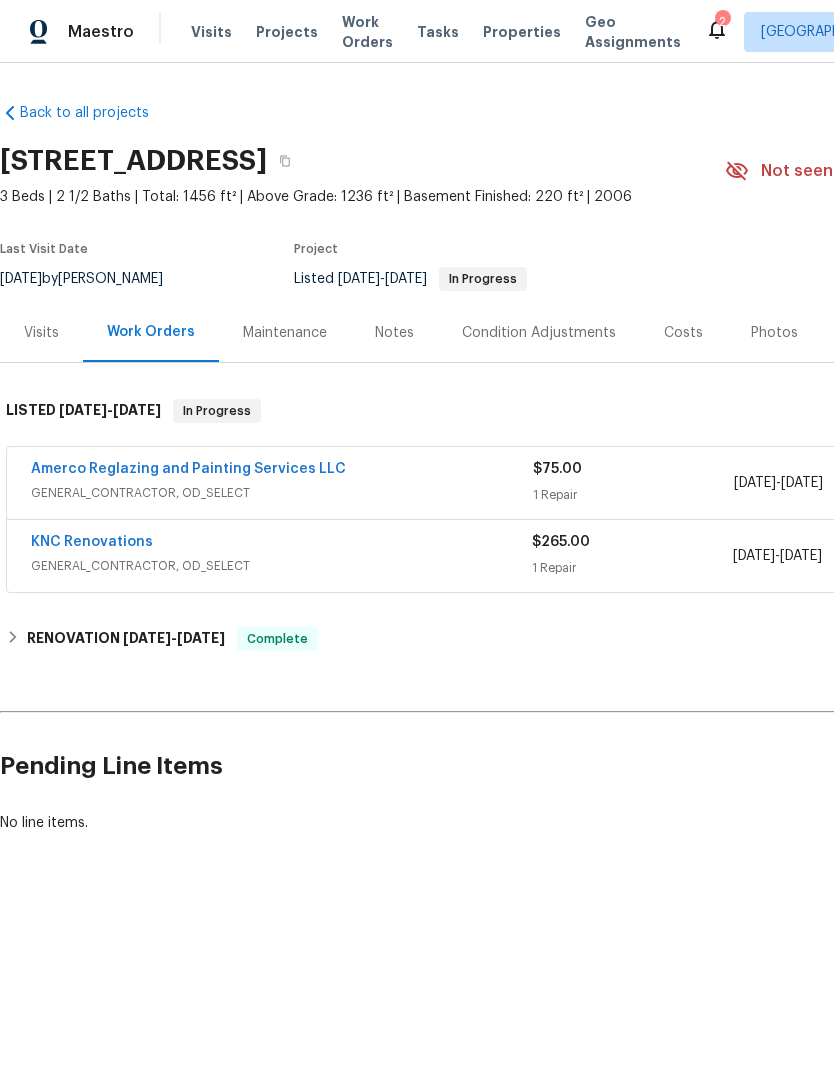 scroll, scrollTop: 0, scrollLeft: 0, axis: both 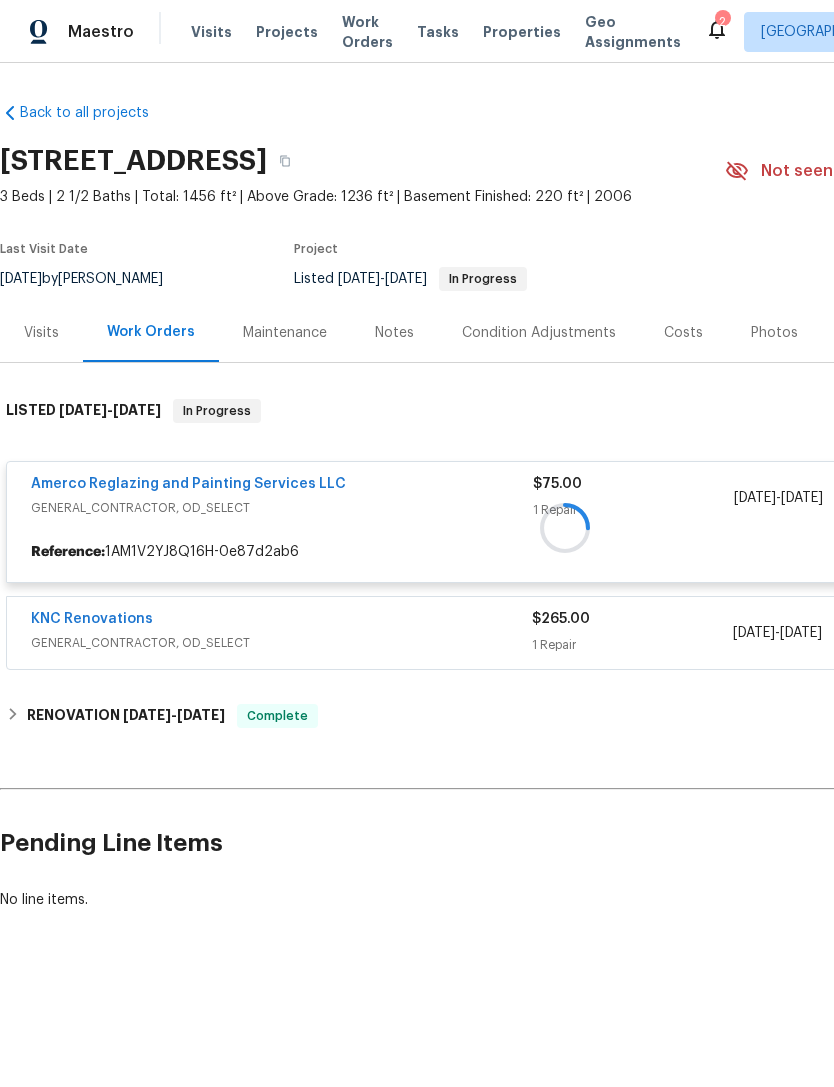 click at bounding box center (565, 527) 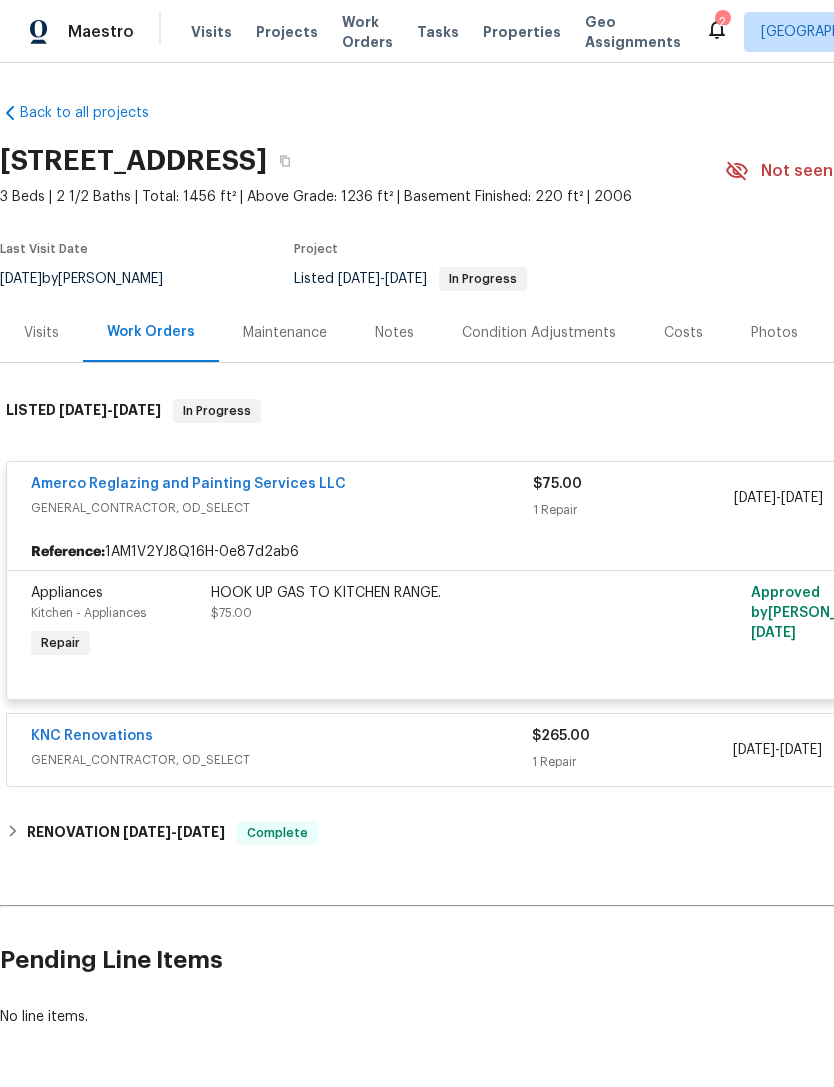 click on "Amerco Reglazing and Painting Services LLC" at bounding box center (188, 484) 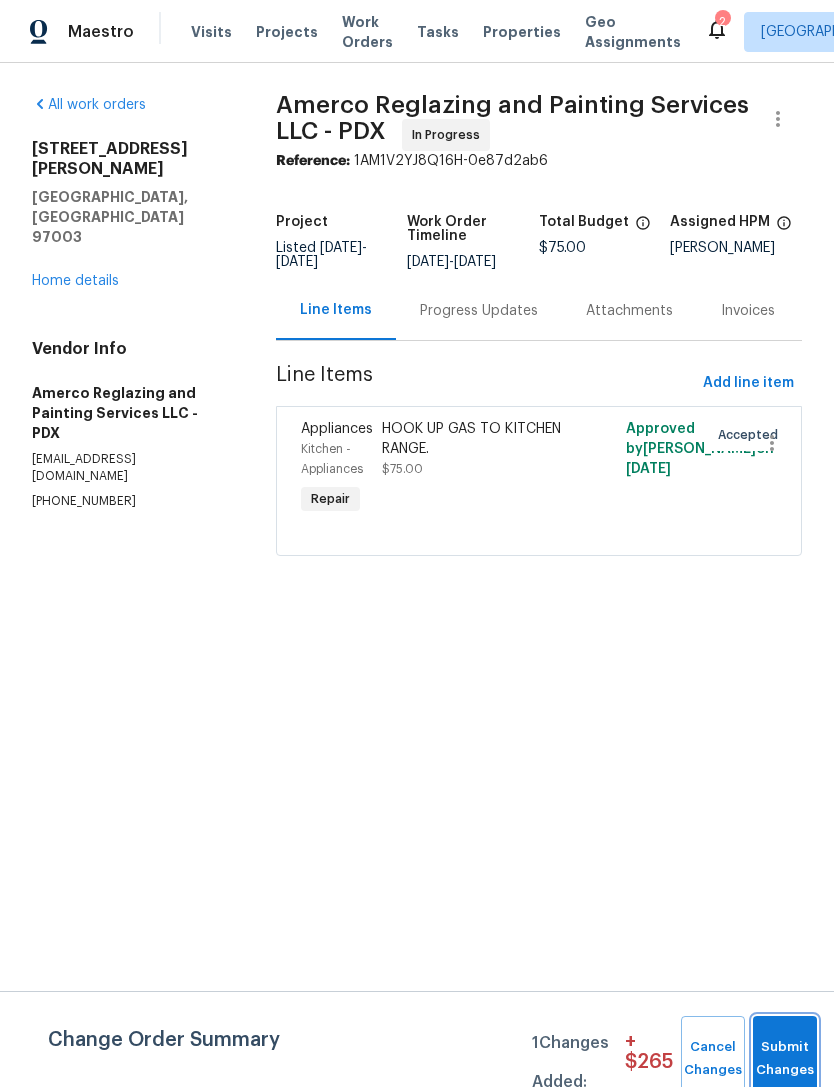 click on "Submit Changes" at bounding box center [785, 1059] 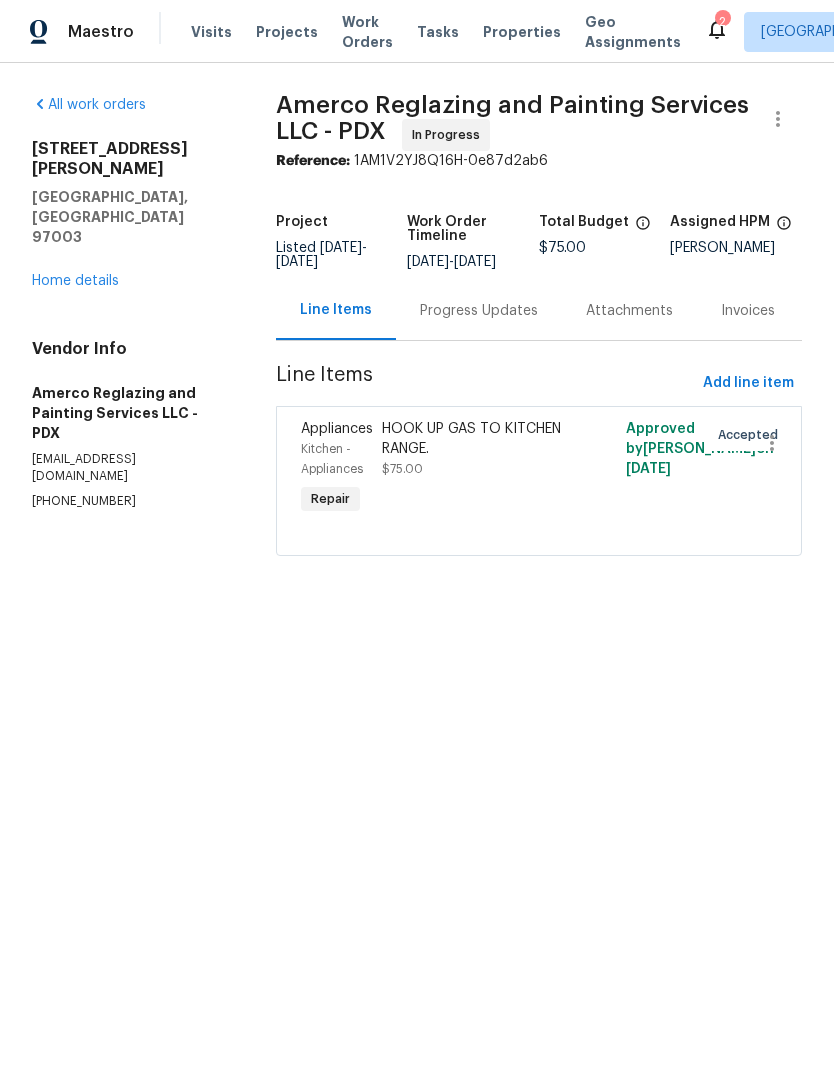 click on "HOOK UP GAS TO KITCHEN RANGE. $75.00" at bounding box center [478, 469] 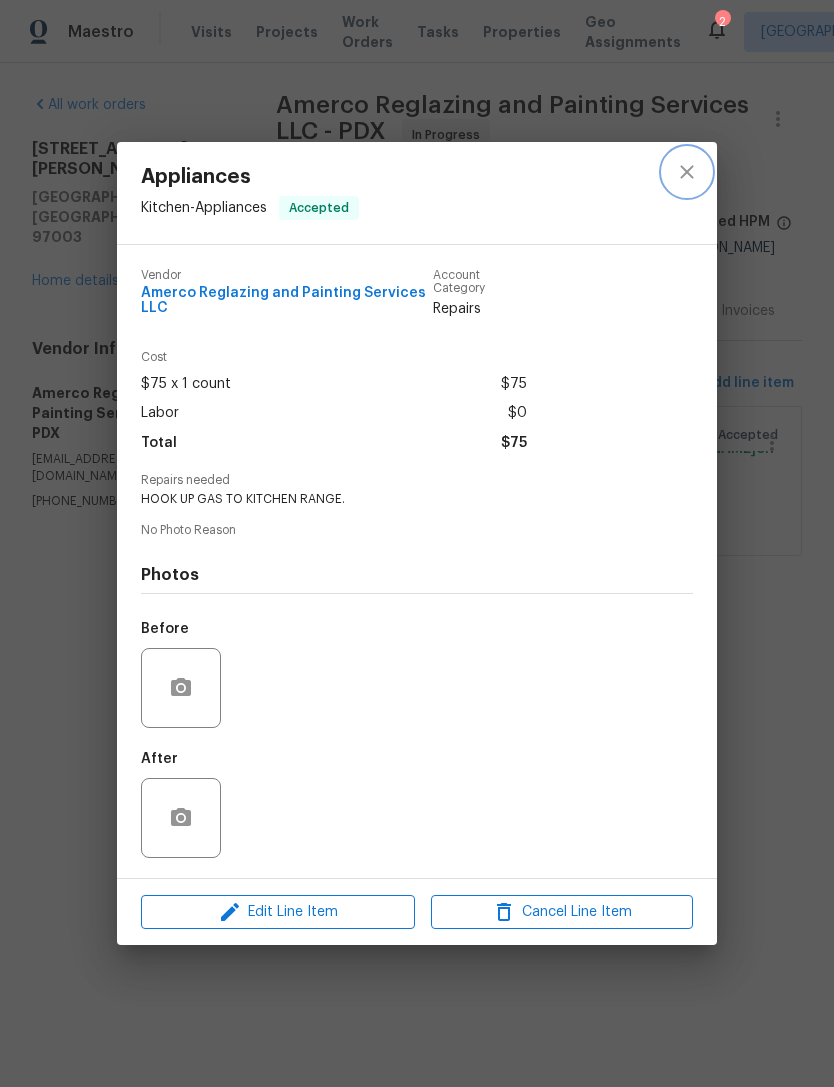 click 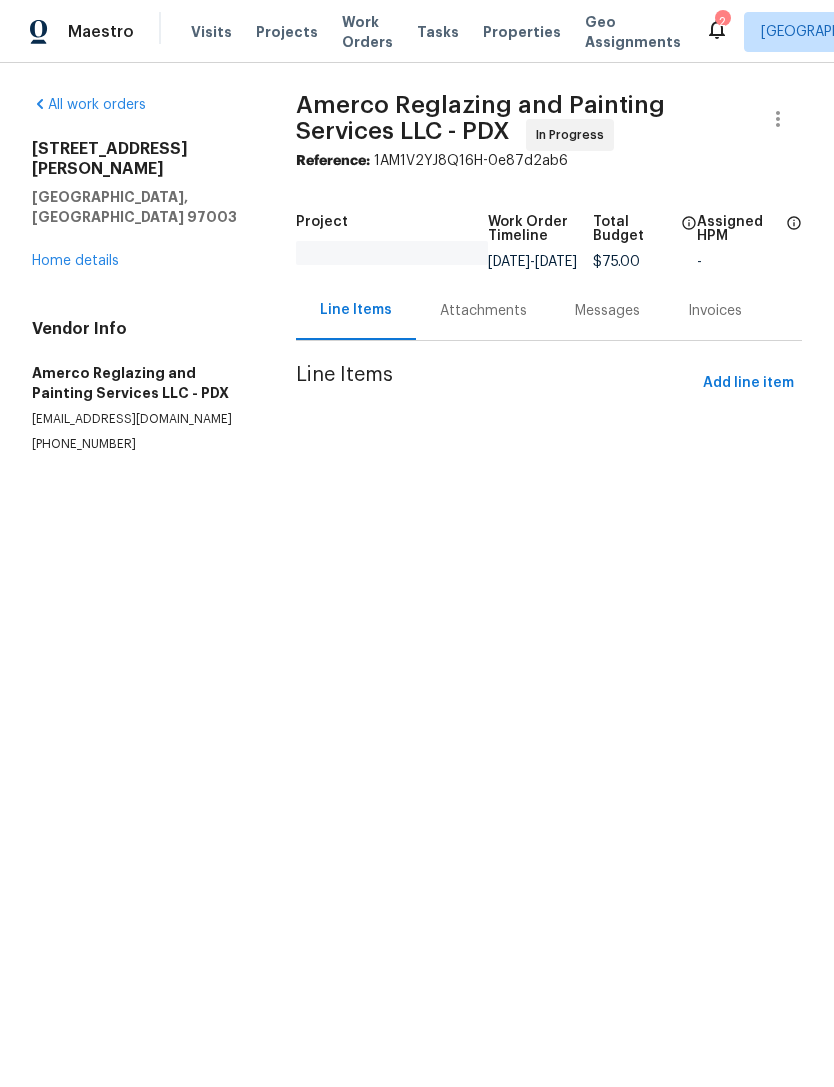 scroll, scrollTop: 0, scrollLeft: 0, axis: both 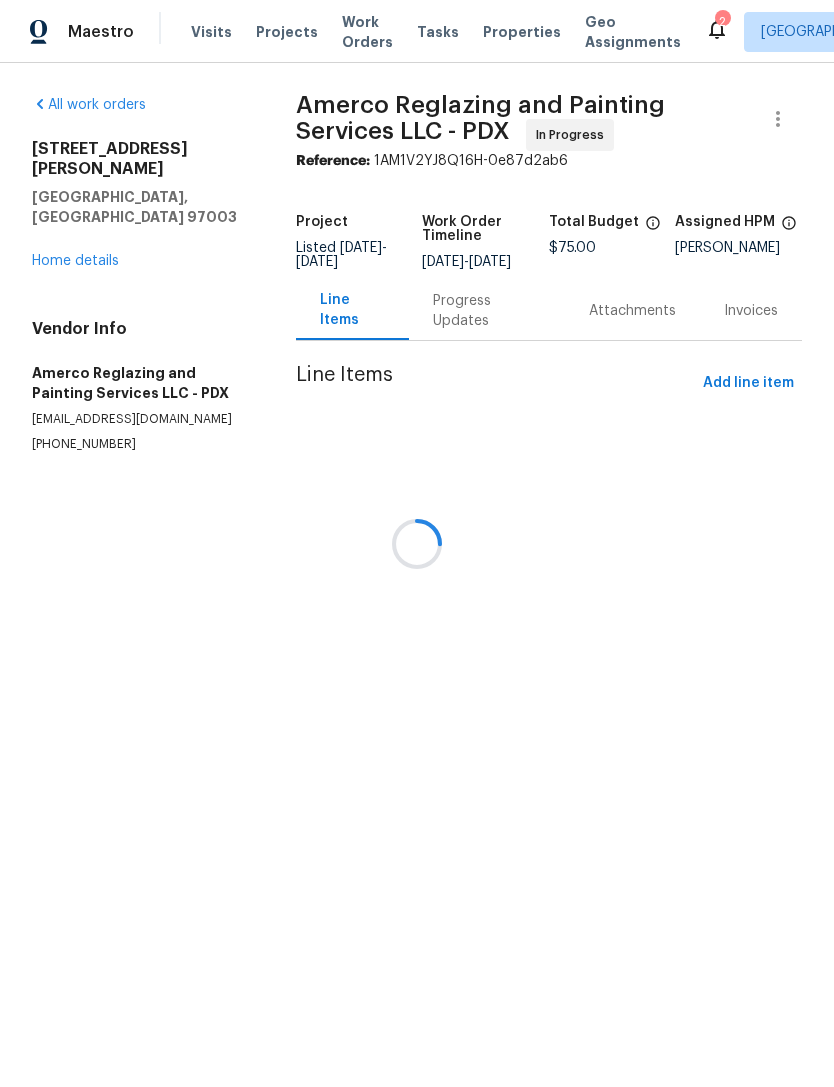 click at bounding box center [417, 543] 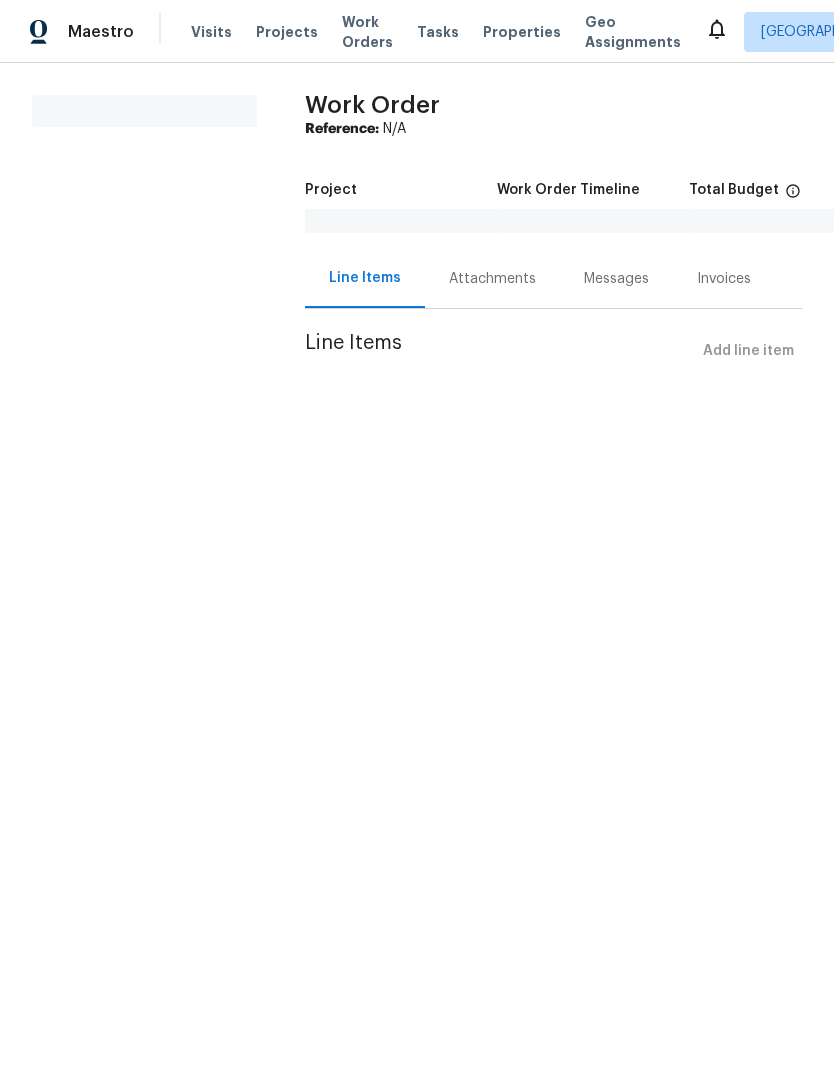 scroll, scrollTop: 0, scrollLeft: 0, axis: both 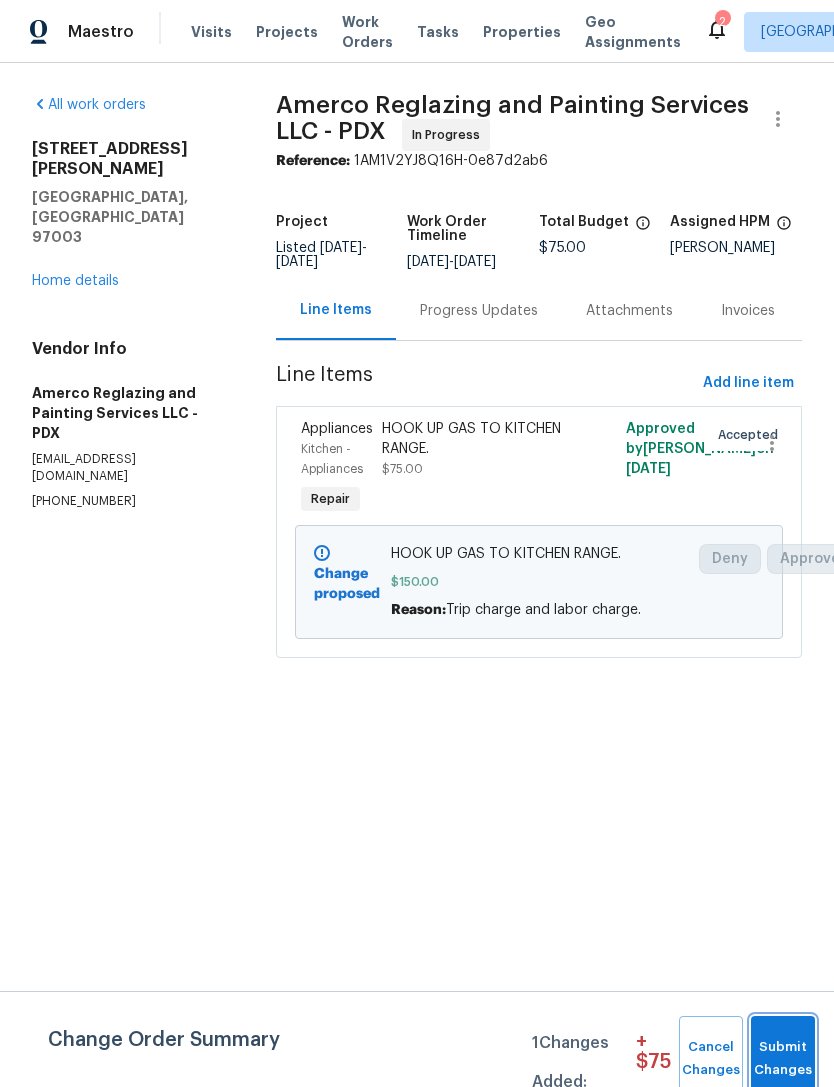 click on "Submit Changes" at bounding box center [783, 1059] 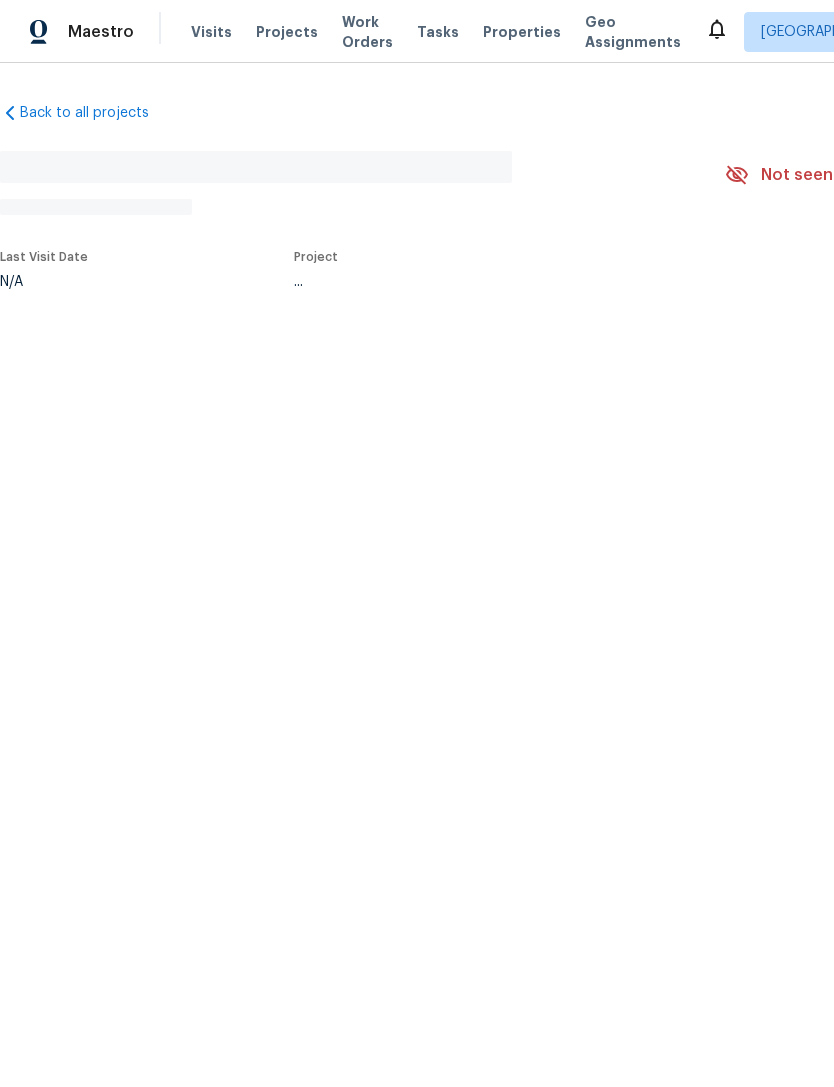 scroll, scrollTop: 0, scrollLeft: 0, axis: both 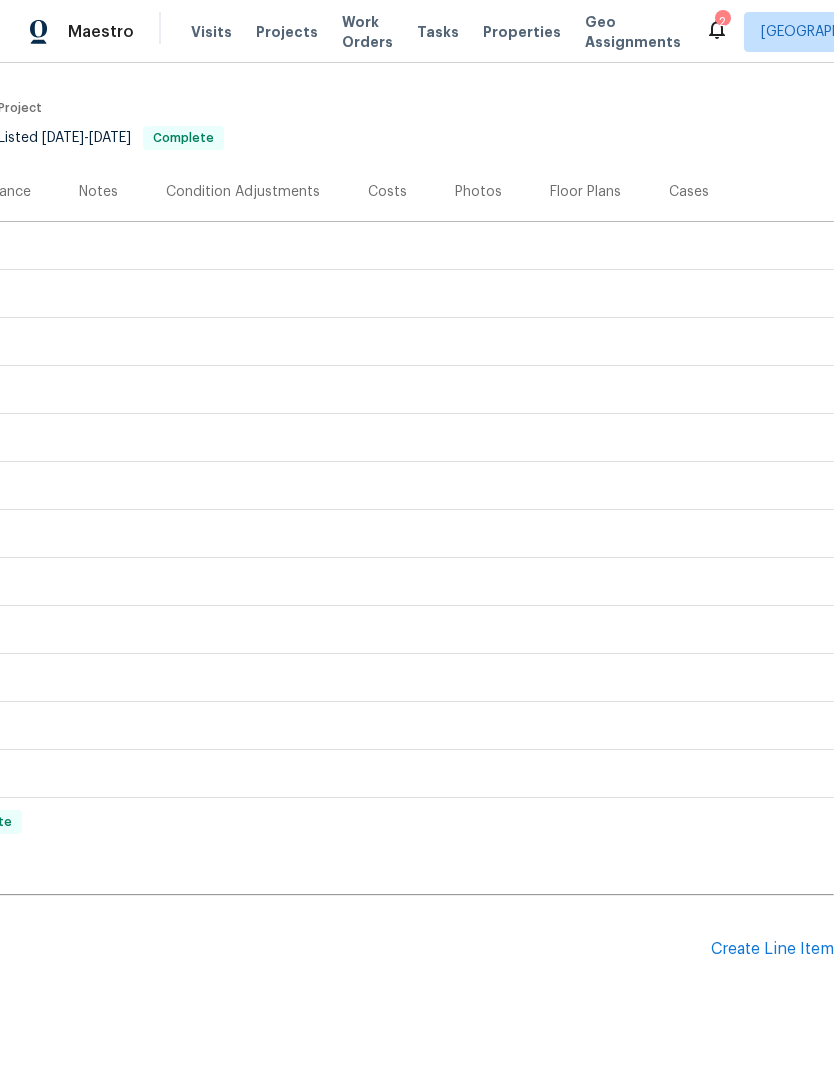 click on "Create Line Item" at bounding box center (772, 949) 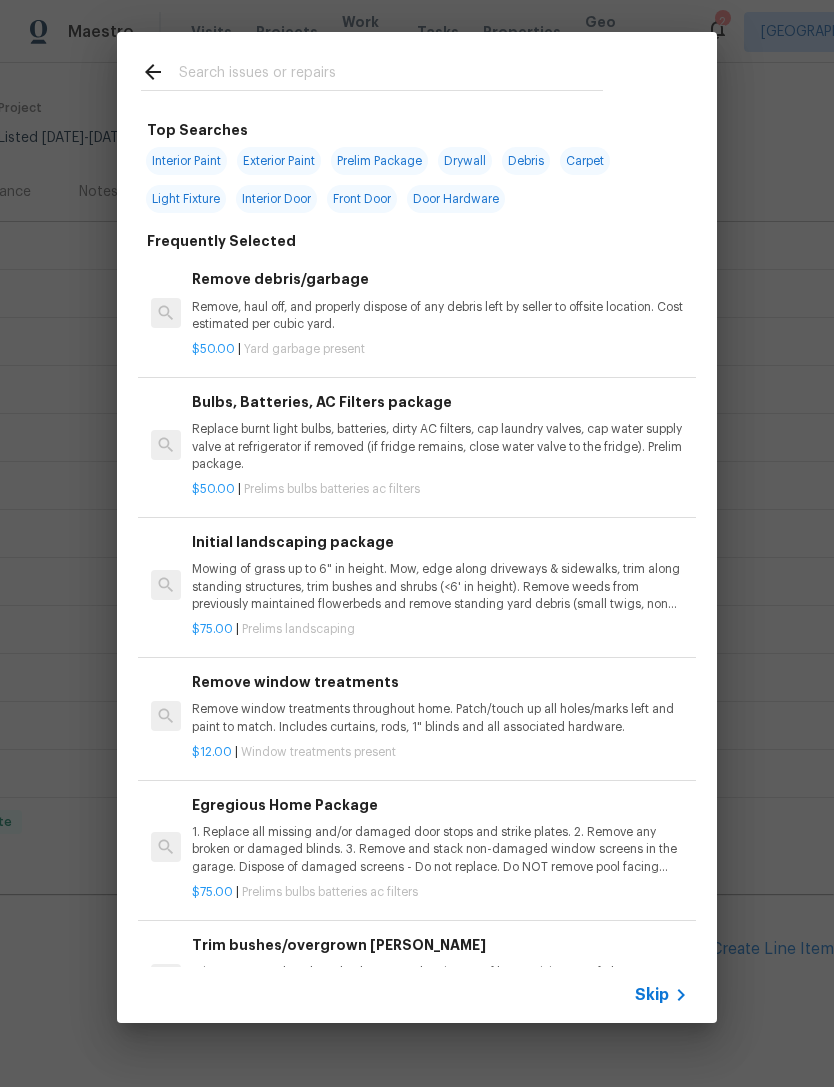 click on "Skip" at bounding box center [652, 995] 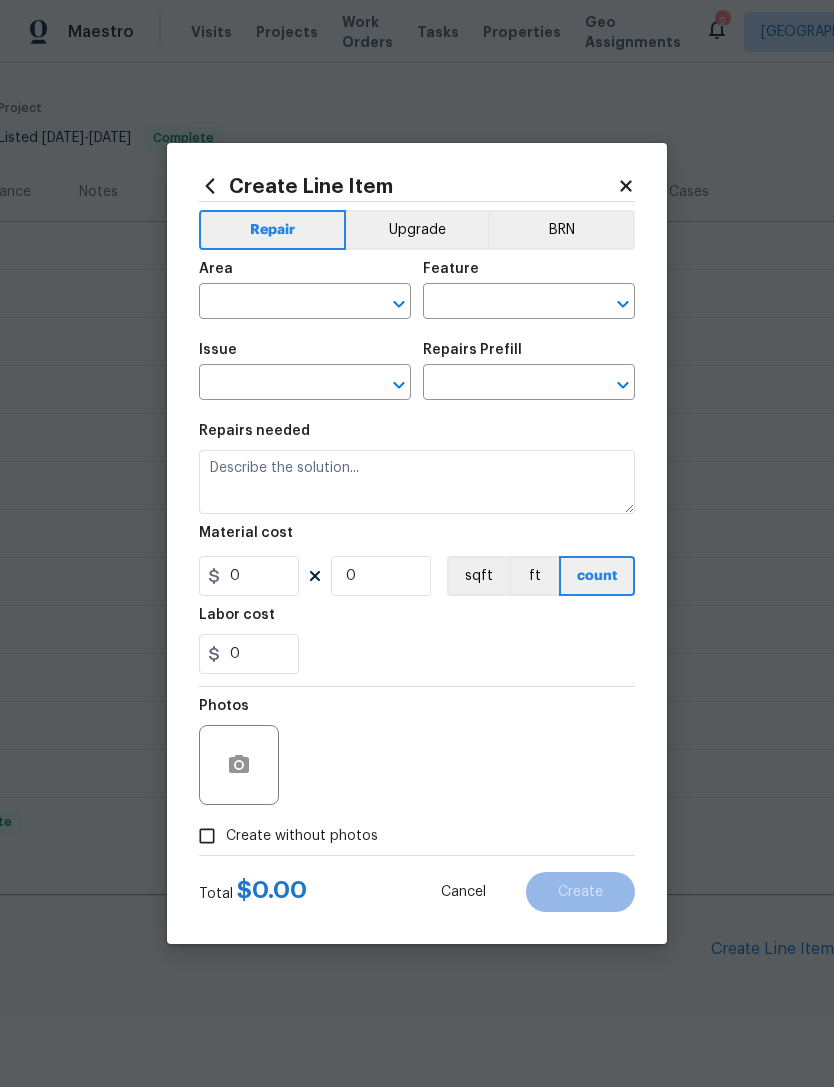 click at bounding box center [277, 384] 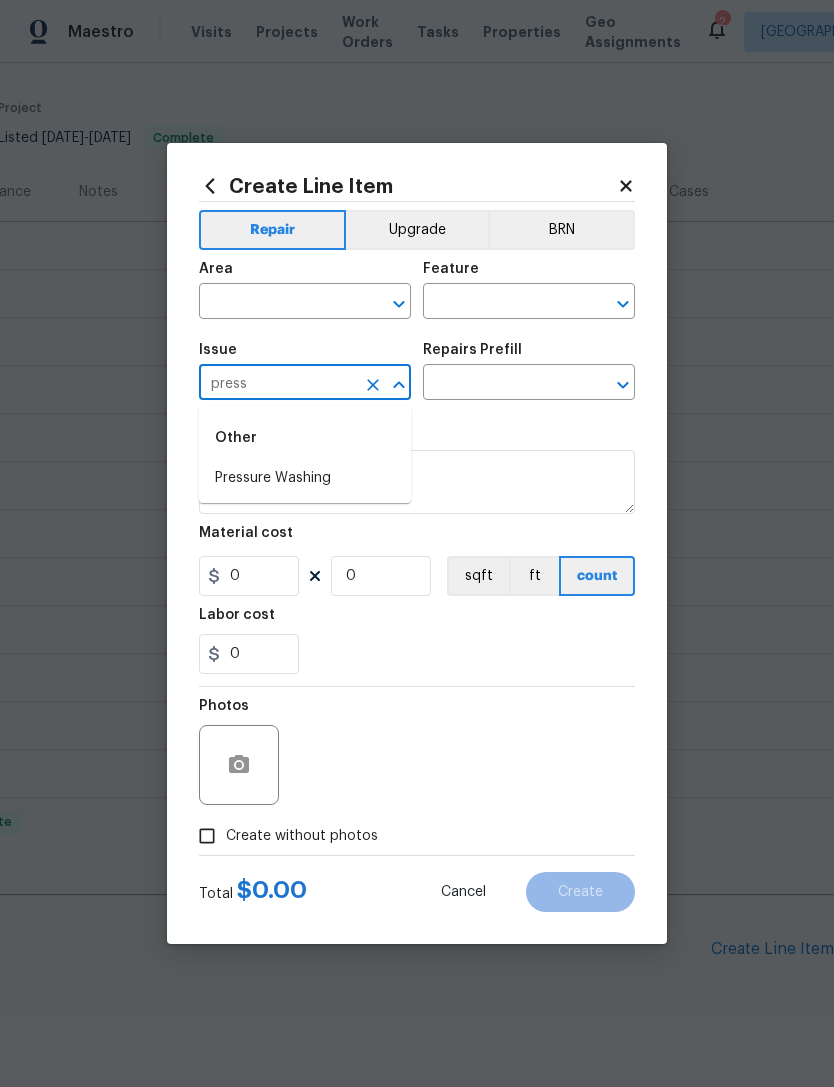 click on "Pressure Washing" at bounding box center [305, 478] 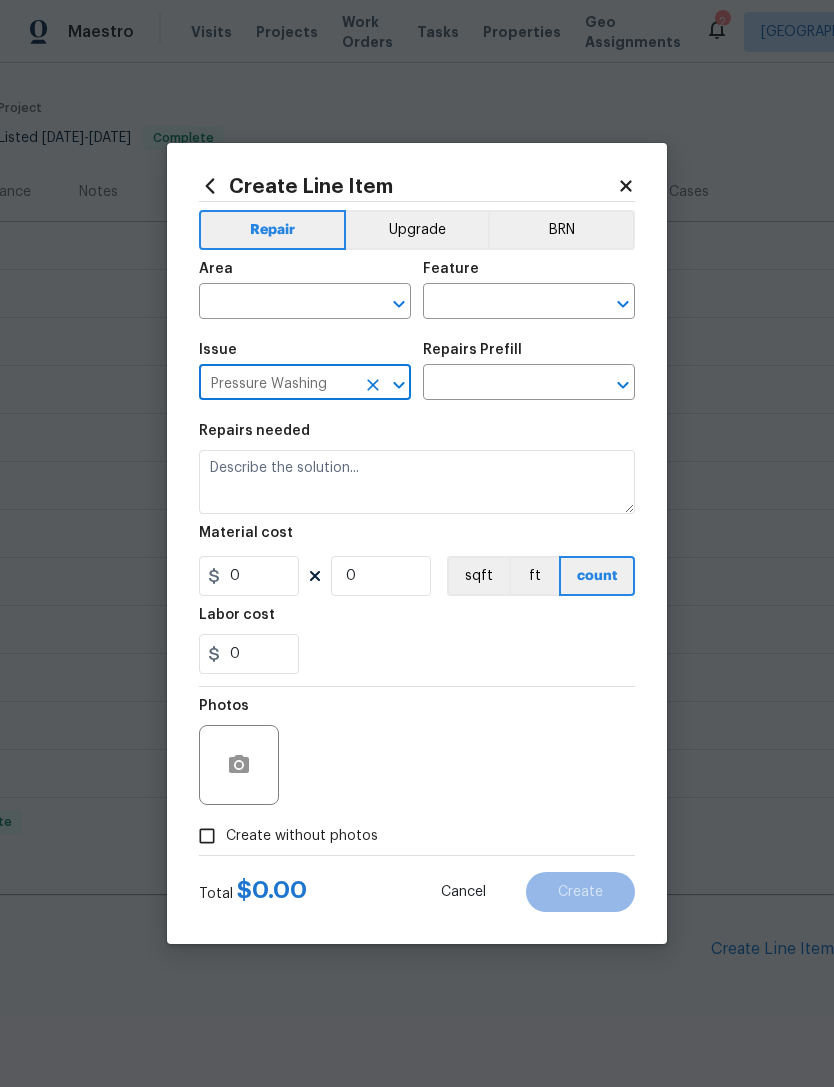 click at bounding box center (501, 384) 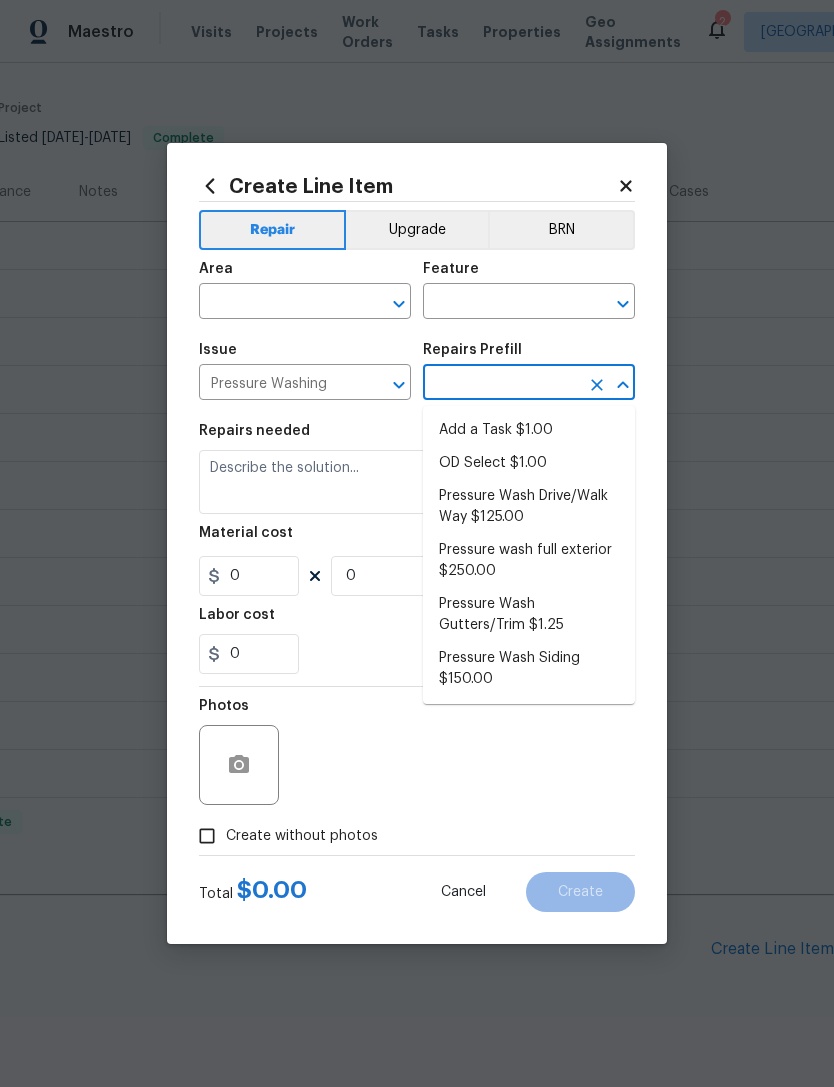 click on "Pressure Wash Drive/Walk Way $125.00" at bounding box center (529, 507) 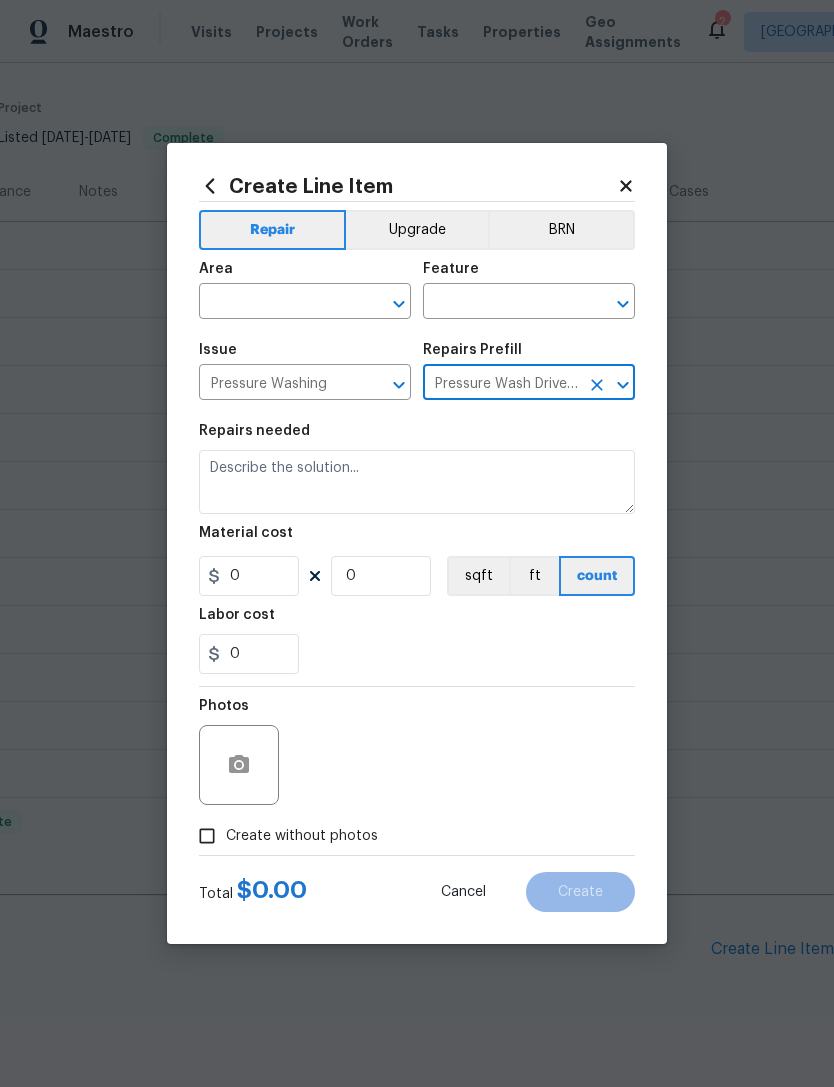 type on "Siding" 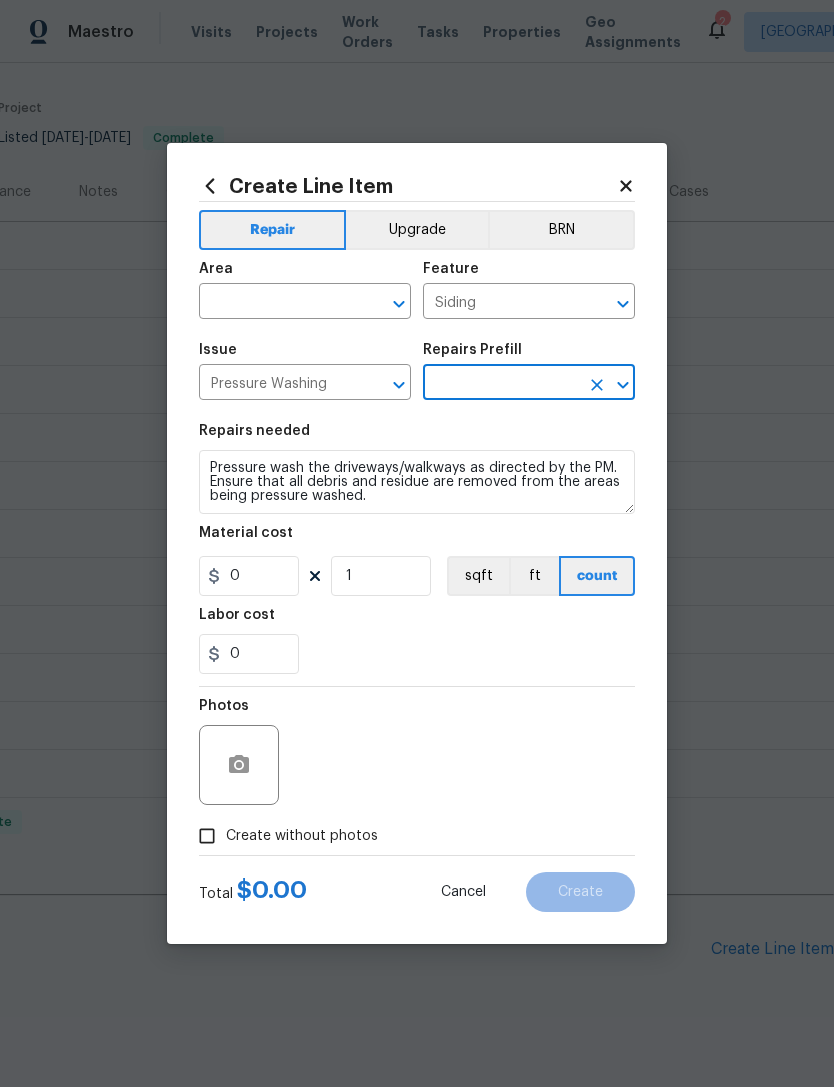 type on "Pressure Wash Drive/Walk Way $125.00" 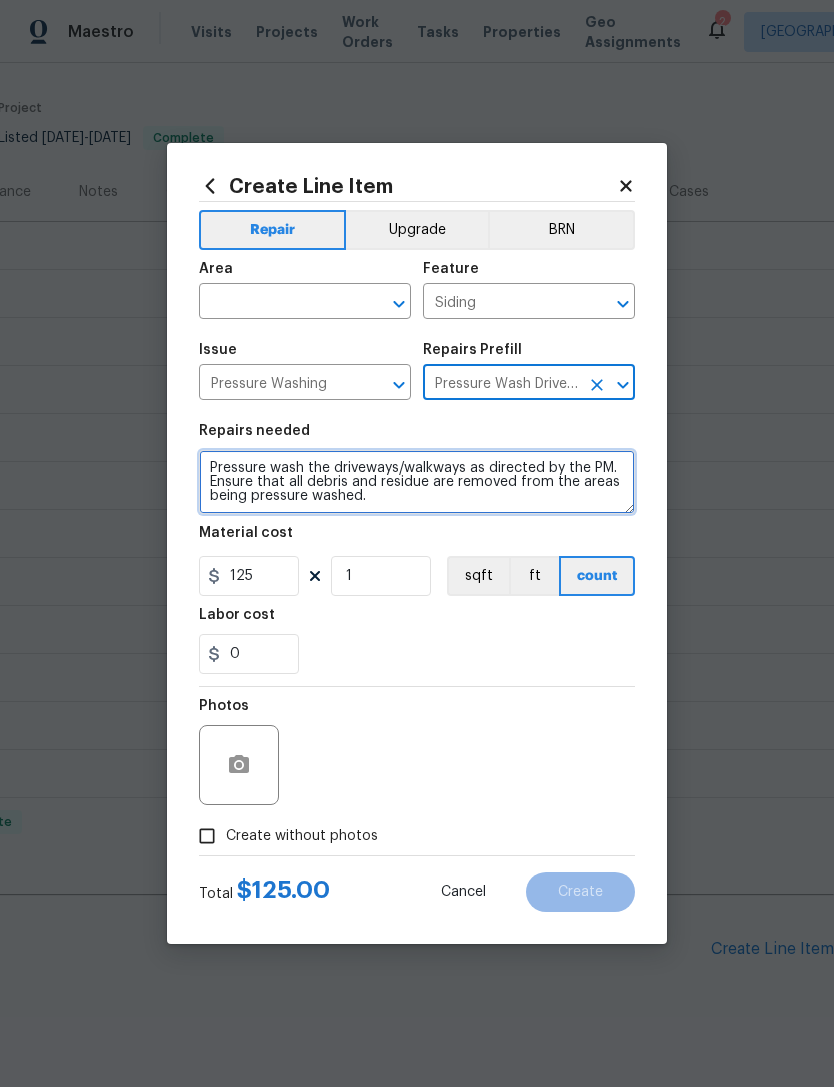 click on "Pressure wash the driveways/walkways as directed by the PM. Ensure that all debris and residue are removed from the areas being pressure washed." at bounding box center [417, 482] 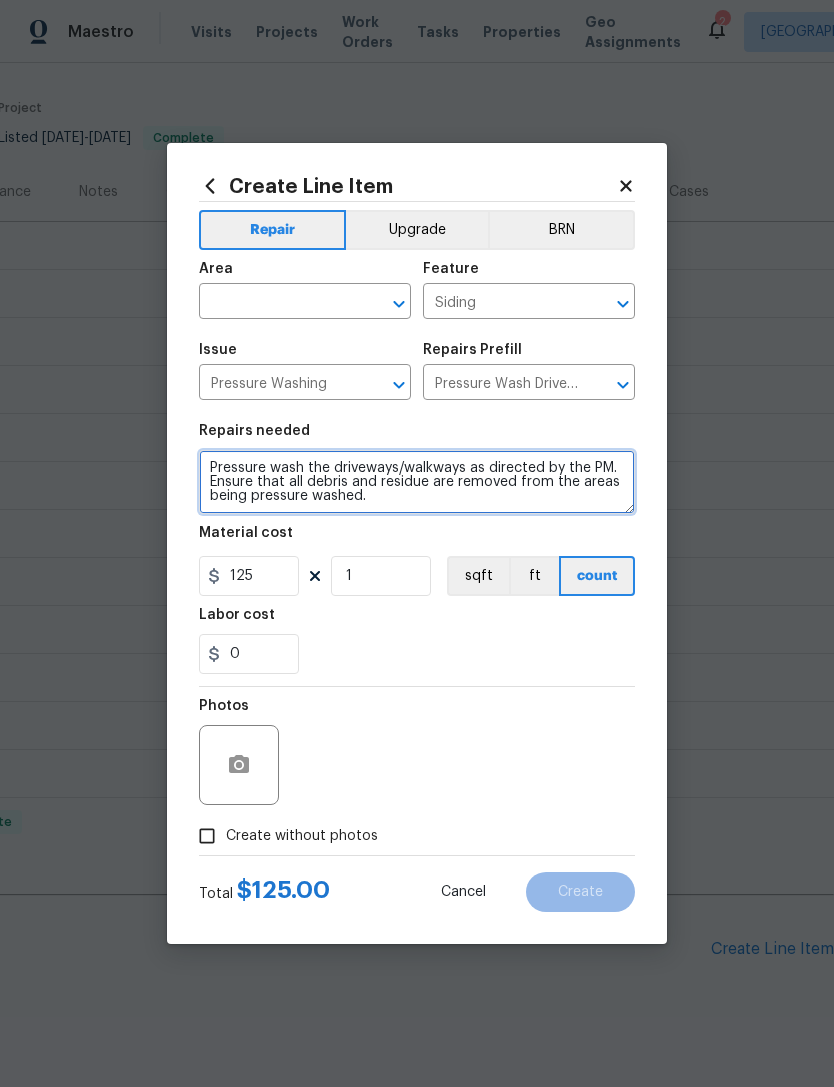 click on "Pressure wash the driveways/walkways as directed by the PM. Ensure that all debris and residue are removed from the areas being pressure washed." at bounding box center (417, 482) 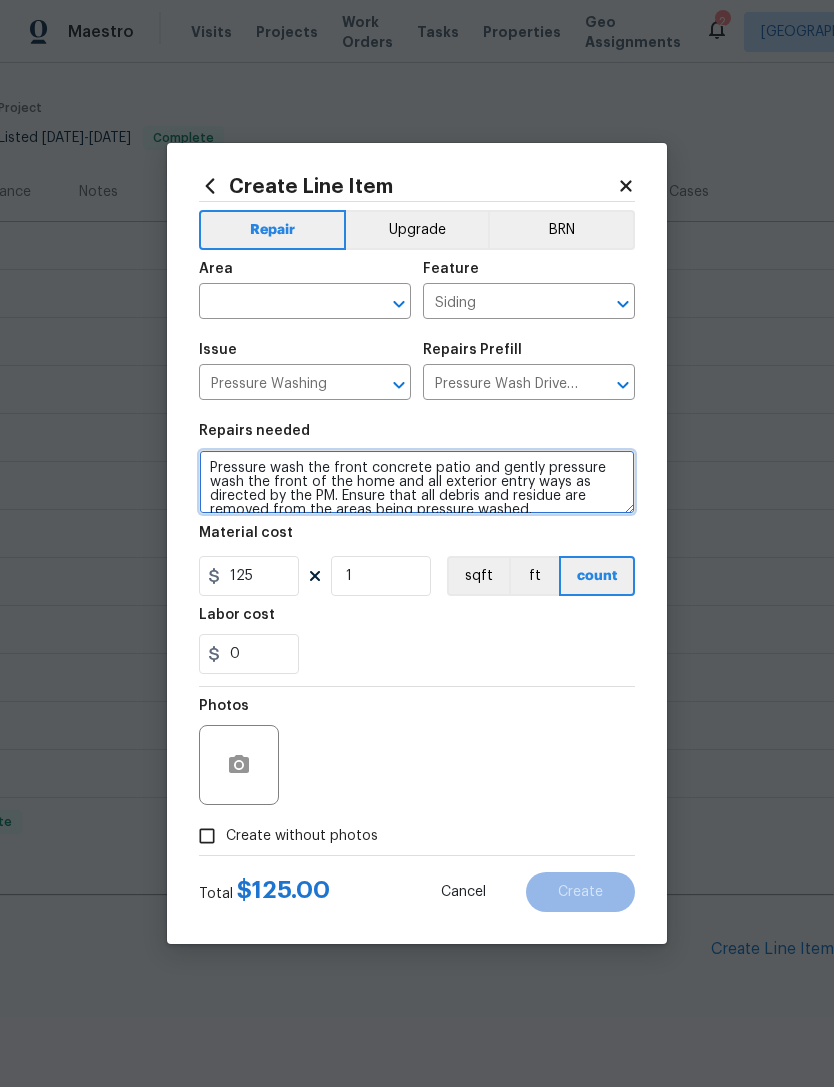 type on "Pressure wash the front concrete patio and gently pressure wash the front of the home and all exterior entry ways as directed by the PM. Ensure that all debris and residue are removed from the areas being pressure washed." 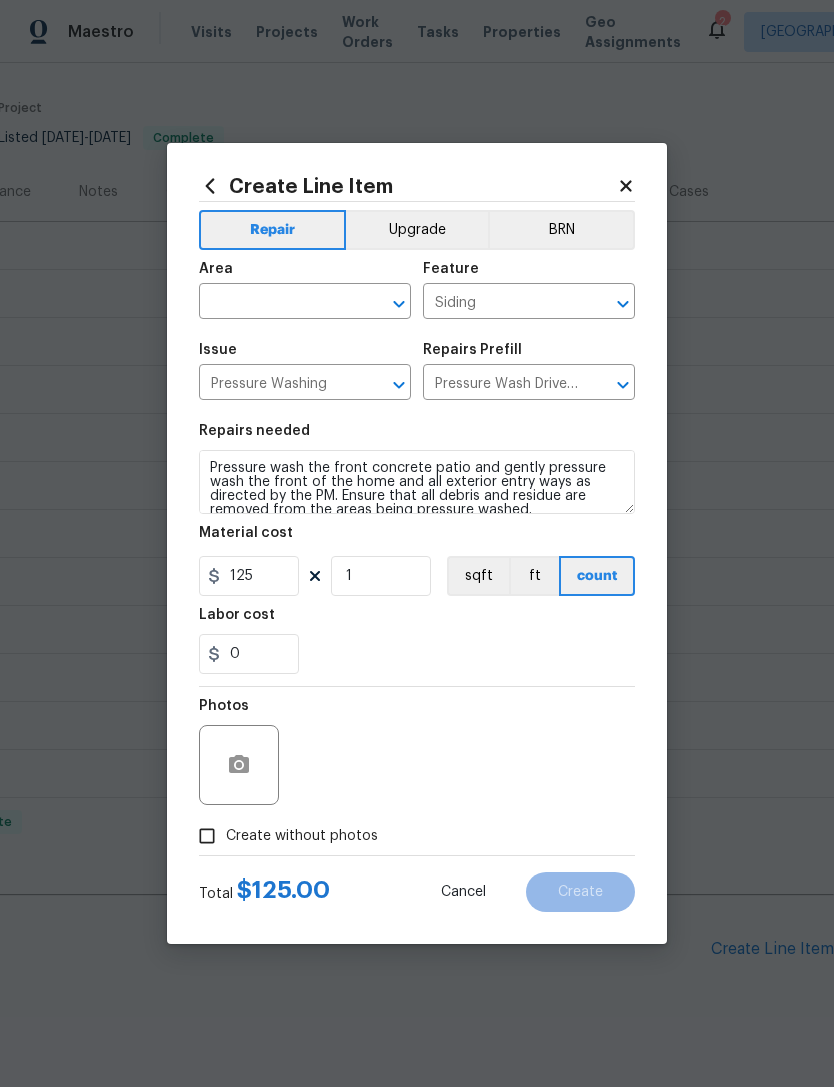 click at bounding box center [277, 303] 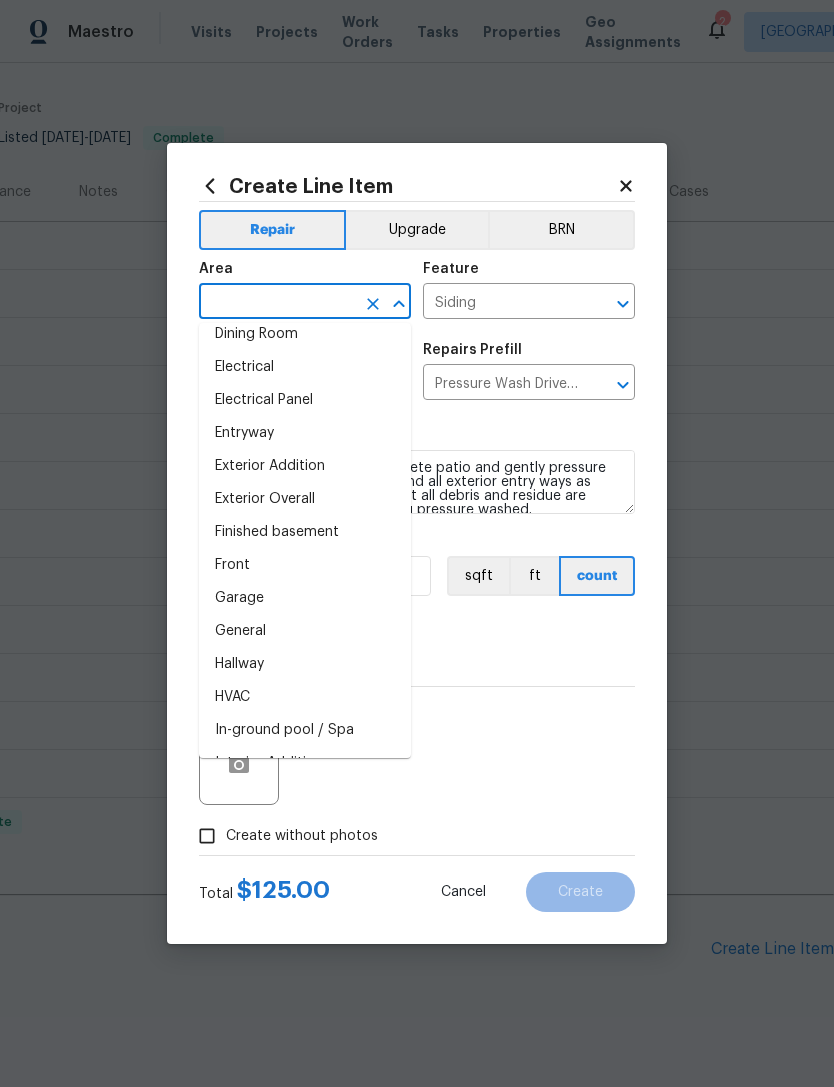 scroll, scrollTop: 378, scrollLeft: 0, axis: vertical 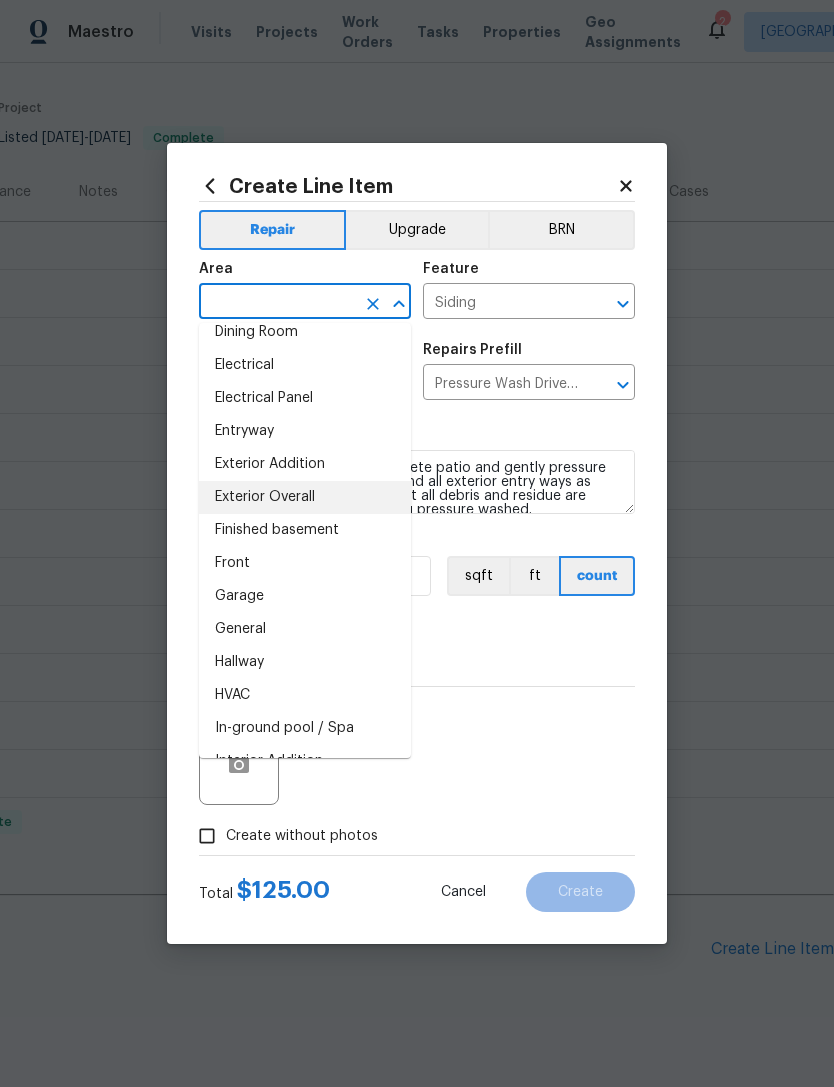 click on "Exterior Overall" at bounding box center [305, 497] 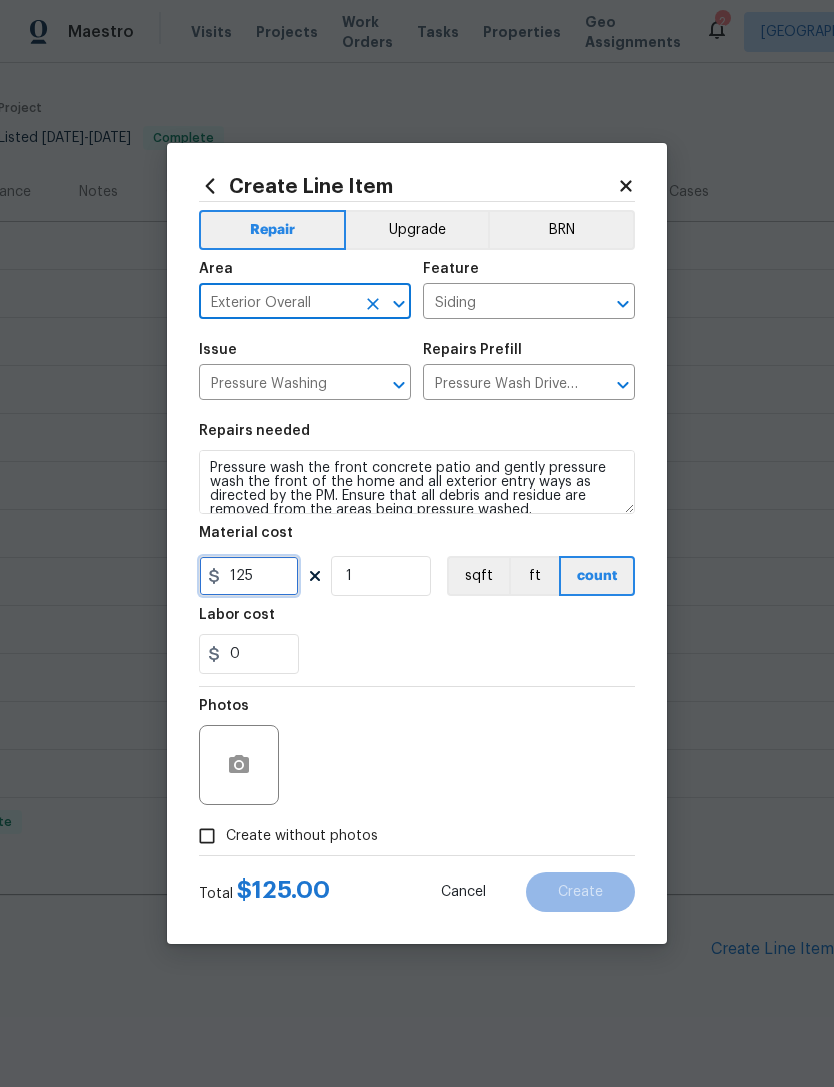 click on "125" at bounding box center (249, 576) 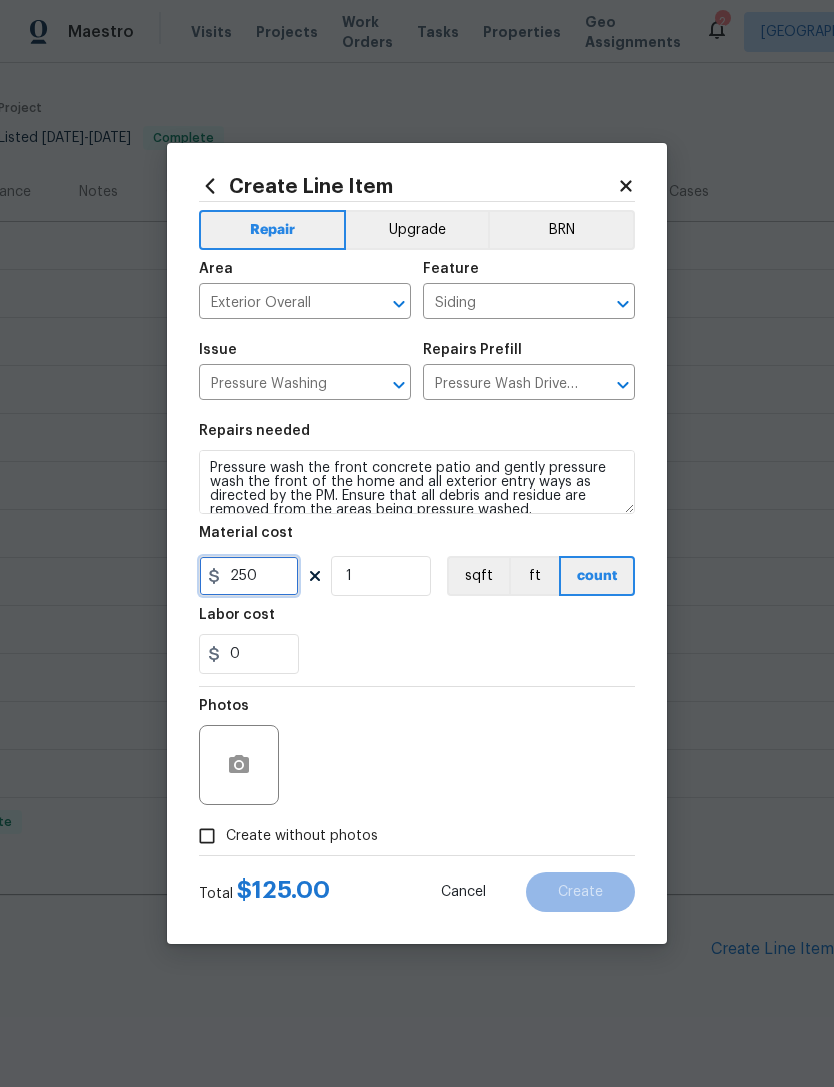 type on "250" 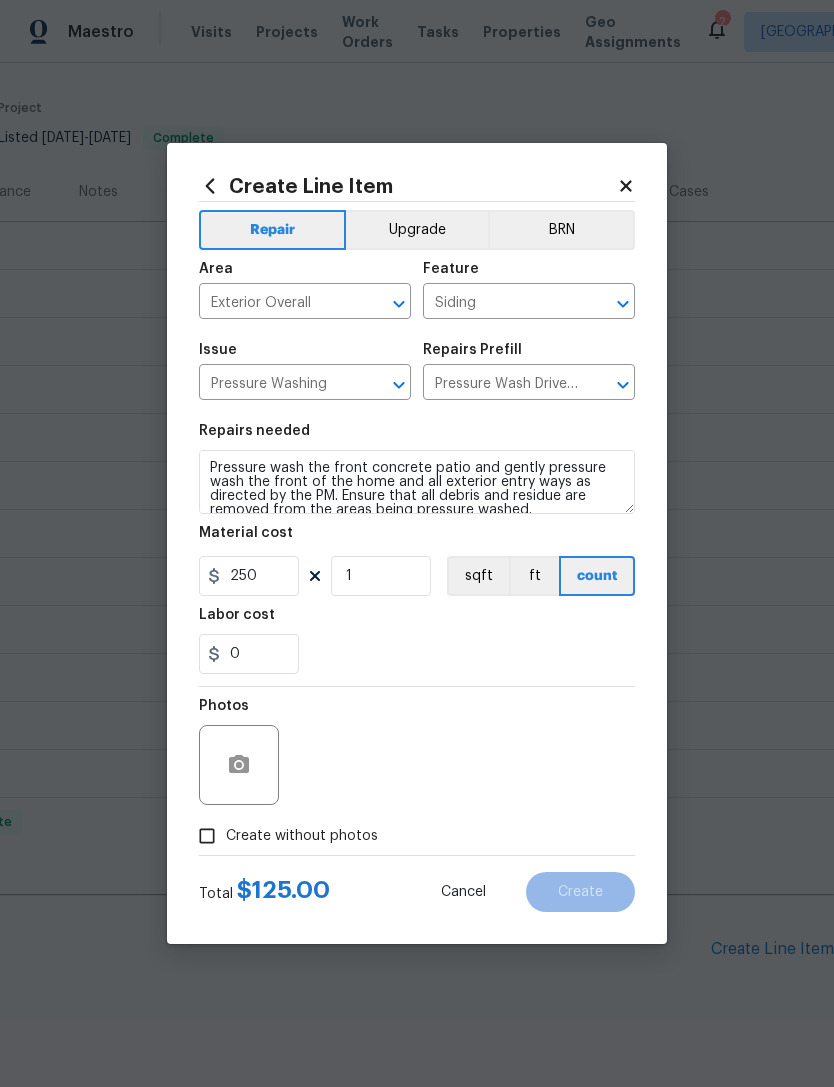 click on "0" at bounding box center [417, 654] 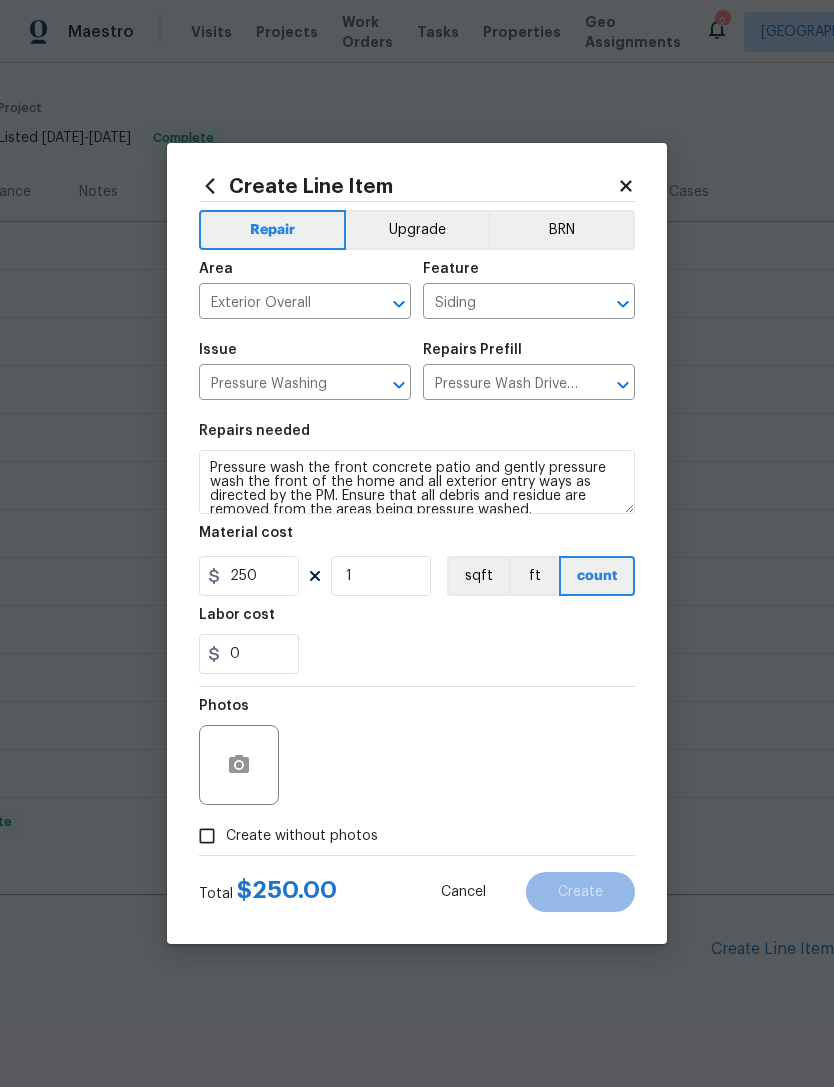 click on "Create without photos" at bounding box center (207, 836) 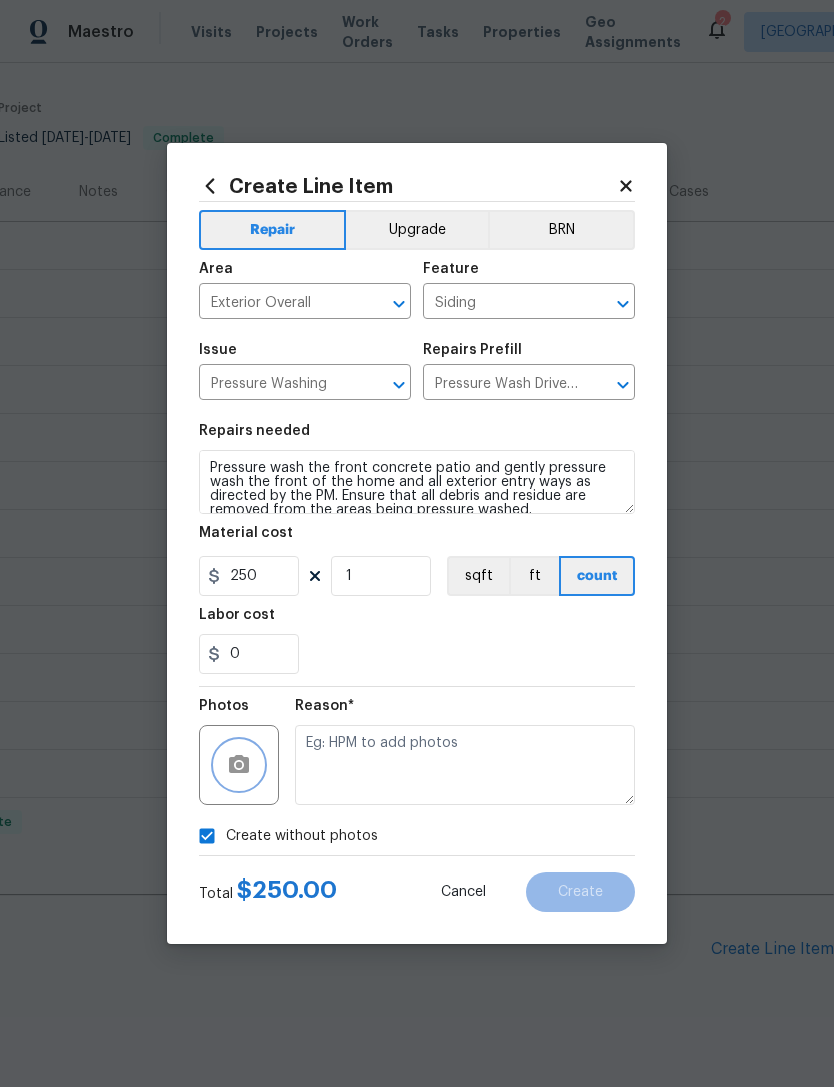 click 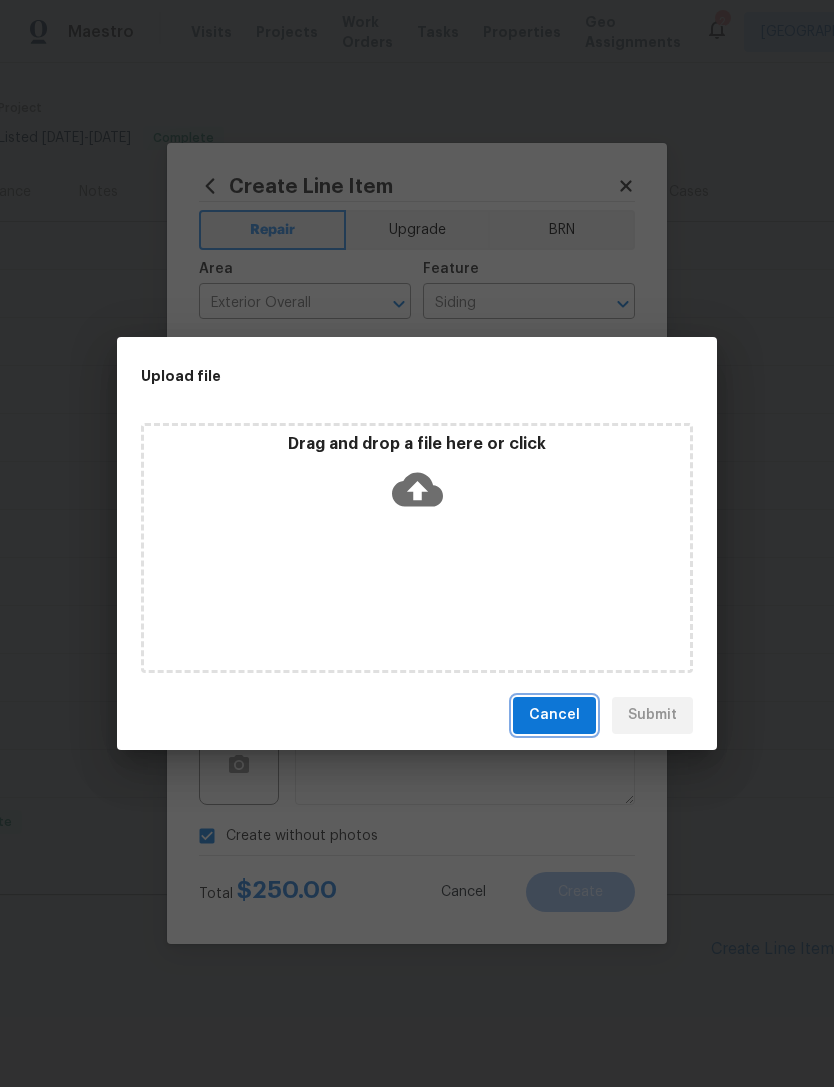 click on "Cancel" at bounding box center (554, 715) 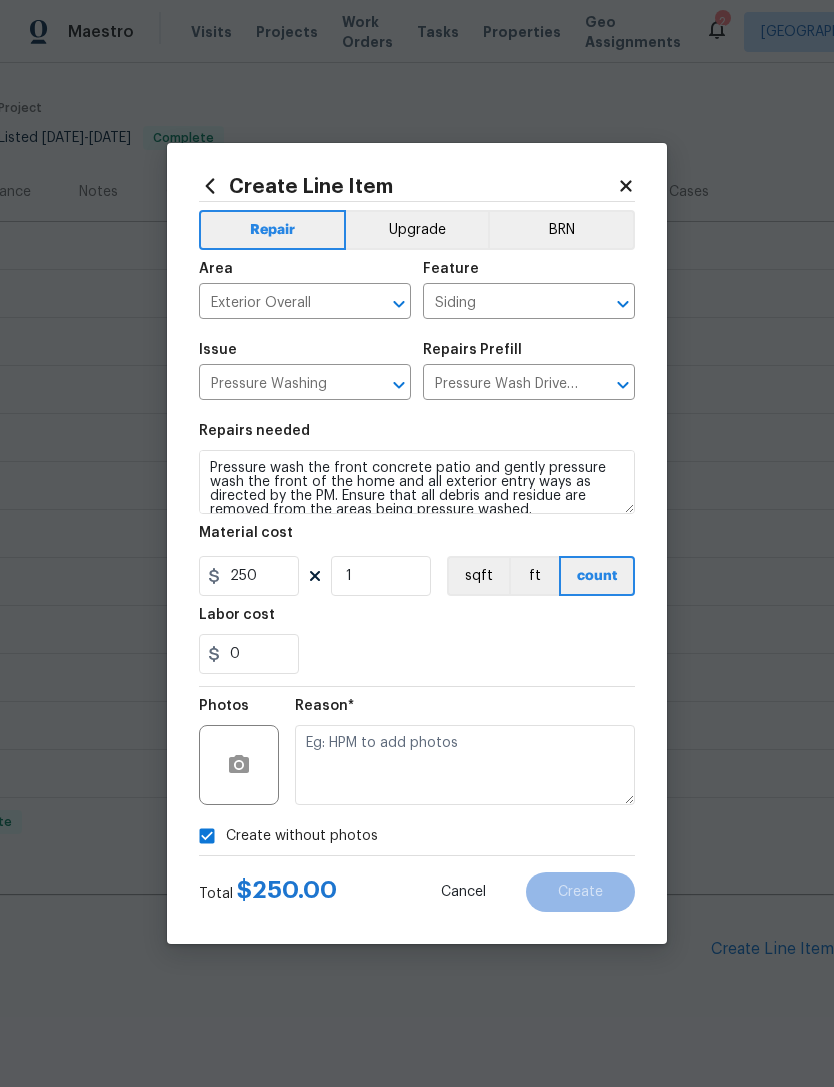click on "Create without photos" at bounding box center (207, 836) 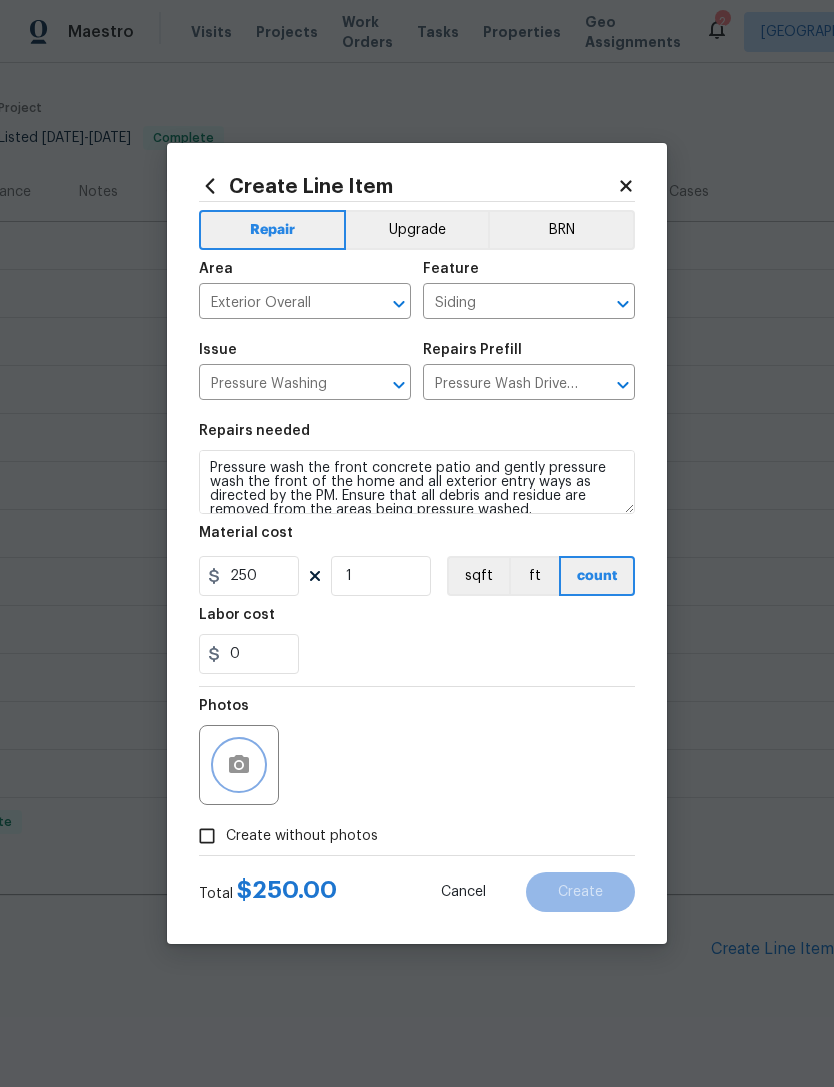 click 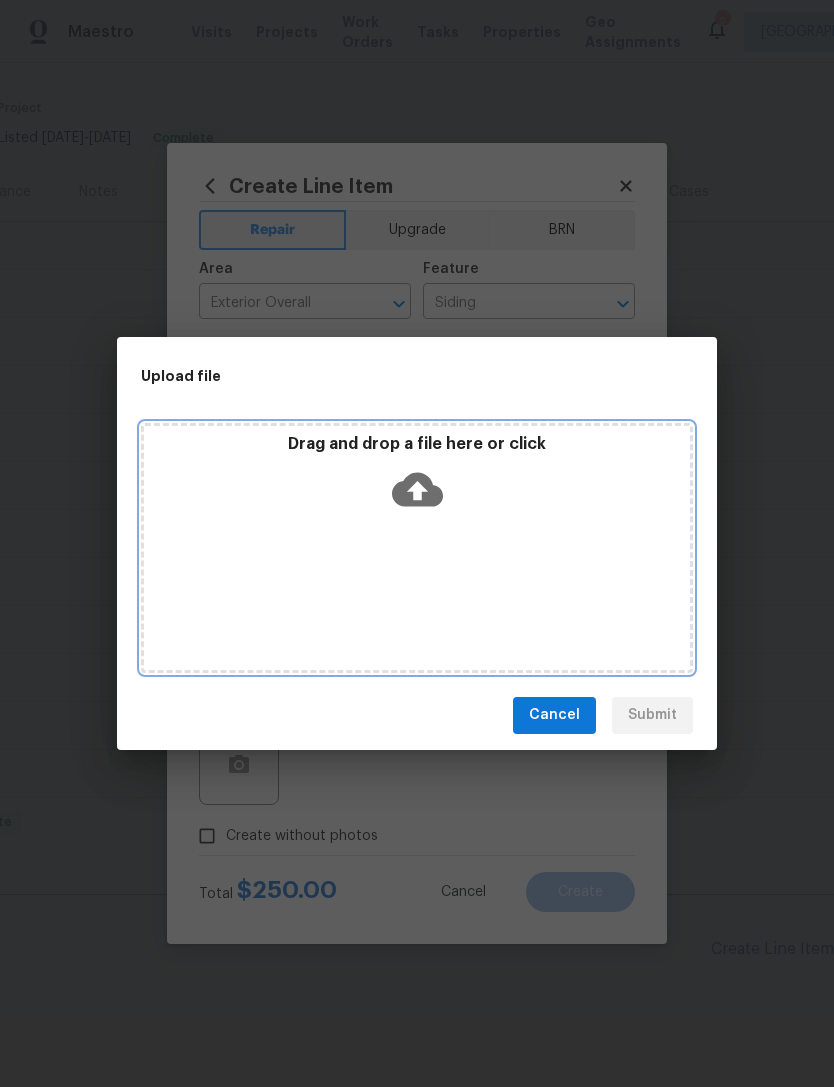 click on "Drag and drop a file here or click" at bounding box center (417, 548) 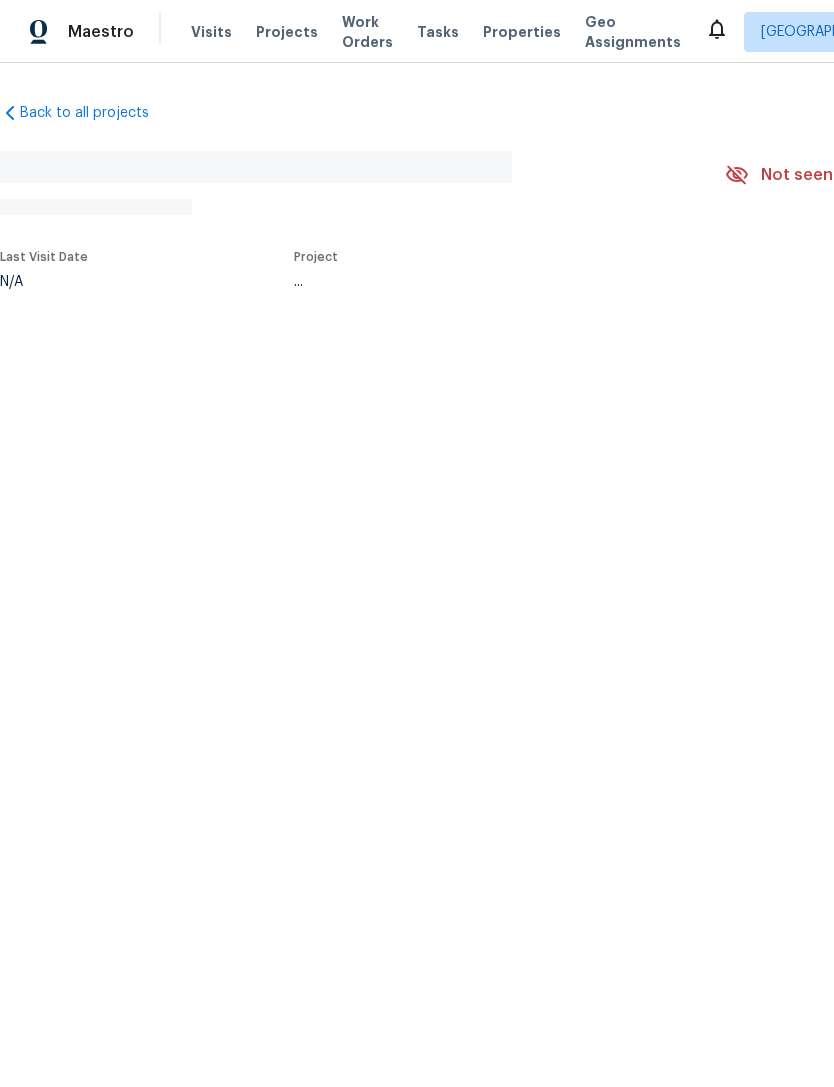 scroll, scrollTop: 0, scrollLeft: 0, axis: both 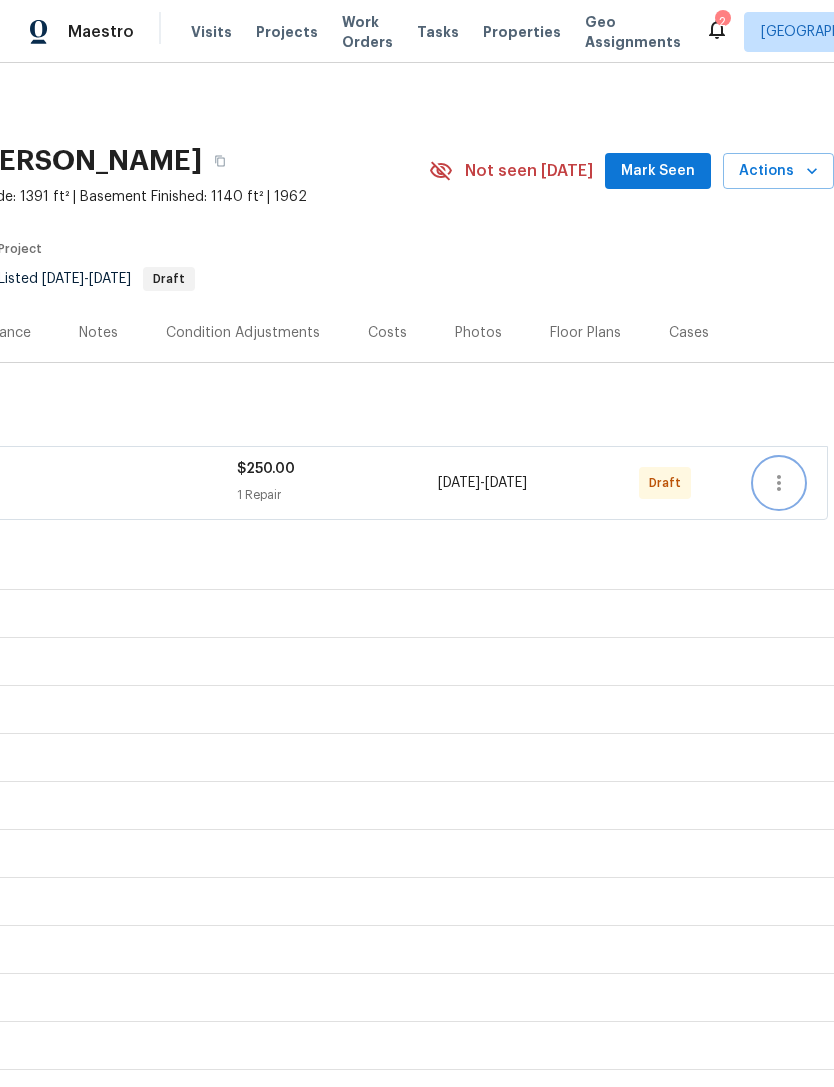 click 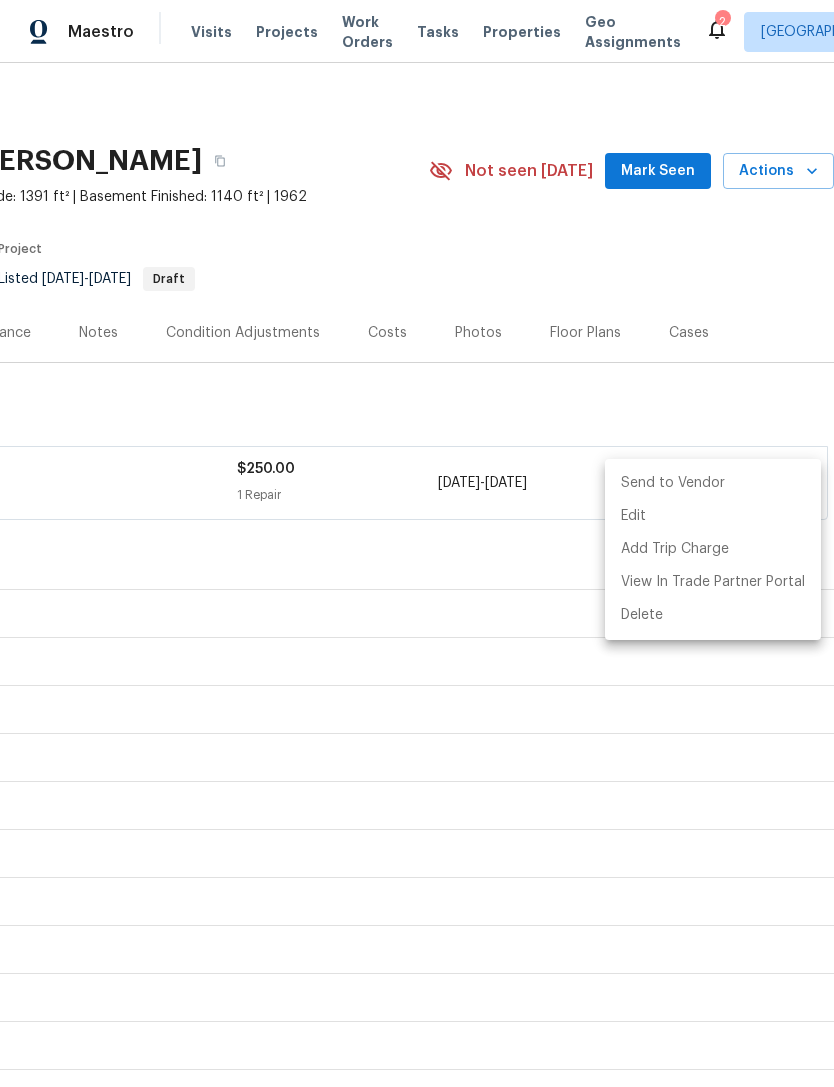click on "Send to Vendor" at bounding box center [713, 483] 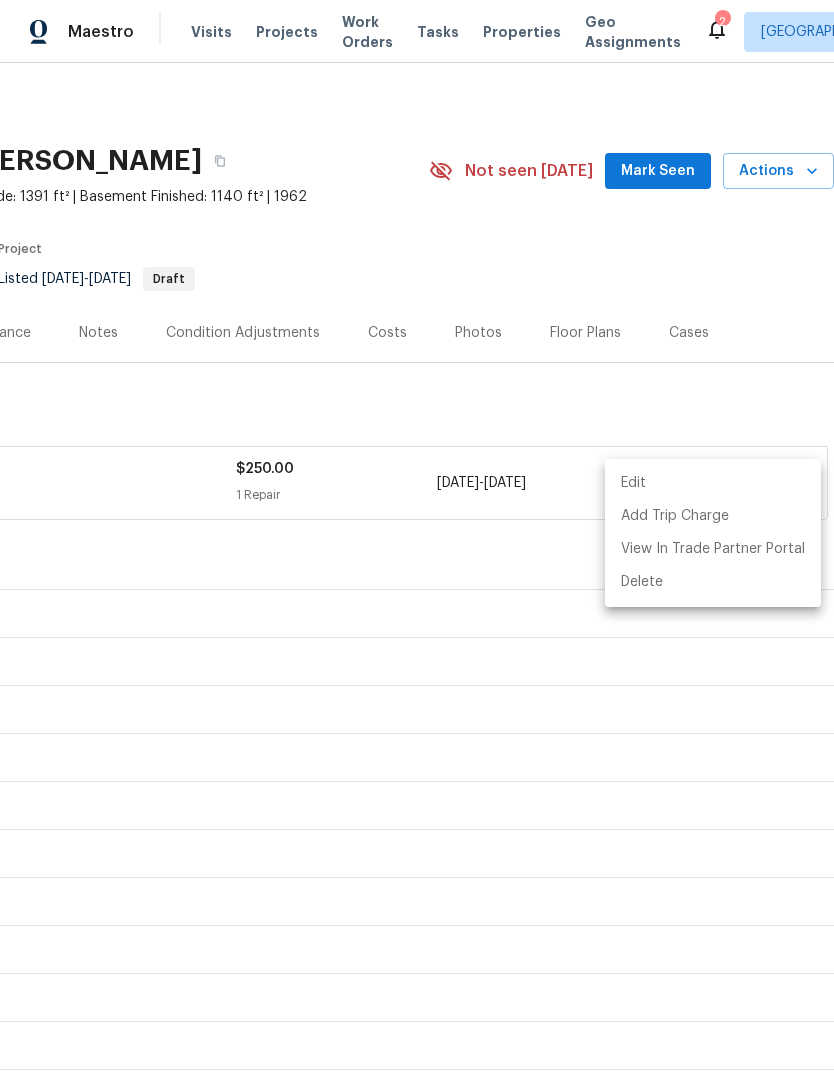 click at bounding box center [417, 543] 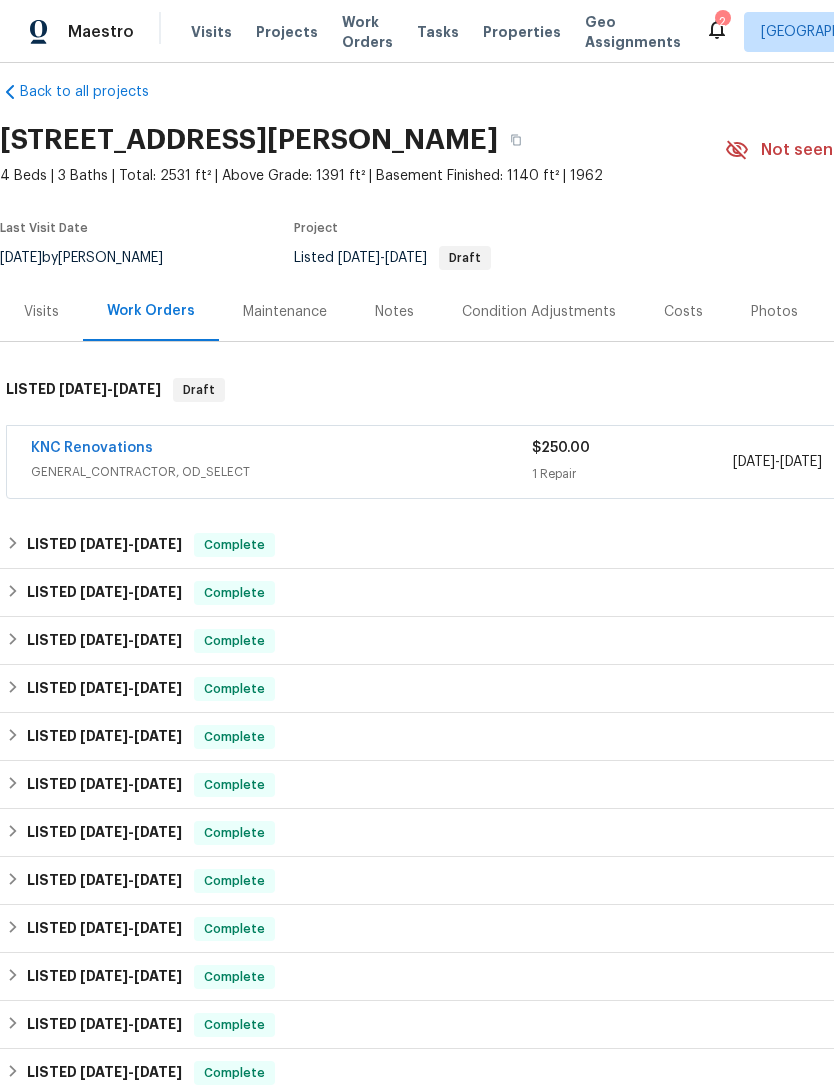 scroll, scrollTop: 21, scrollLeft: 0, axis: vertical 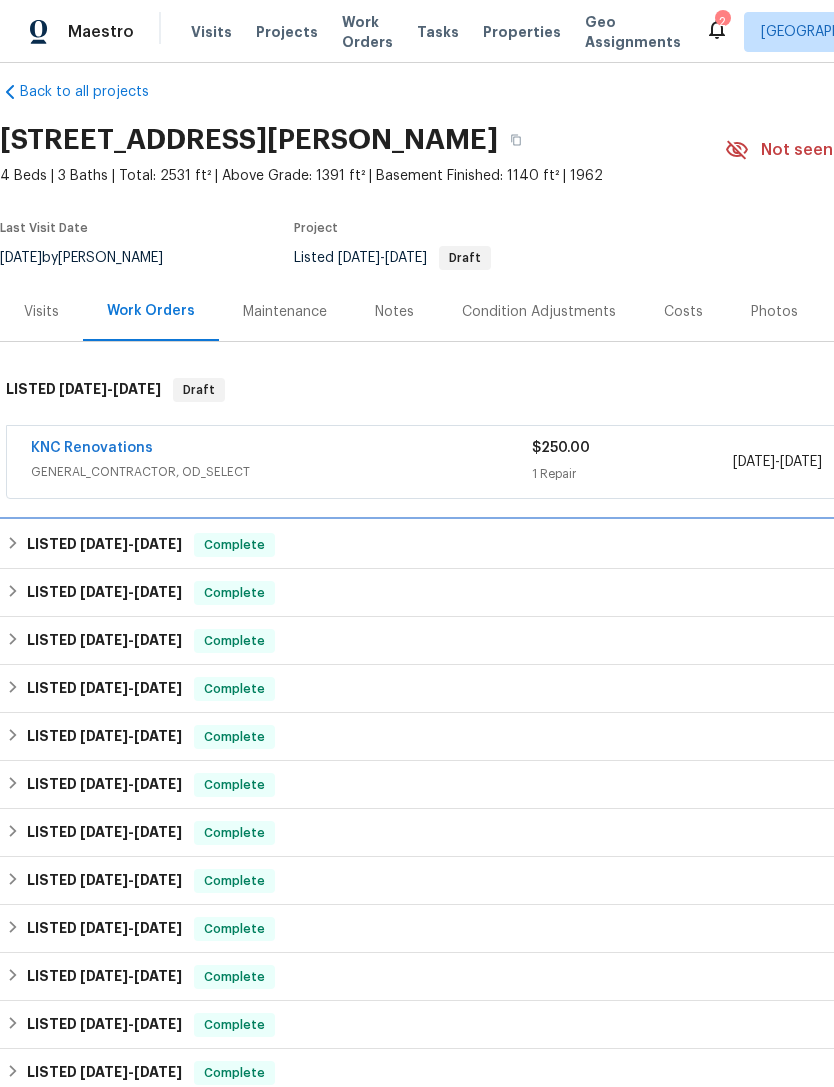 click on "[DATE]" at bounding box center [158, 544] 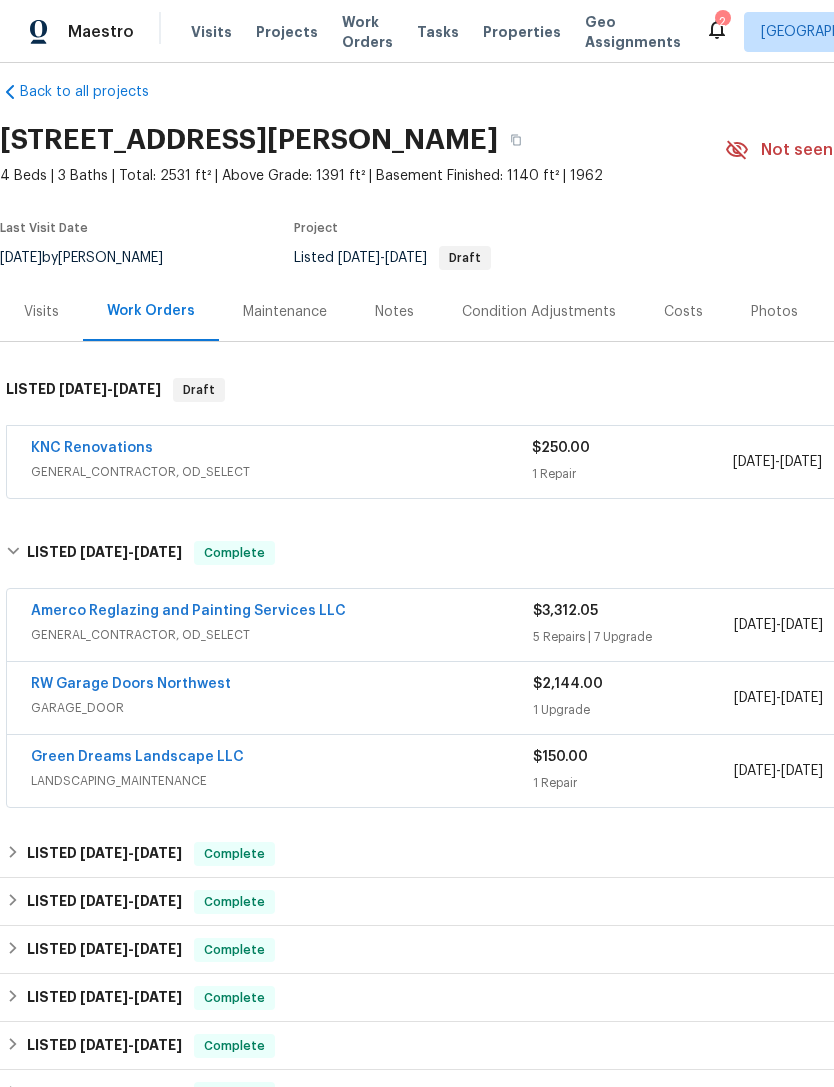 click on "Amerco Reglazing and Painting Services LLC" at bounding box center [188, 611] 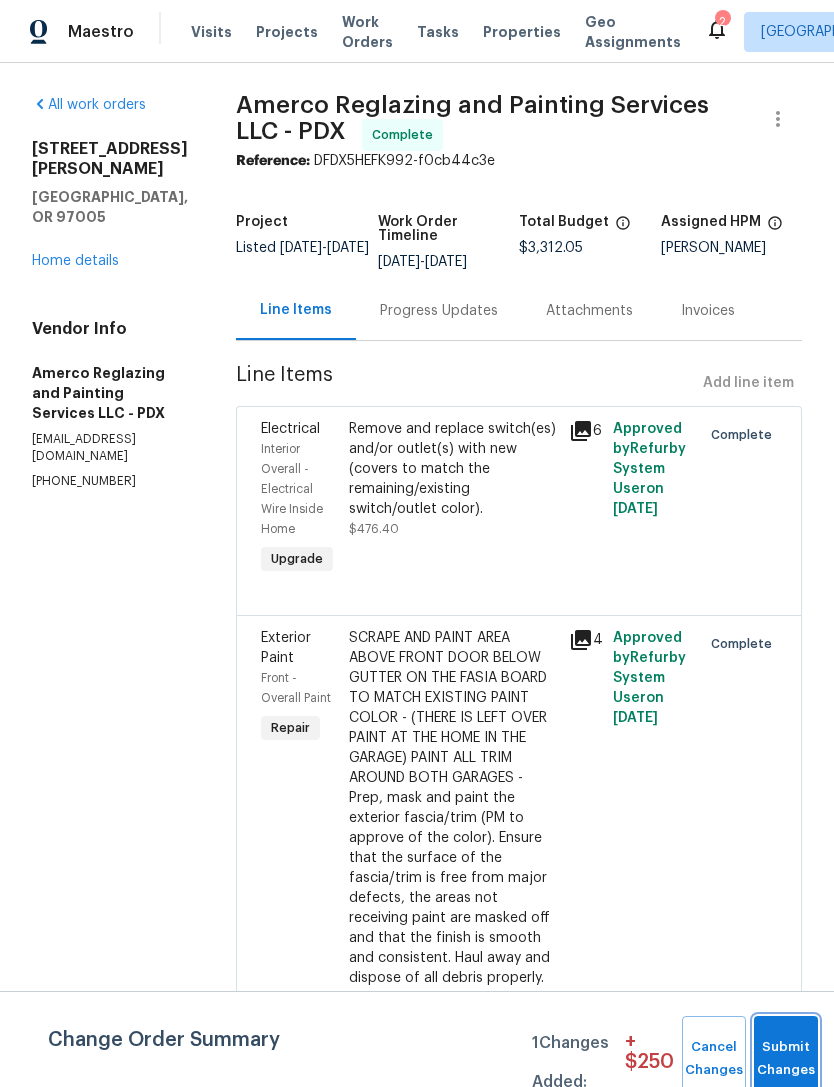 click on "Submit Changes" at bounding box center (786, 1059) 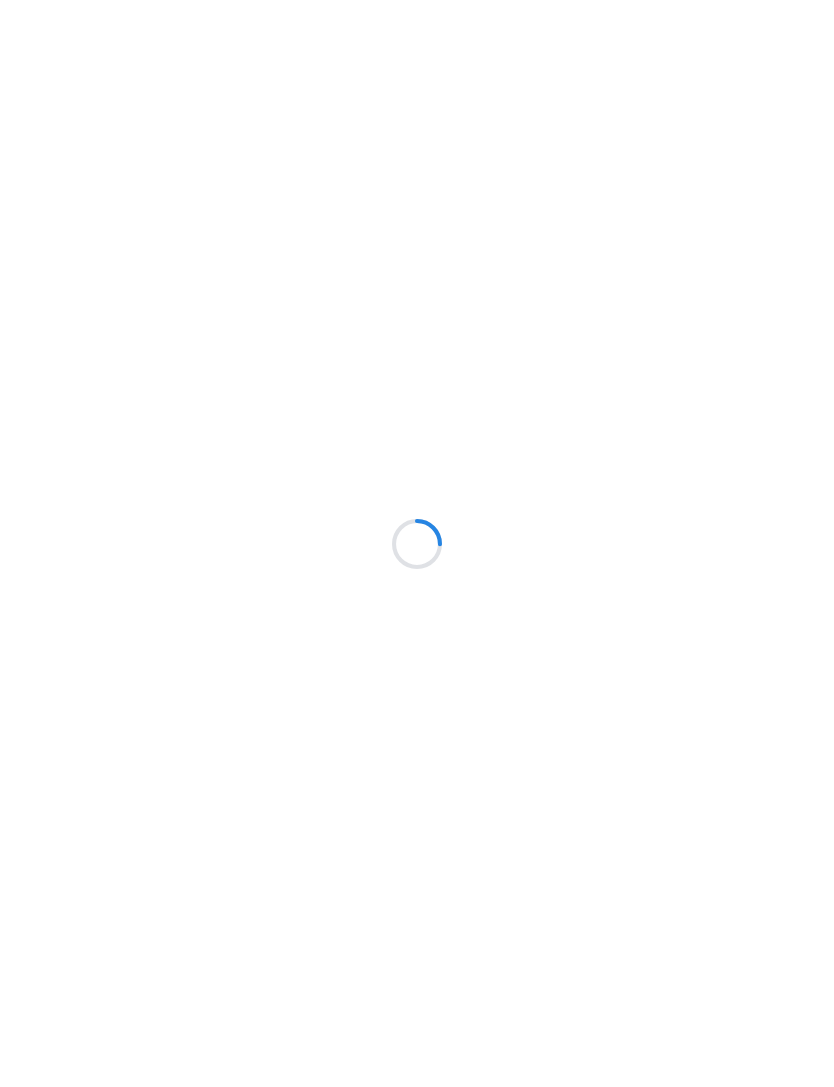 scroll, scrollTop: 78, scrollLeft: 0, axis: vertical 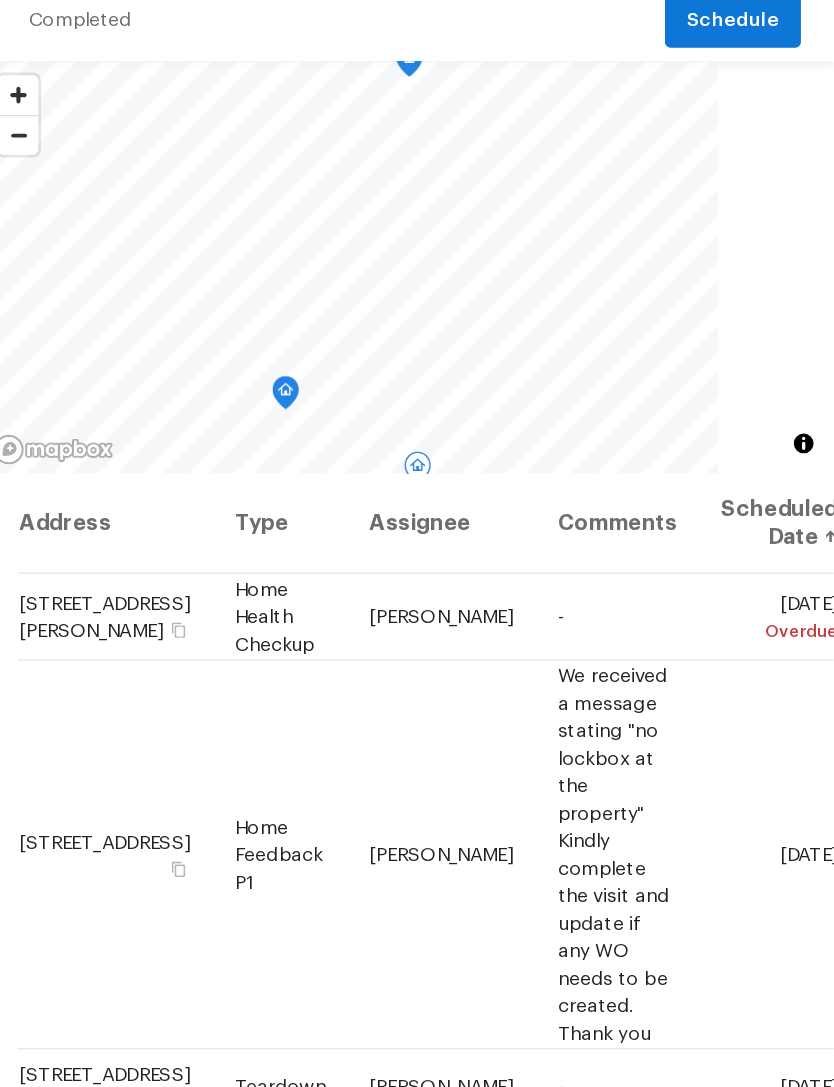 click 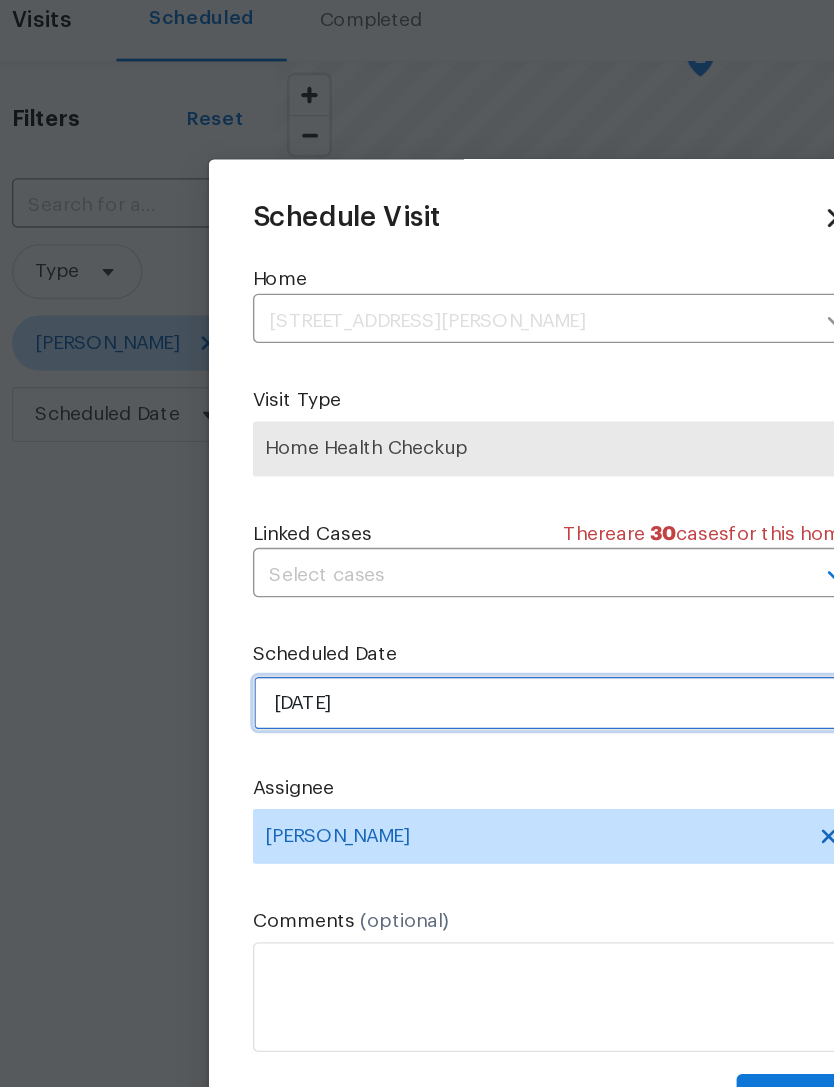 click on "7/18/2025" at bounding box center (417, 590) 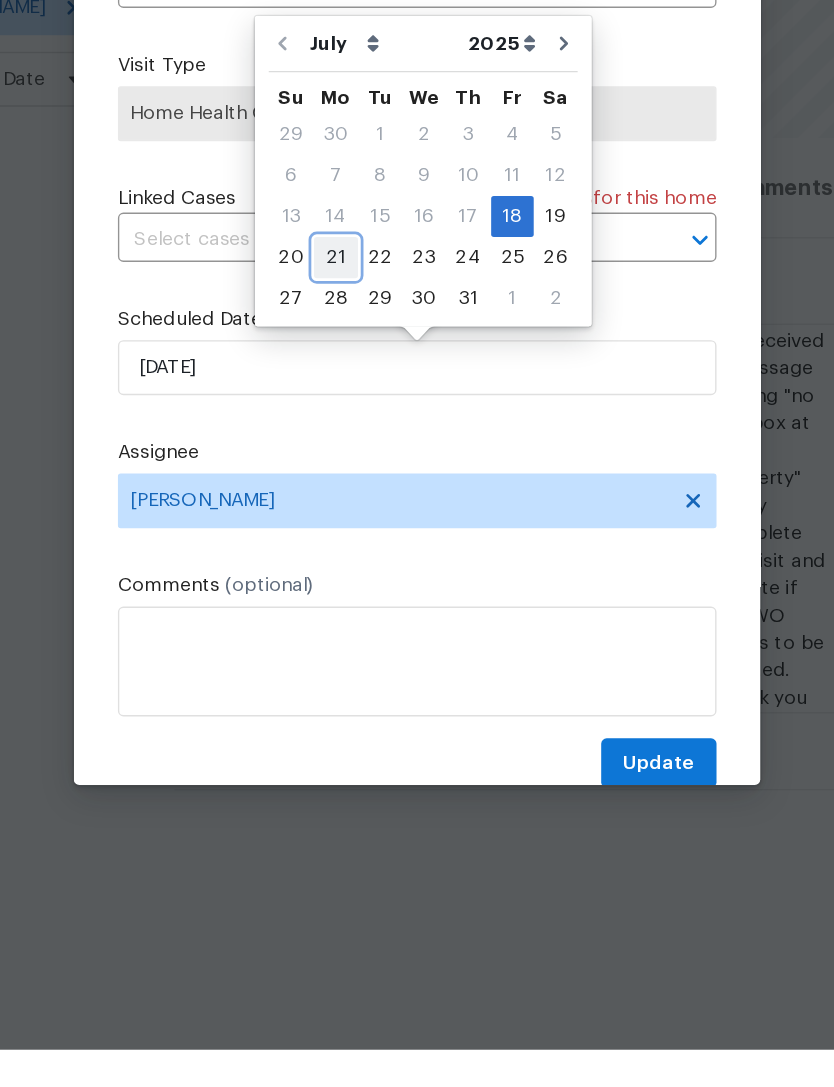 click on "21" at bounding box center [358, 510] 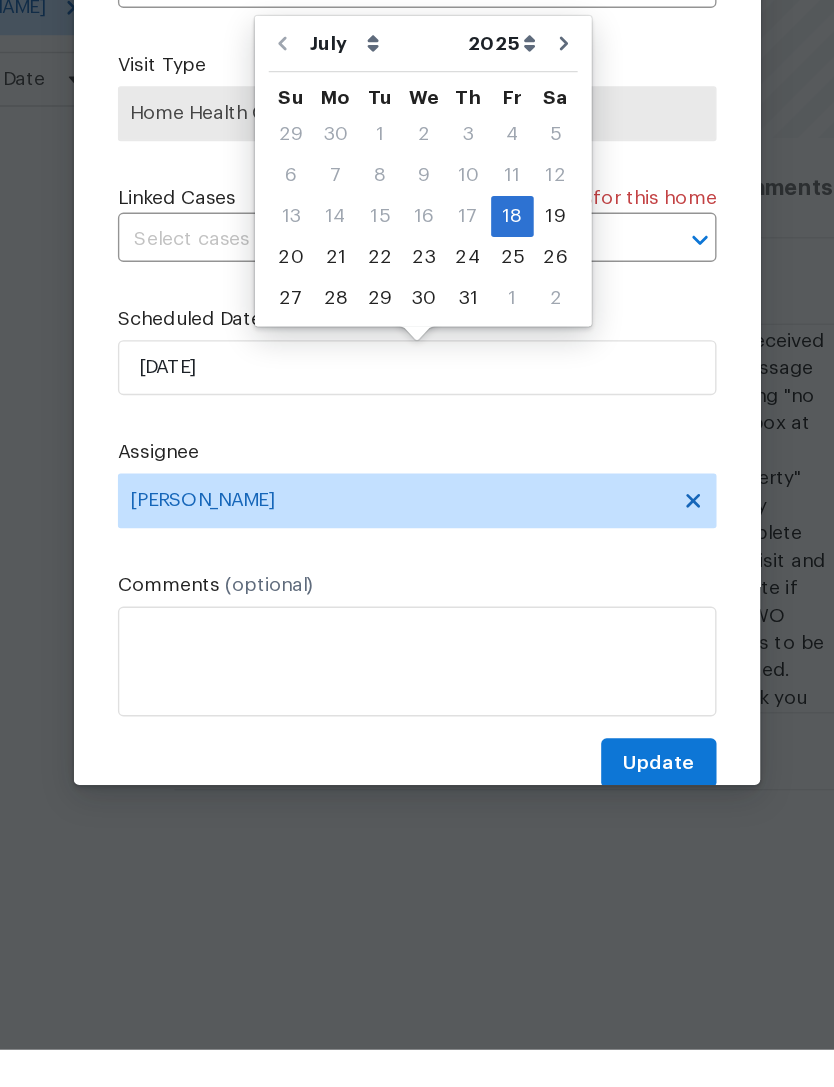 scroll, scrollTop: 27, scrollLeft: 0, axis: vertical 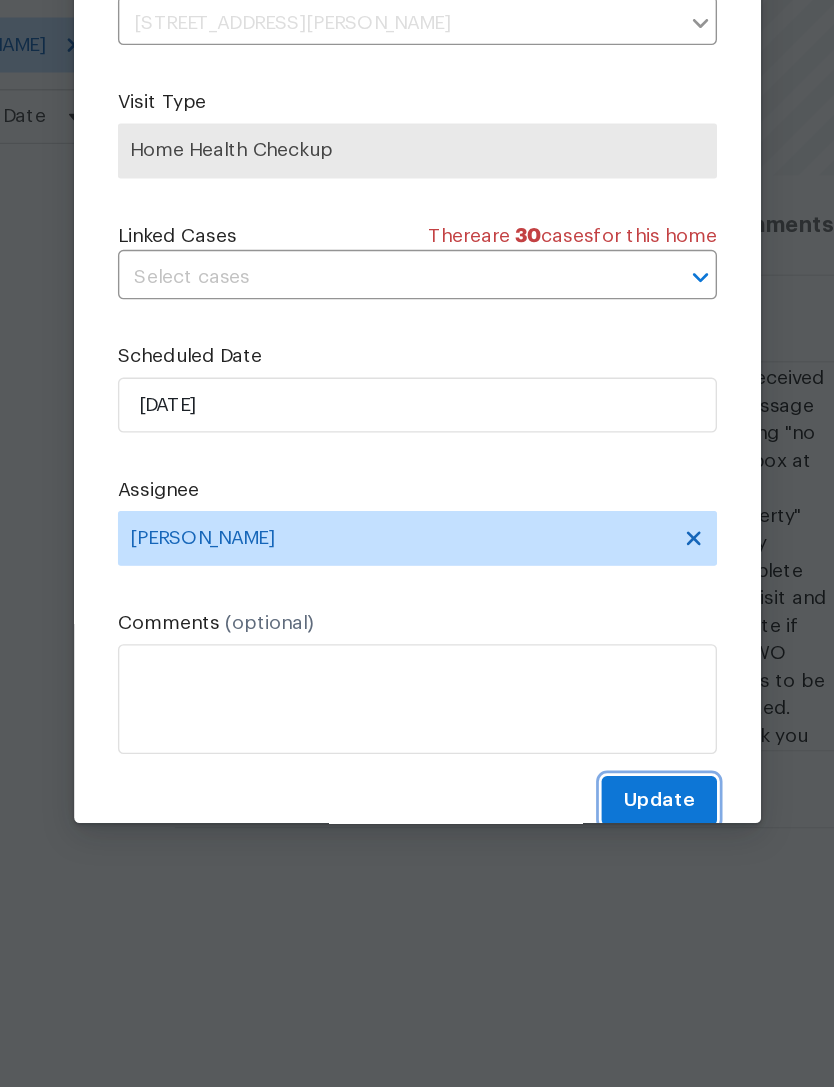 click on "Update" at bounding box center [593, 878] 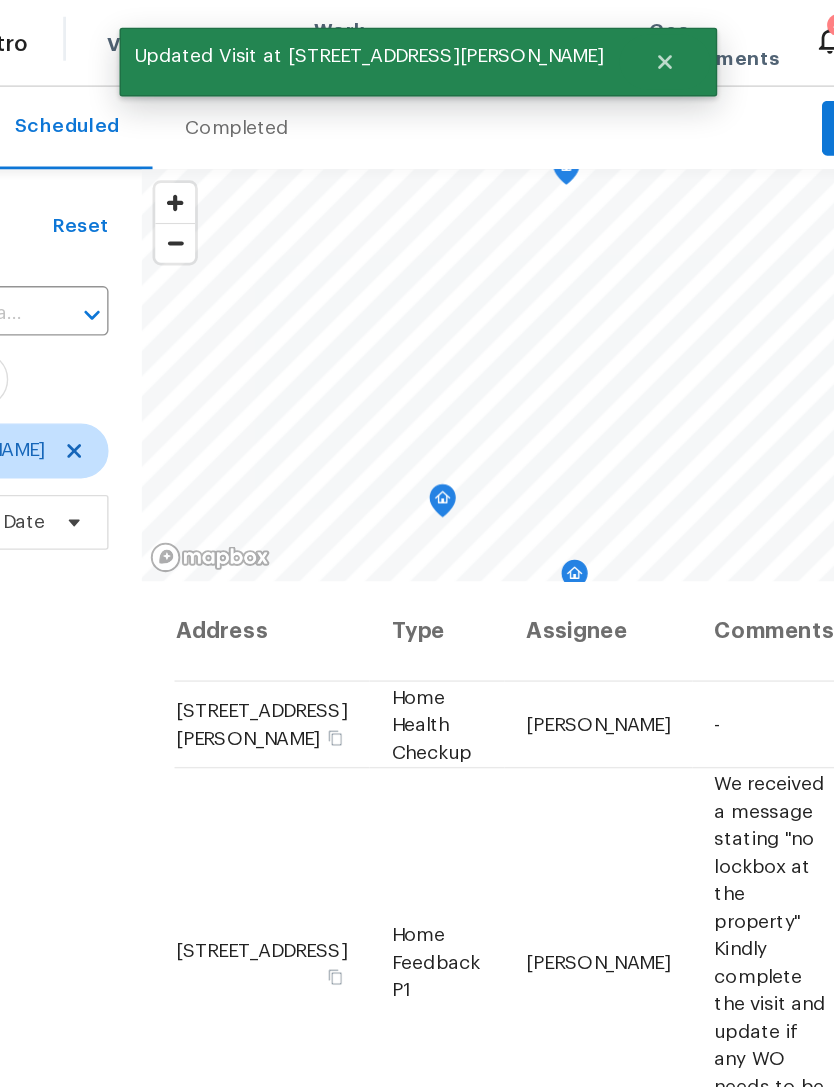 scroll, scrollTop: 0, scrollLeft: 0, axis: both 